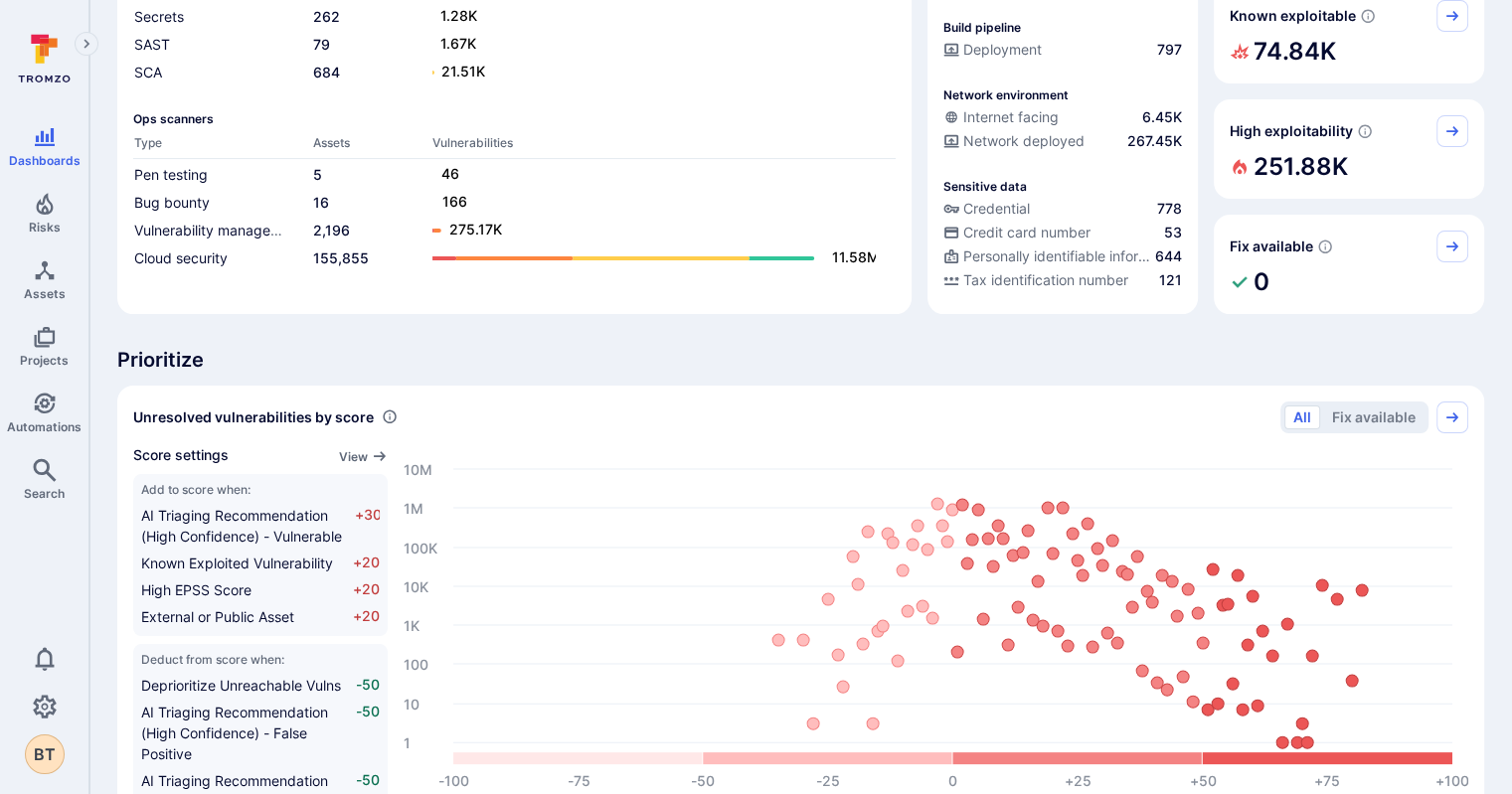 scroll, scrollTop: 0, scrollLeft: 0, axis: both 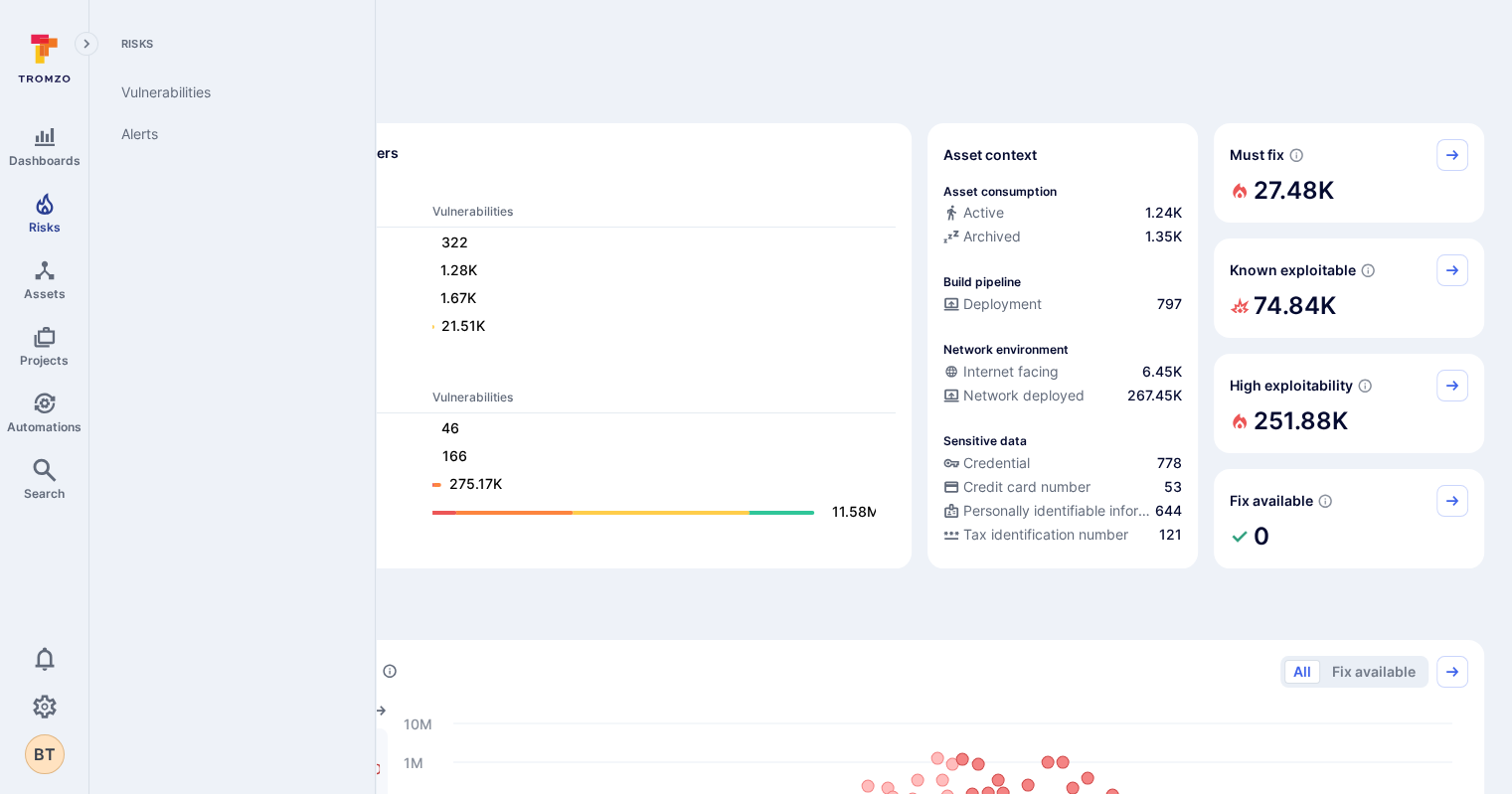 click on "Risks" at bounding box center (44, 213) 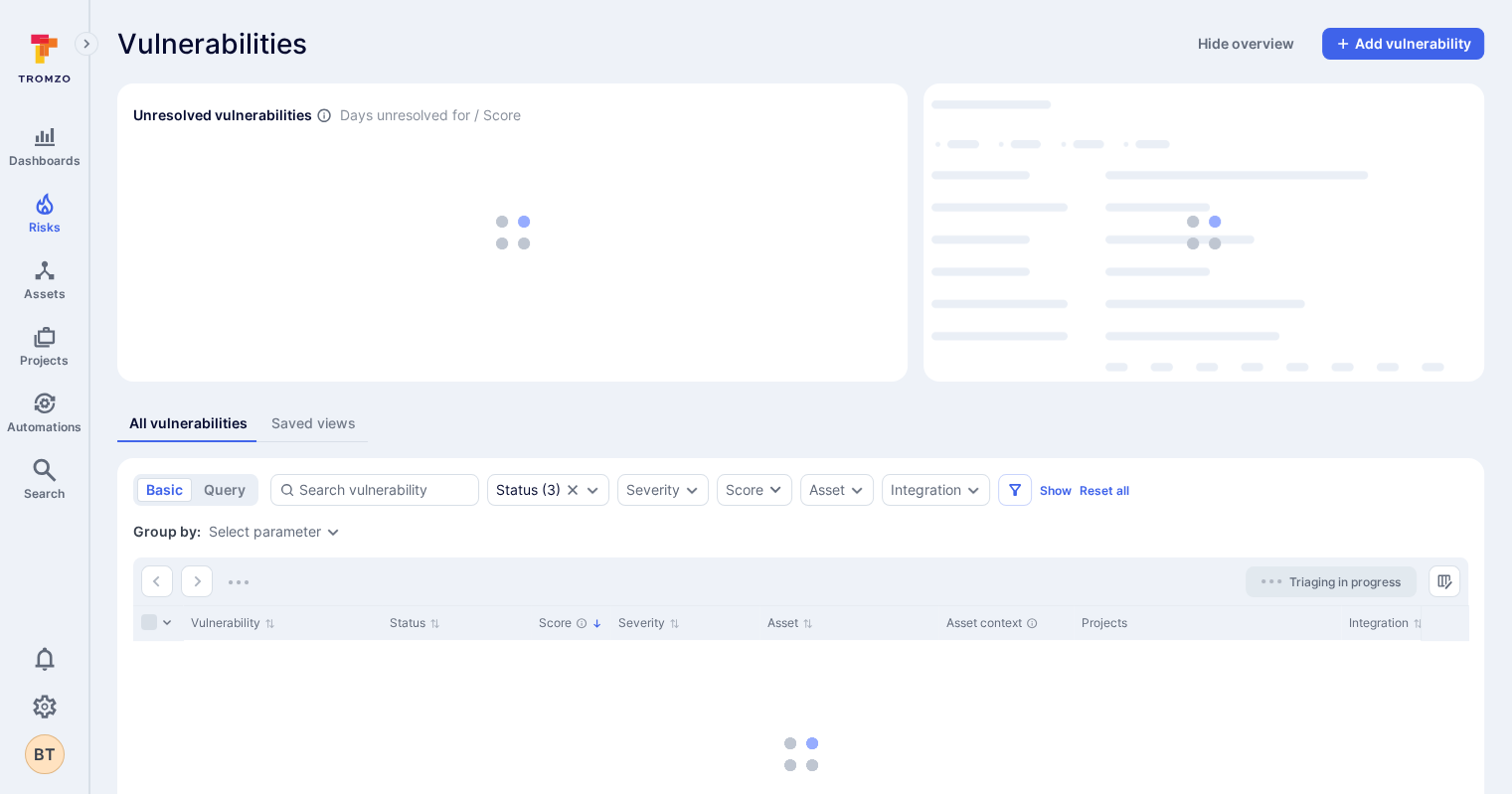 scroll, scrollTop: 192, scrollLeft: 0, axis: vertical 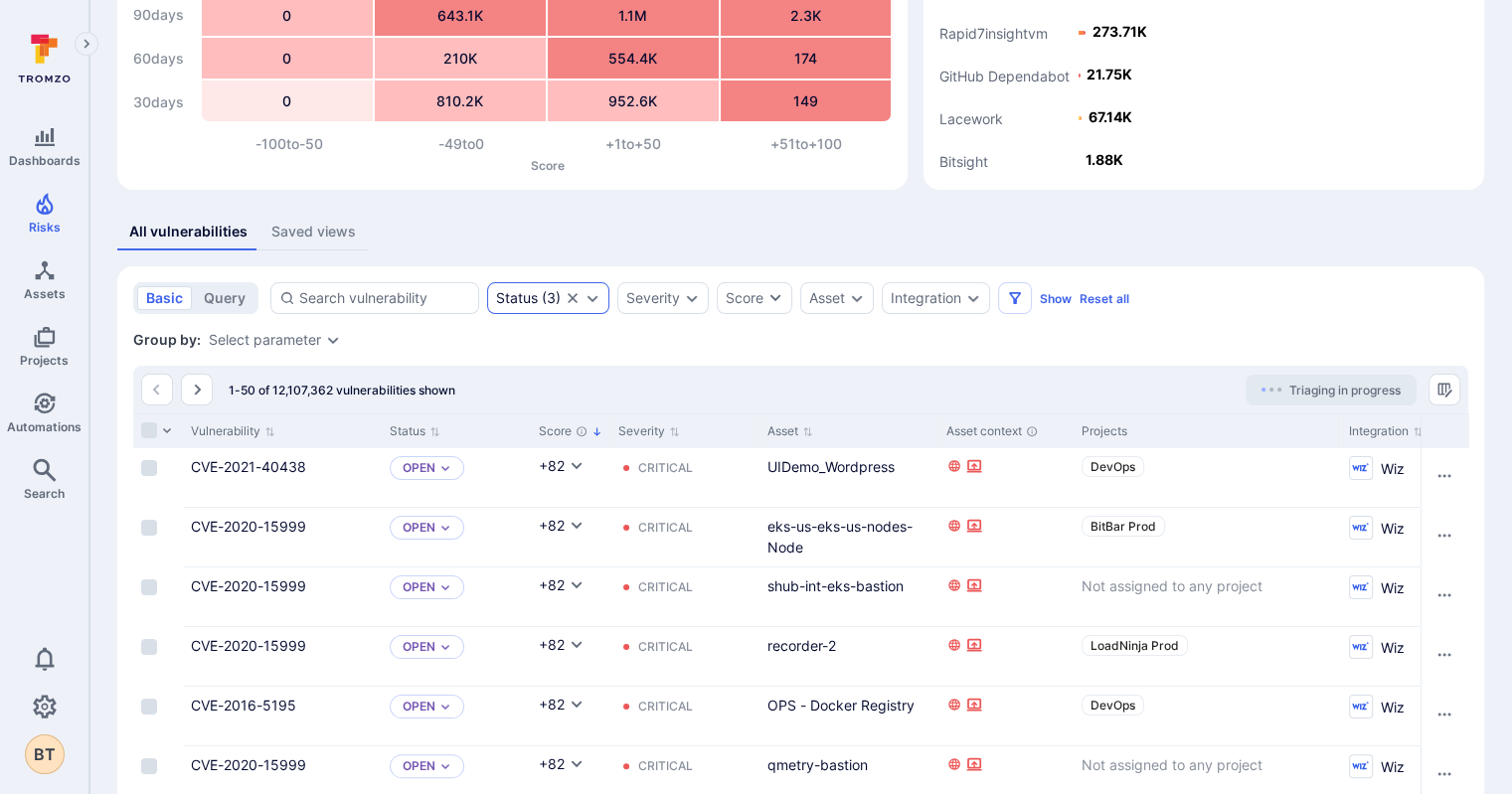 click on "Status  ( 3 )" at bounding box center [548, 298] 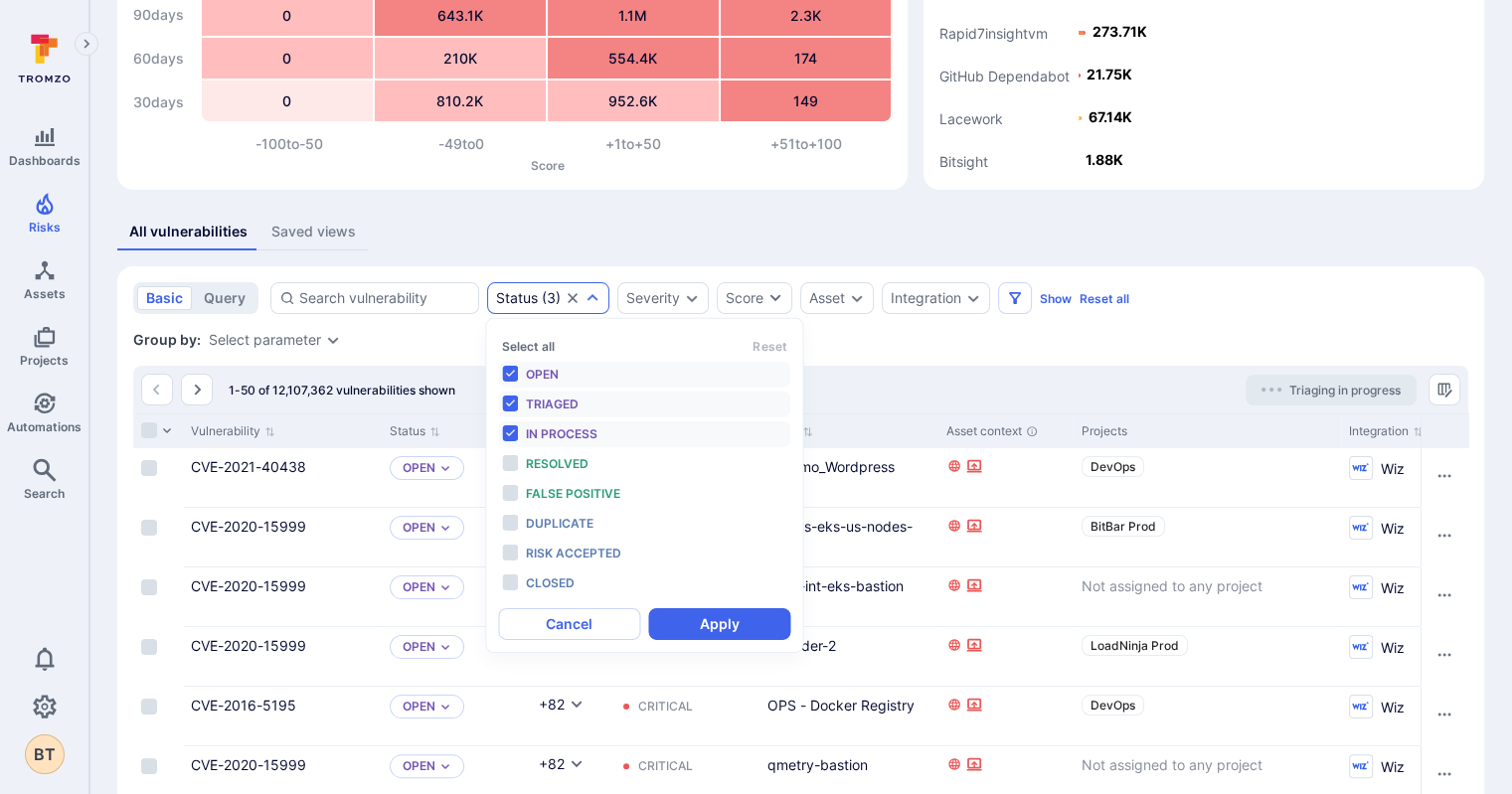 scroll, scrollTop: 16, scrollLeft: 0, axis: vertical 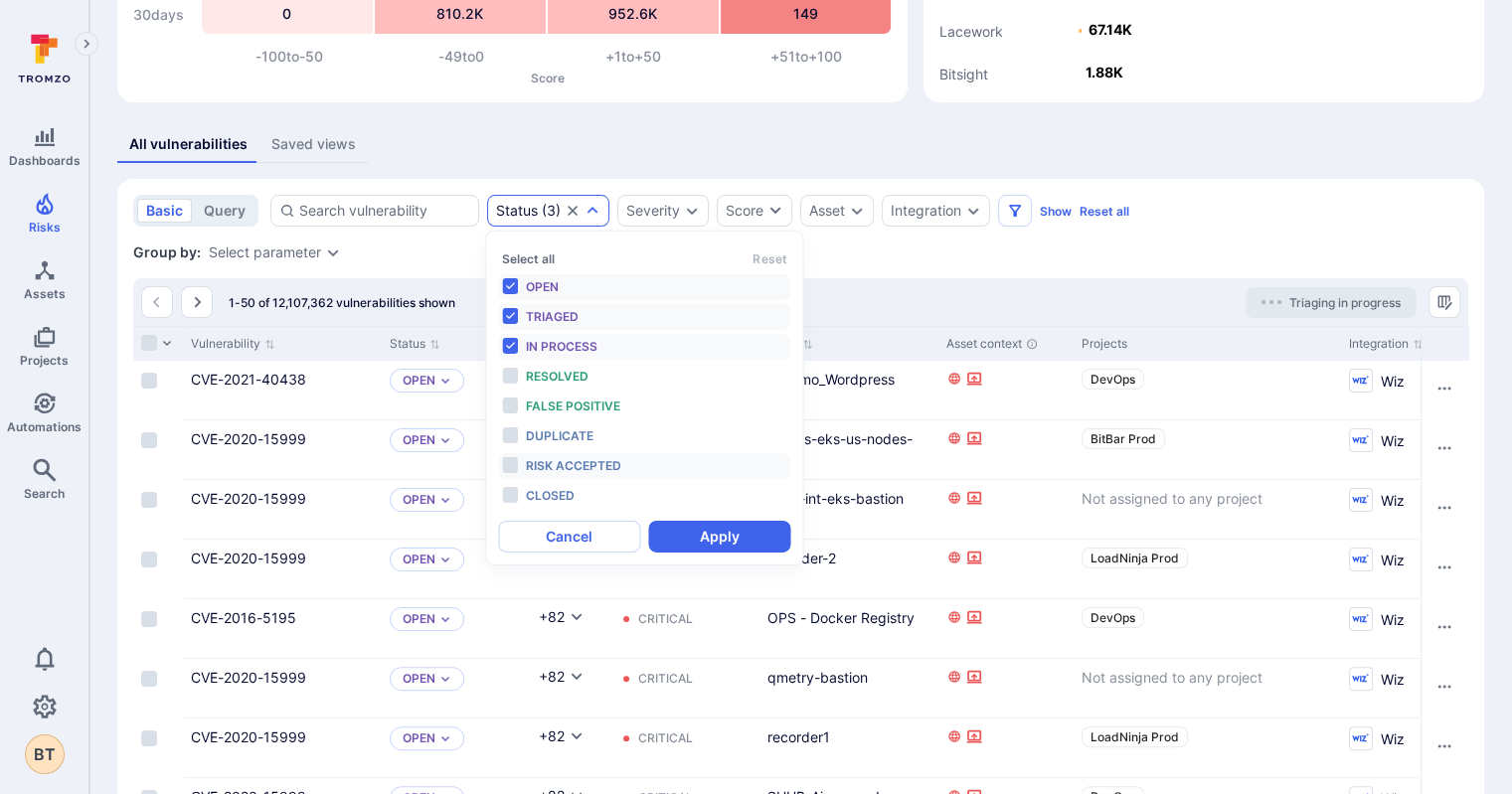 click on "Risk accepted" at bounding box center [607, 466] 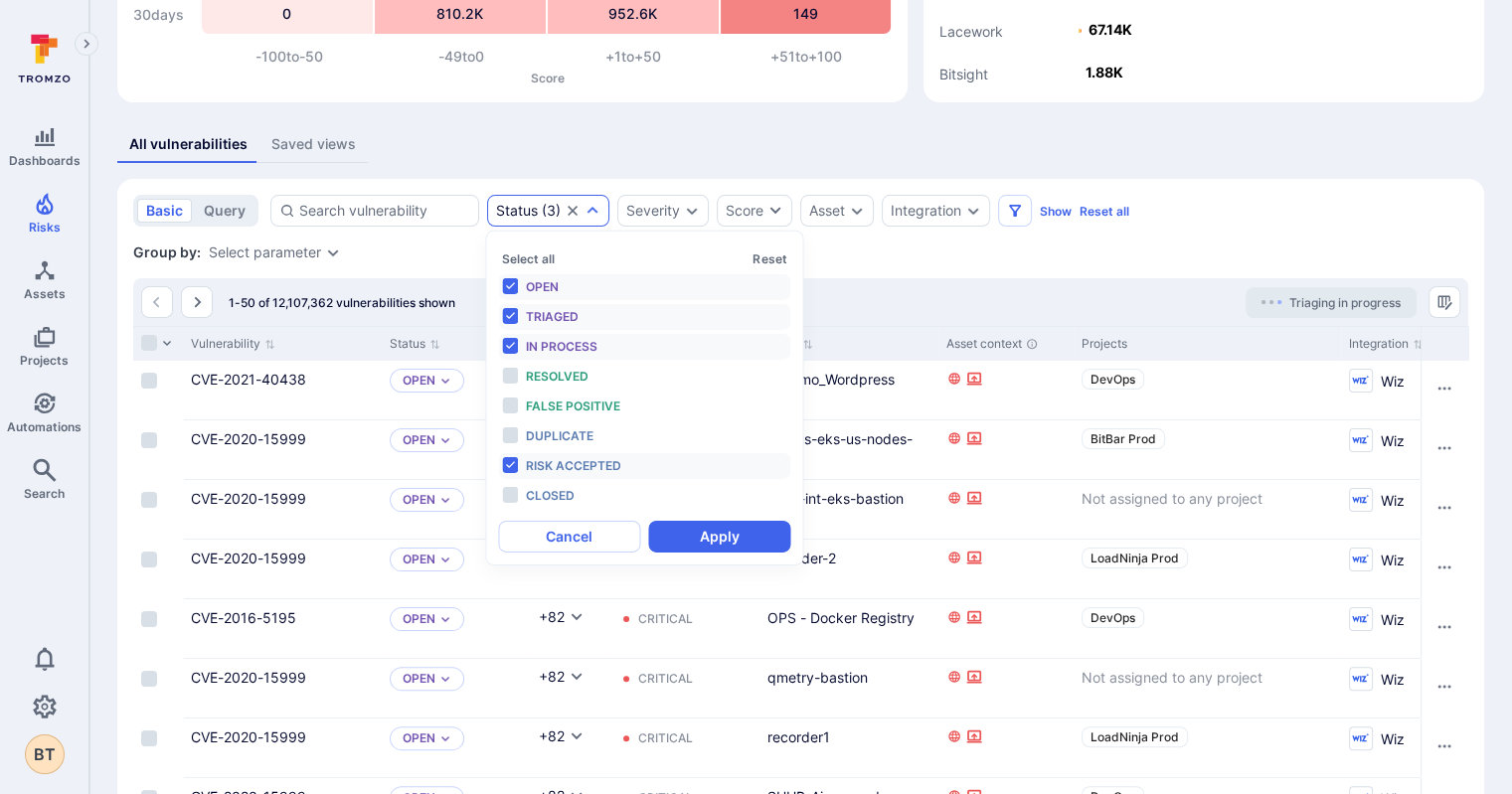 click on "In process" at bounding box center [607, 347] 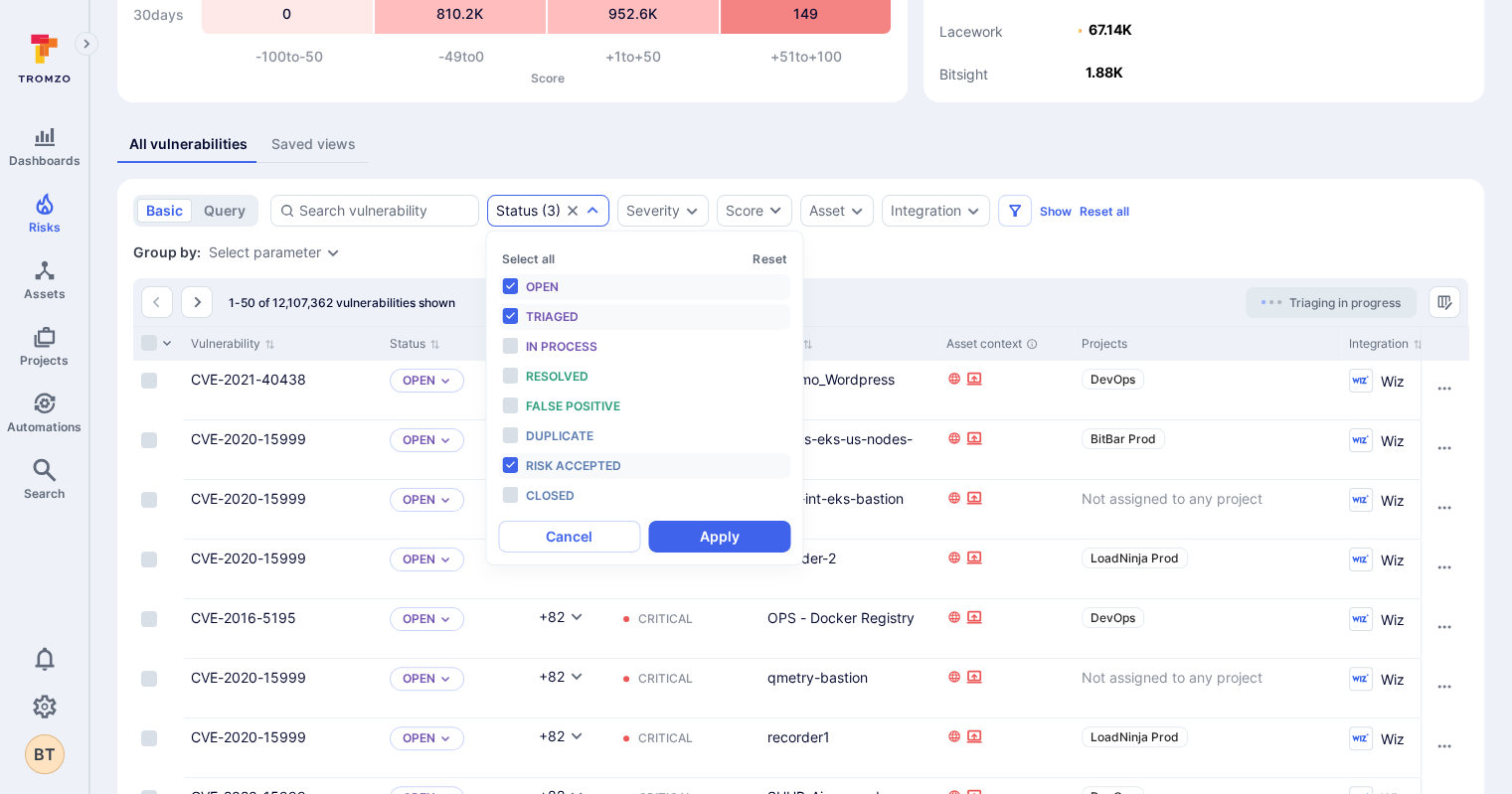 click on "Triaged" at bounding box center [552, 316] 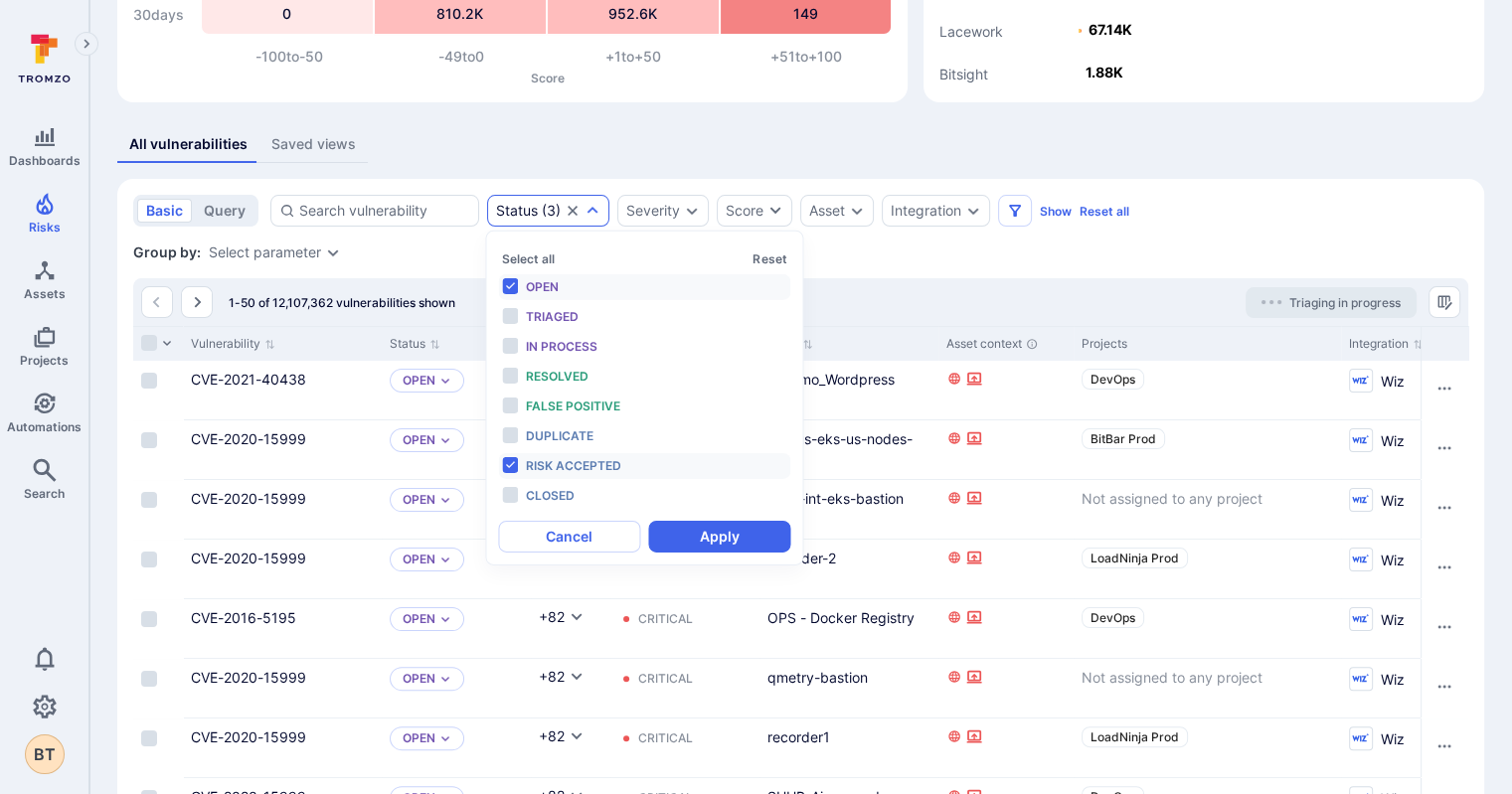 click on "Open" at bounding box center (607, 287) 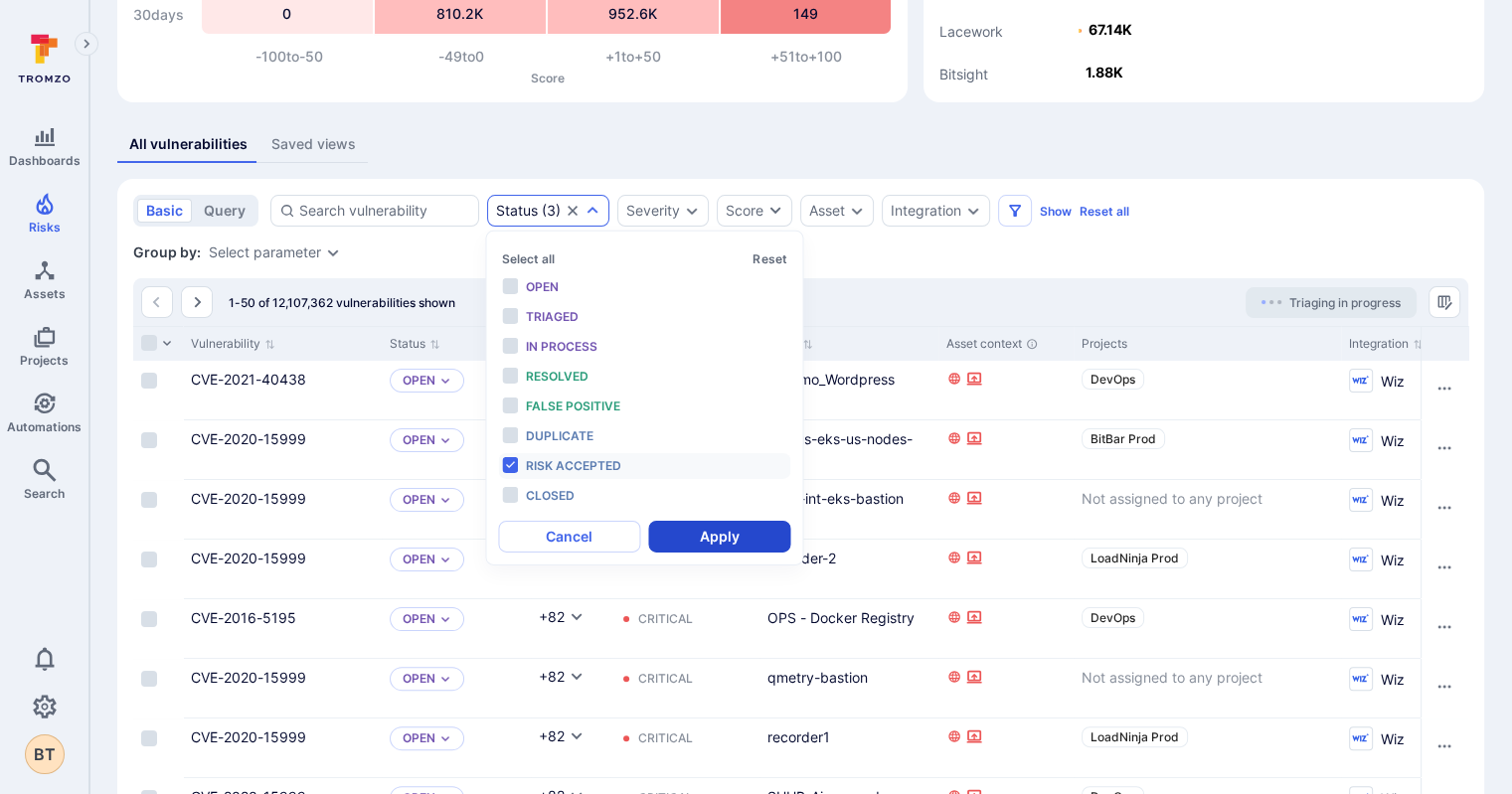 click on "Apply" at bounding box center (719, 537) 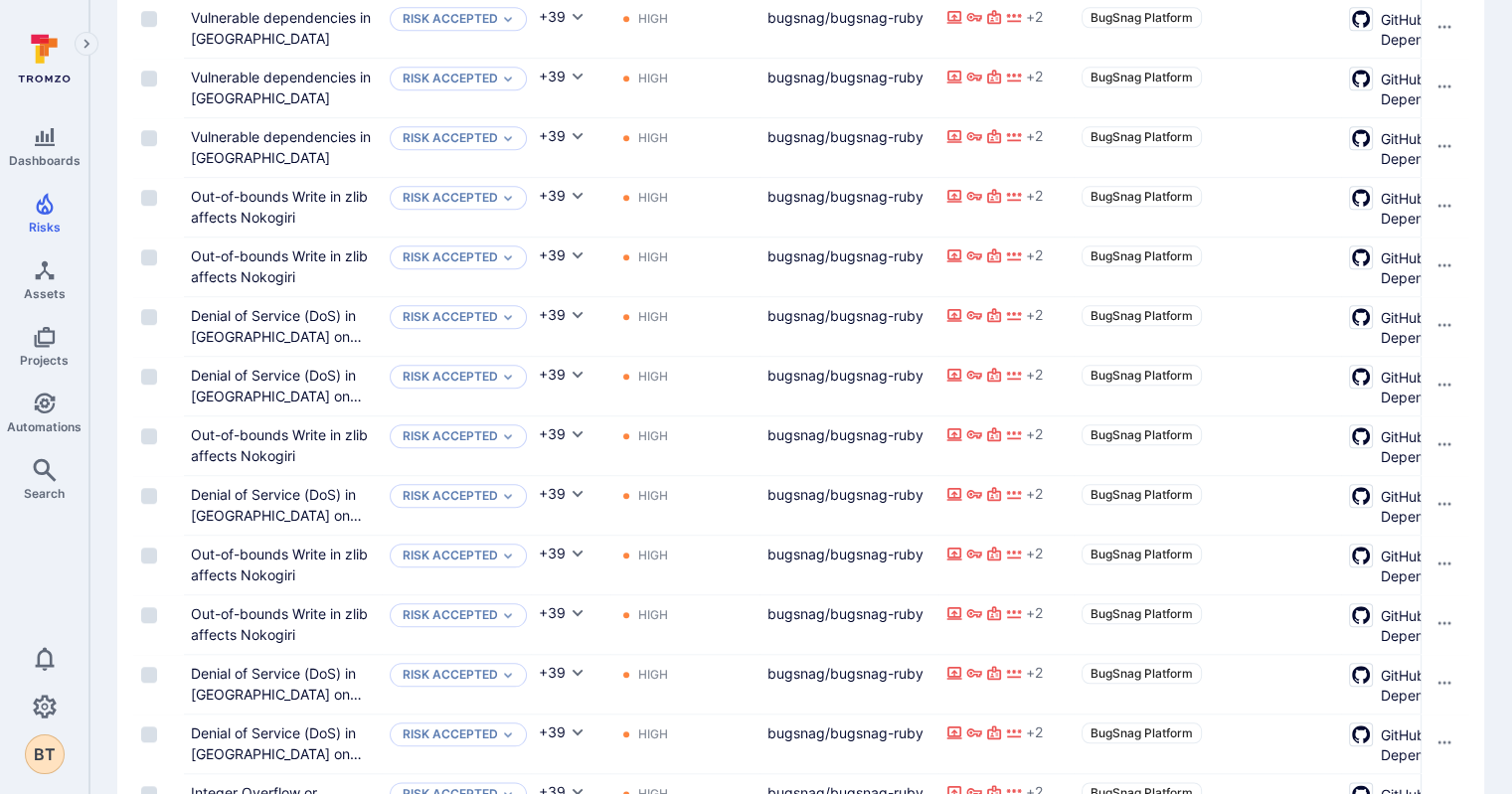 scroll, scrollTop: 2082, scrollLeft: 0, axis: vertical 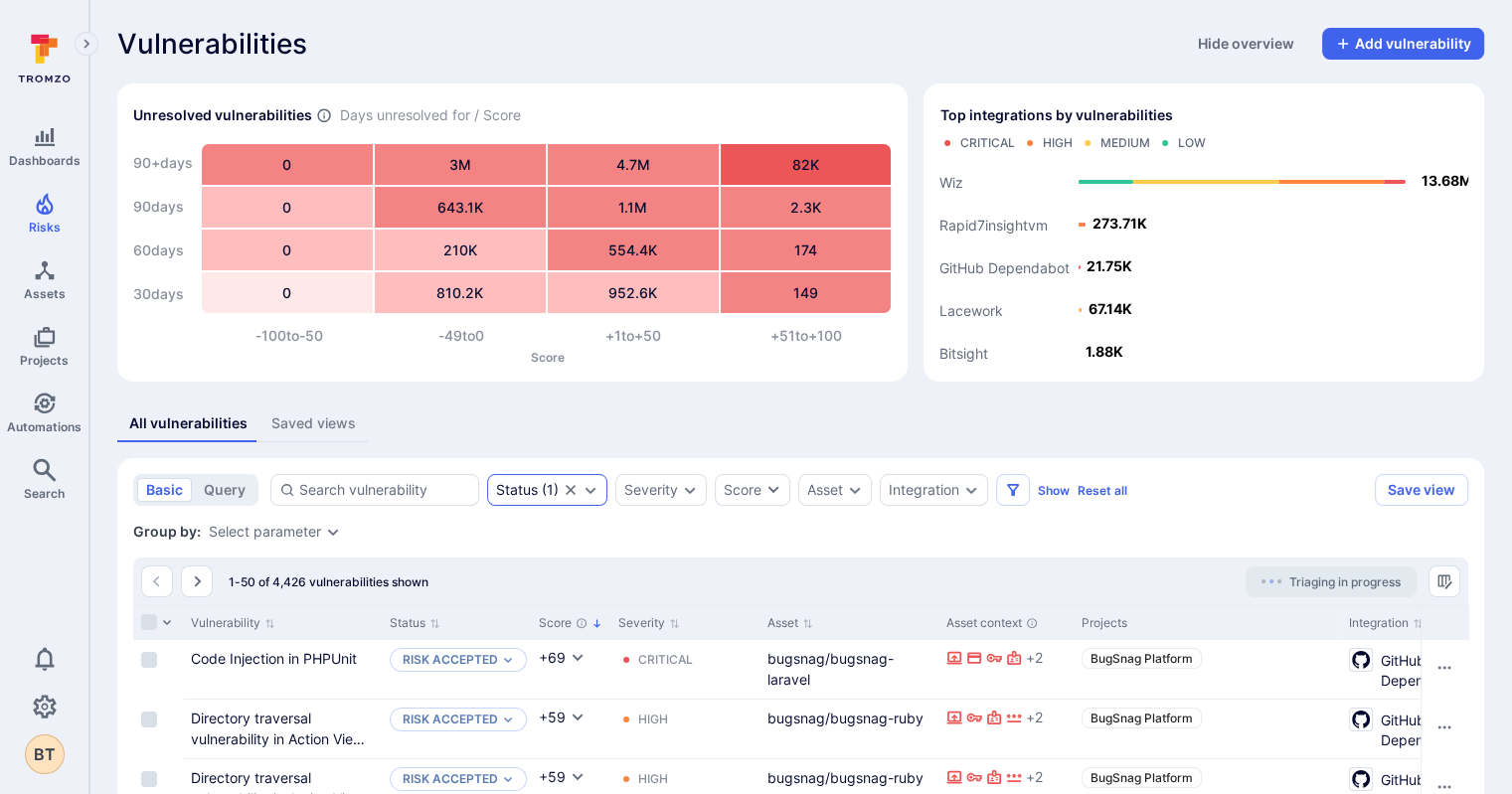 click 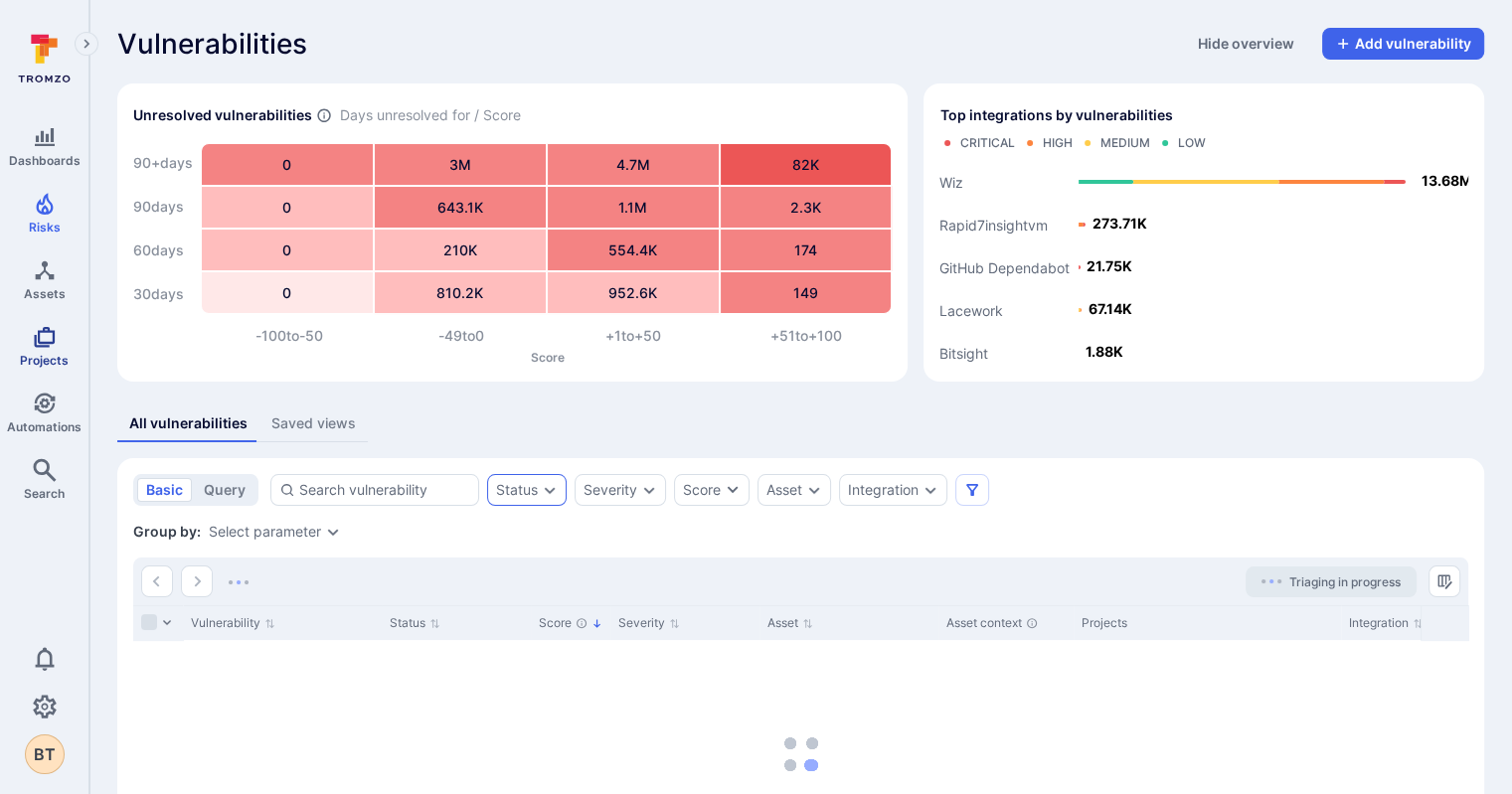 click on "Projects" at bounding box center [44, 360] 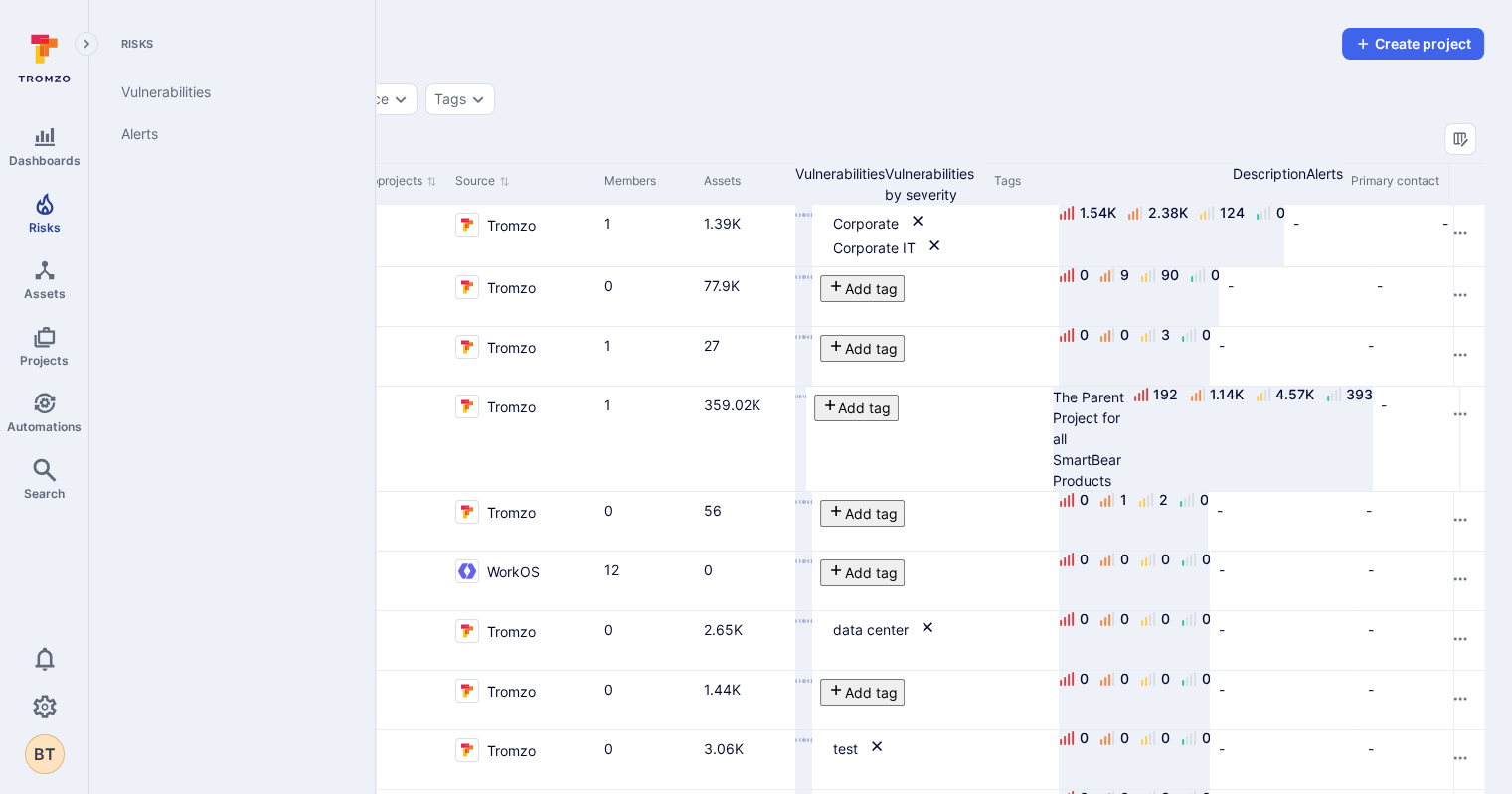 click on "Risks" at bounding box center [44, 213] 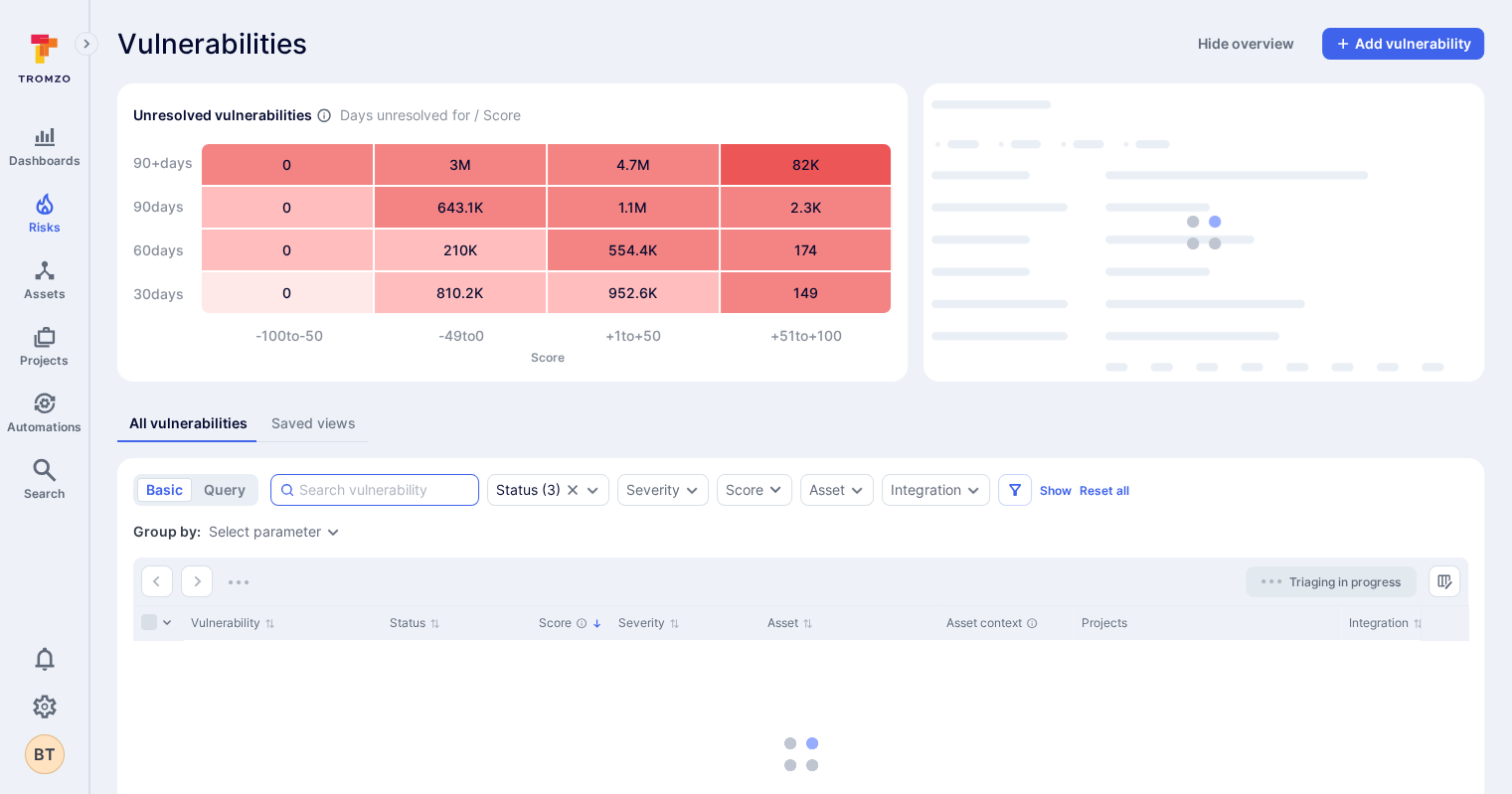 click at bounding box center [385, 490] 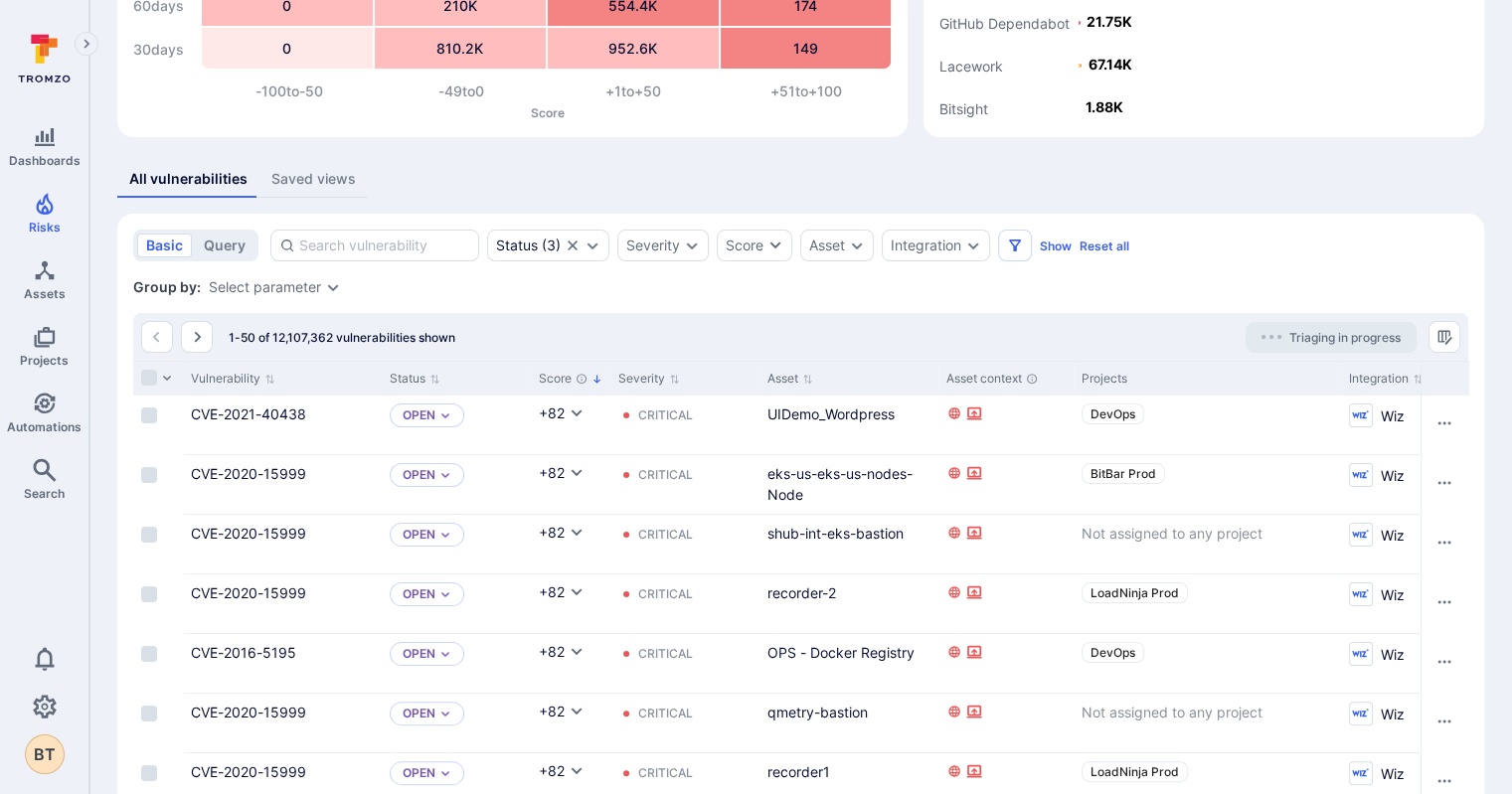 scroll, scrollTop: 83, scrollLeft: 0, axis: vertical 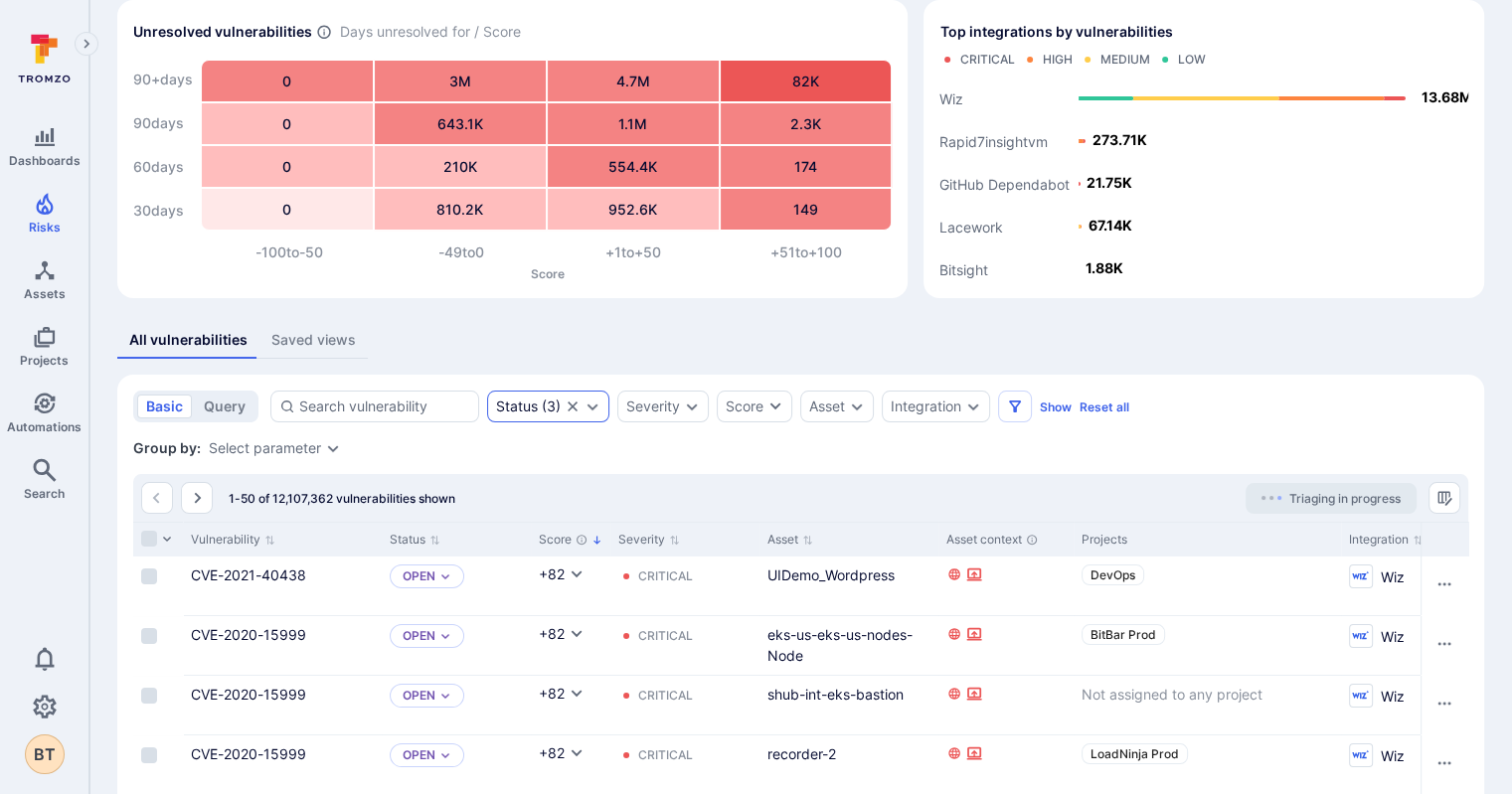click on "Status  ( 3 )" at bounding box center [548, 406] 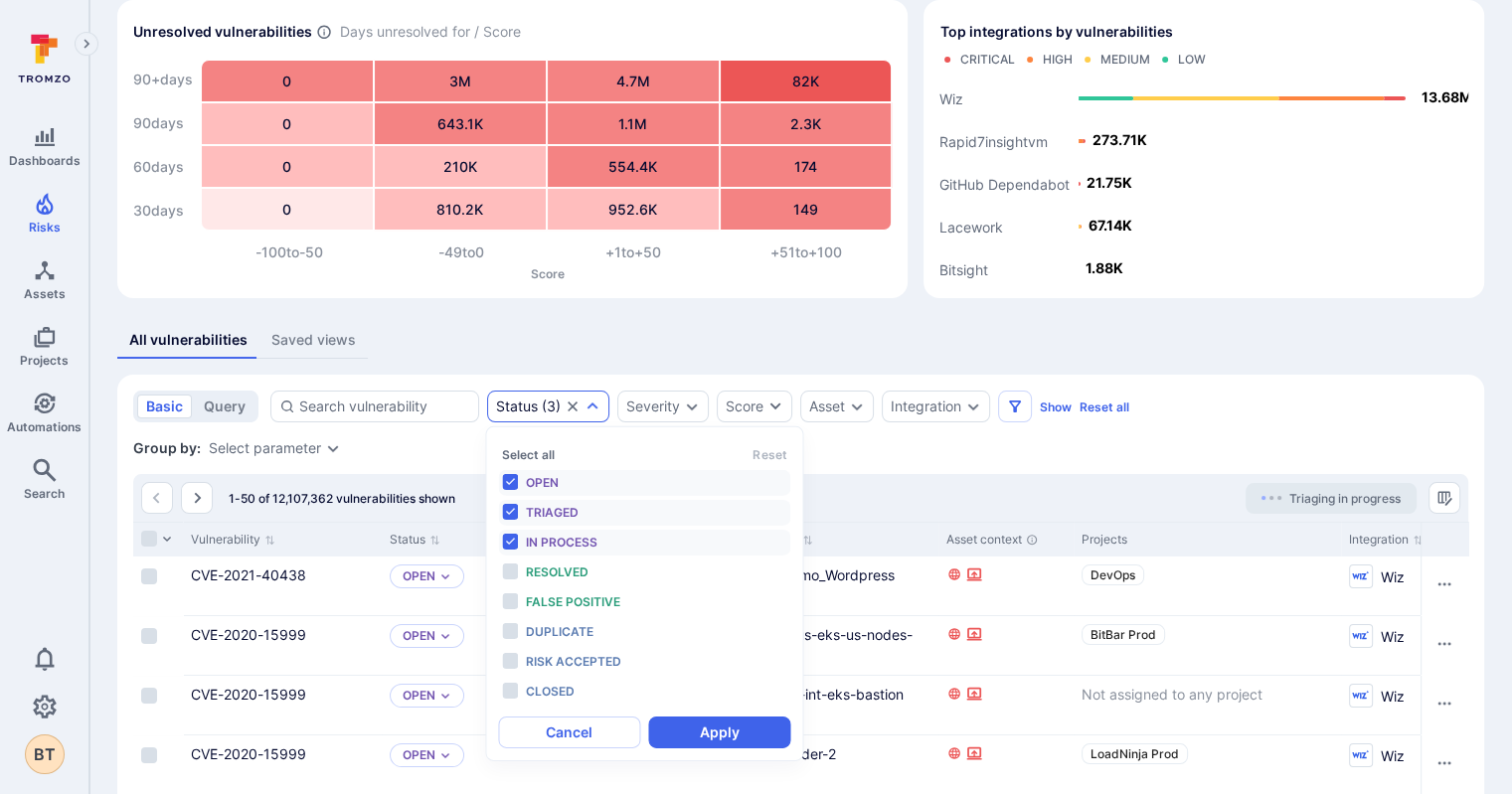 scroll, scrollTop: 16, scrollLeft: 0, axis: vertical 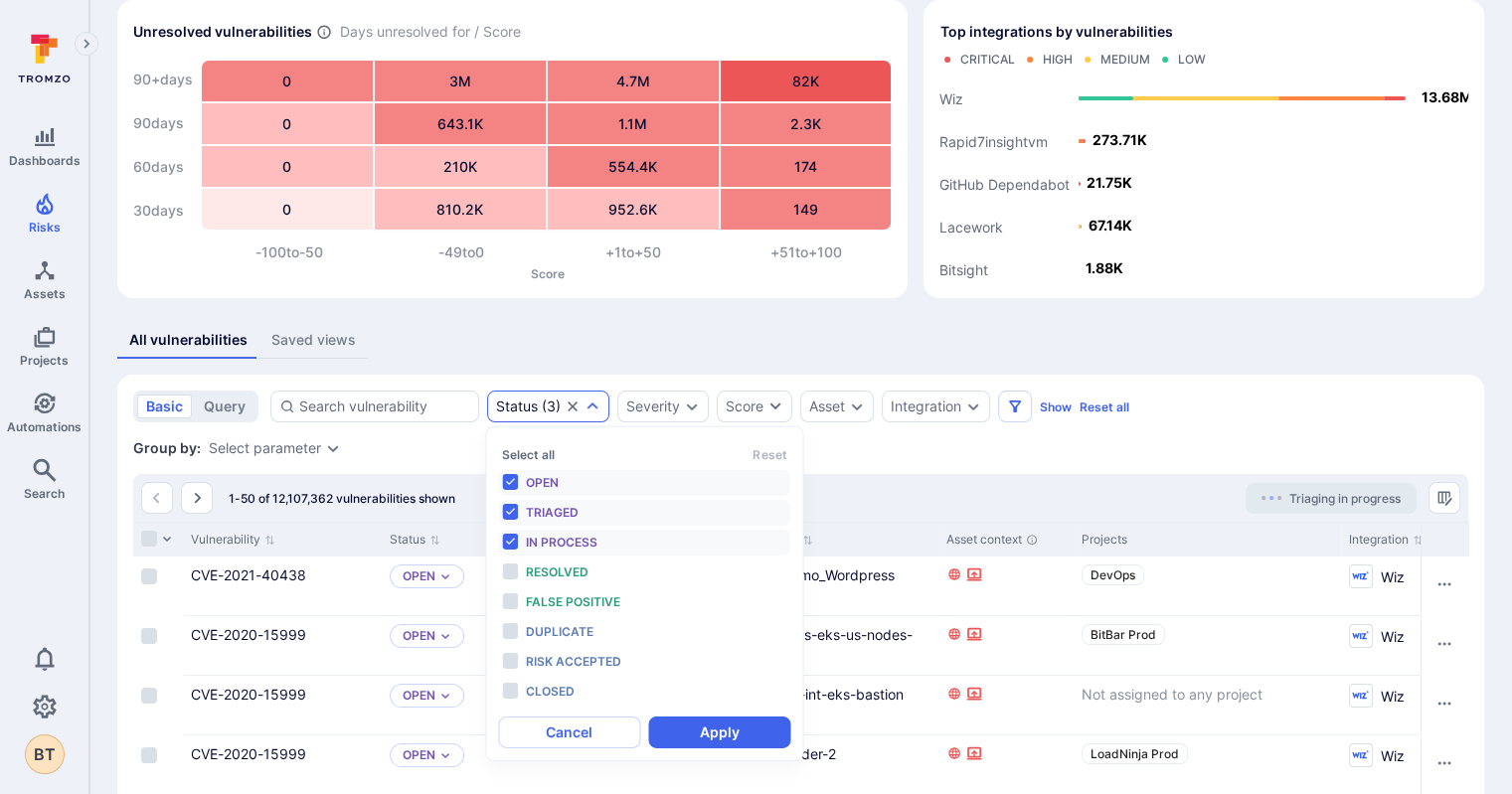 click on "In process" at bounding box center (644, 543) 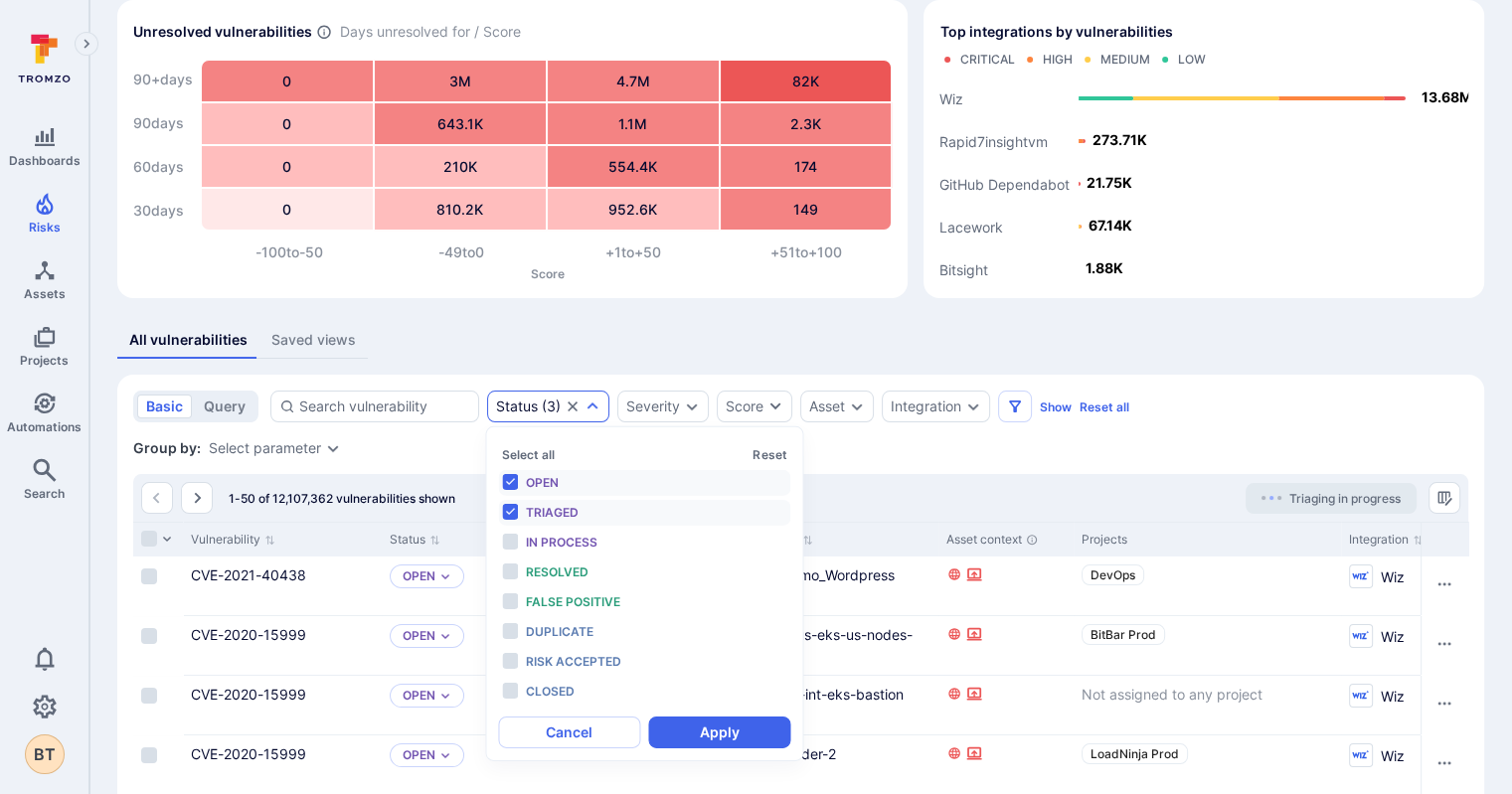 click on "Triaged" at bounding box center (644, 513) 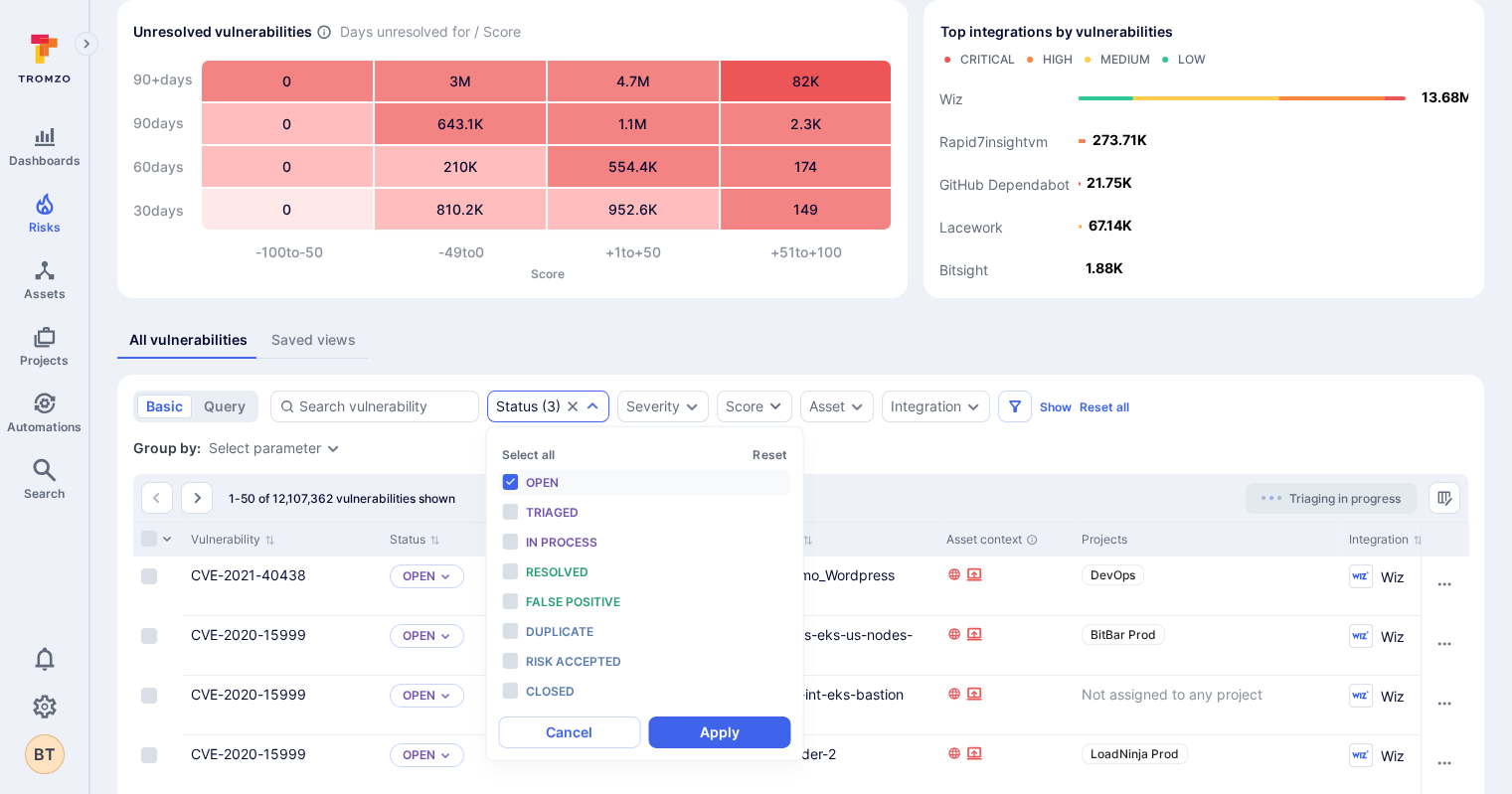 click on "Open" at bounding box center [644, 483] 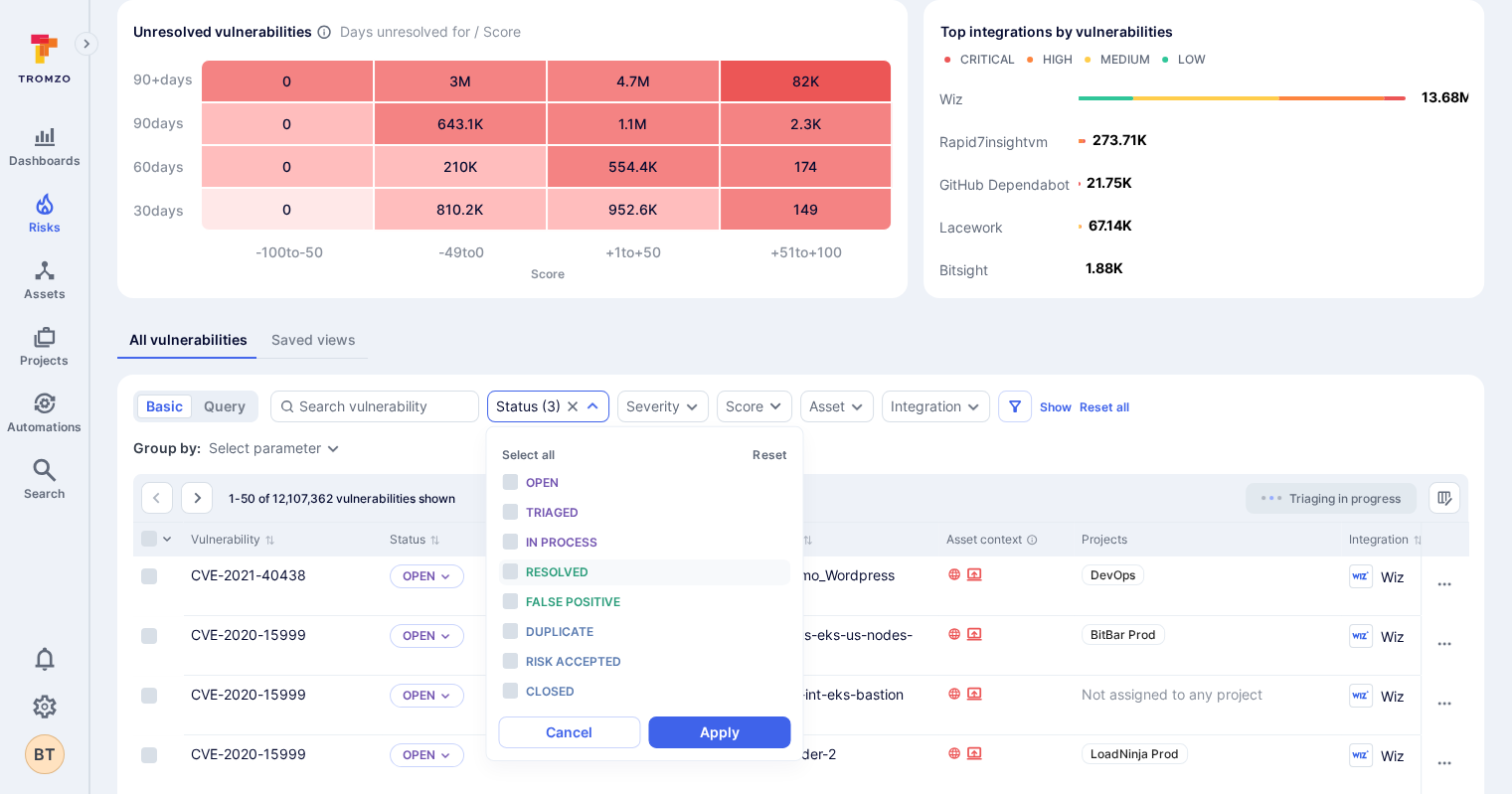 click on "Resolved" at bounding box center (557, 571) 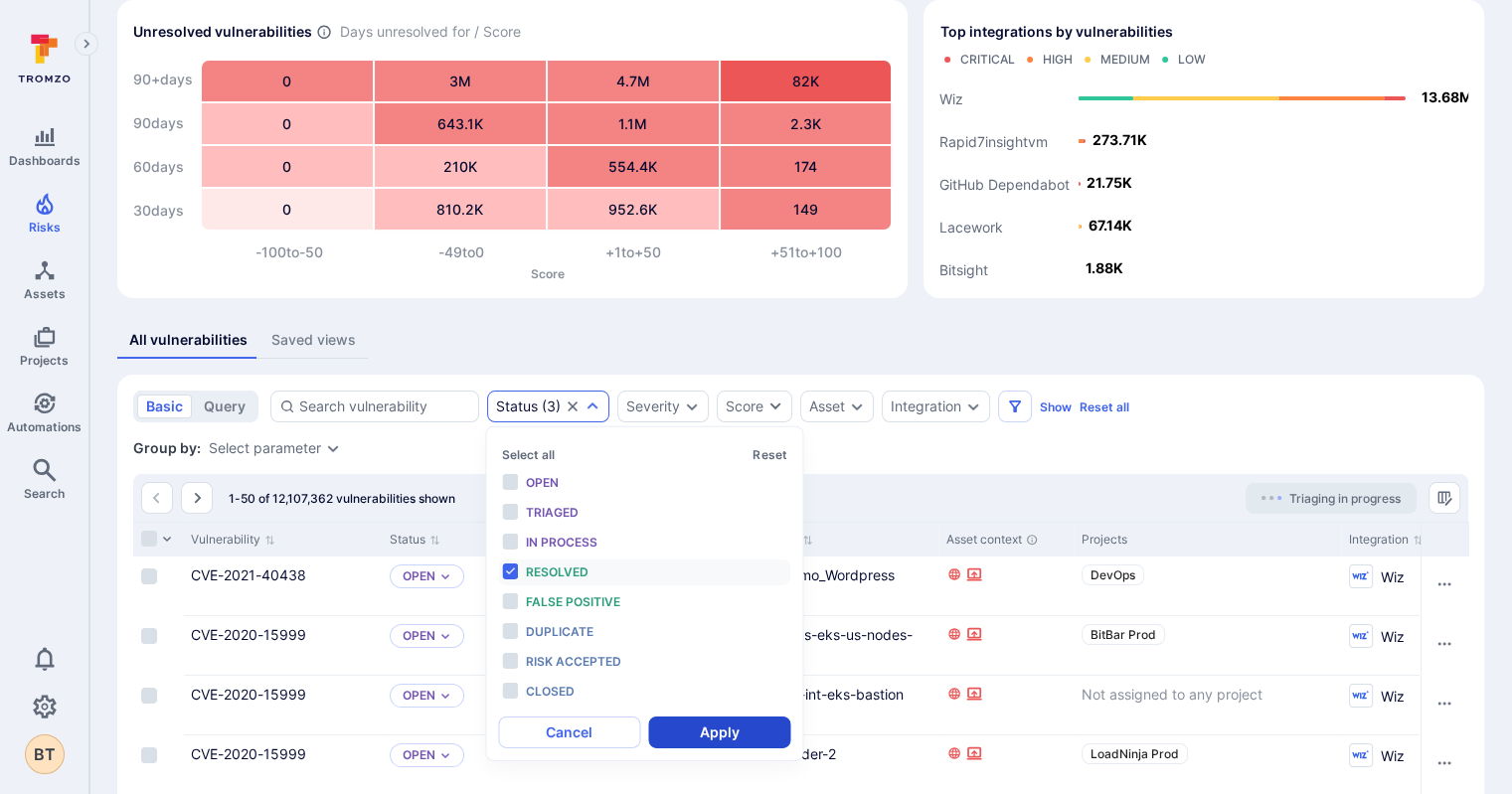 click on "Apply" at bounding box center (719, 732) 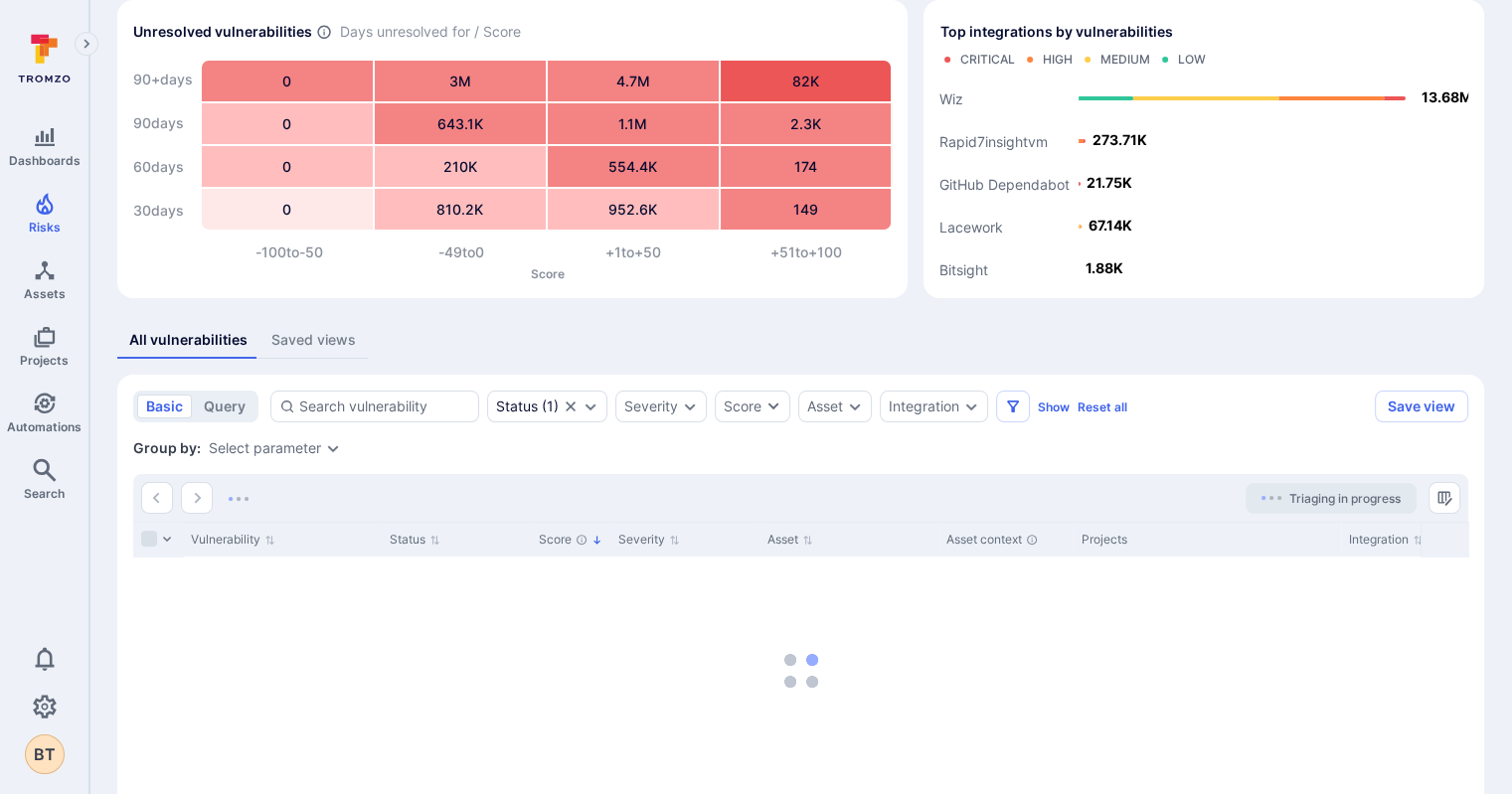 drag, startPoint x: 103, startPoint y: 496, endPoint x: 706, endPoint y: 412, distance: 608.82263 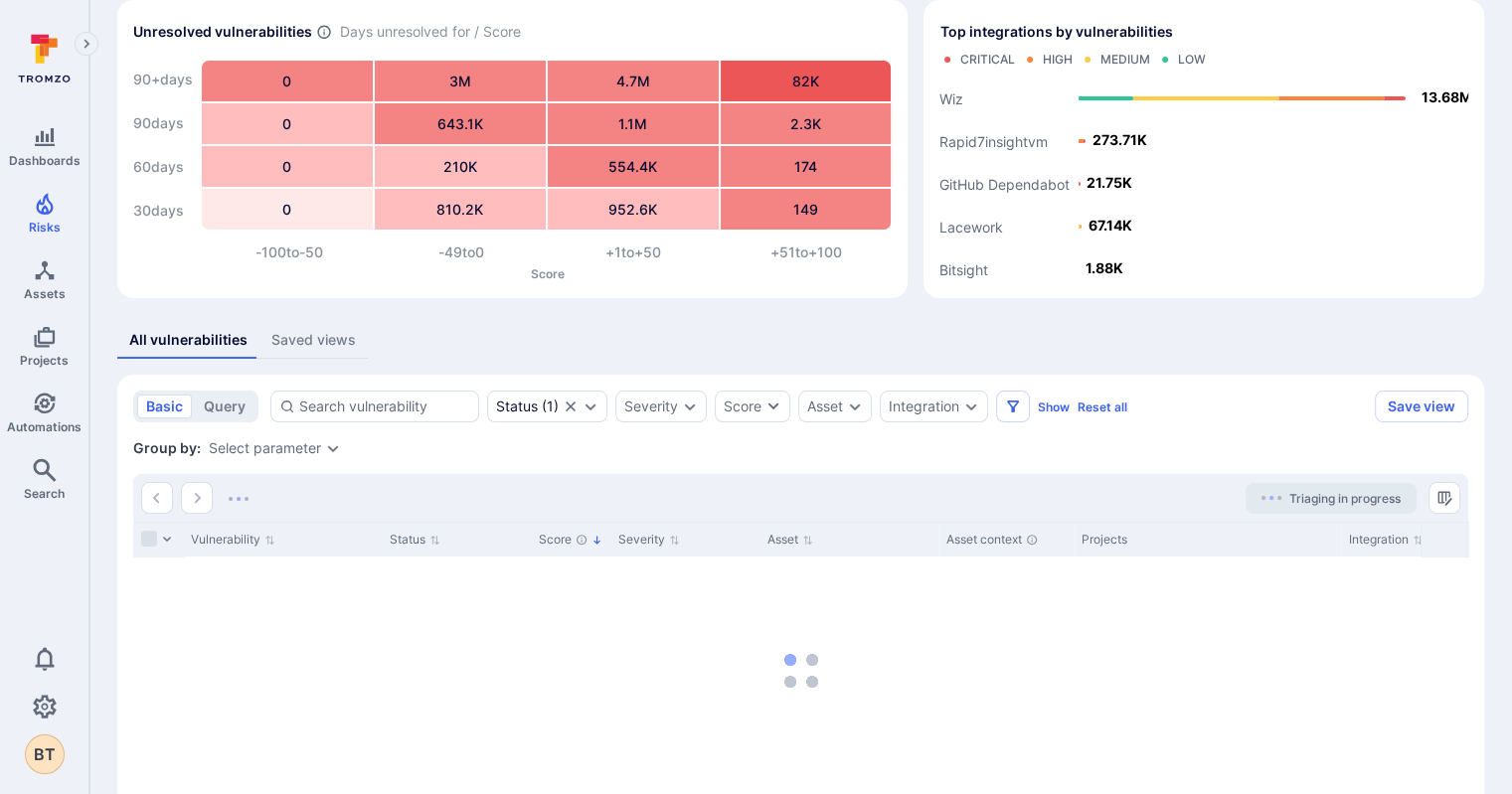 click on "Vulnerabilities Hide overview Add vulnerability Unresolved vulnerabilities Days unresolved for / Score 90+  days 90  days 60  days 30  days 0 3M 4.7M 82K 0 643.1K 1.1M 2.3K 0 210K 554.4K 174 0 810.2K 952.6K 149 -100  to  -50 -49  to  0 +1  to  +50 +51  to  +100 Score Top integrations by vulnerabilities Critical High Medium Low Bitsight Lacework GitHub Dependabot Rapid7insightvm Wiz 1.88K 67.14K 21.75K 273.71K 13.68M All vulnerabilities Saved views basic query Status  ( 1 ) Severity Score Asset Integration Show Reset all Save view Status : resolved Group by: Select parameter Triaging in progress Vulnerability Status Score Severity Asset Asset context Projects Integration Scanner status EPSS Score KEV Fix available Exploit available Dependency Level Category Scanned date Scanner dismissed date Dismissed reason Compliance frameworks CWE Reachability Source filename   Created by 1-1 of 1 views shown View title Filters Group parameters Created by Date created Last updated by Last updated date   2 Project" at bounding box center [800, 409] 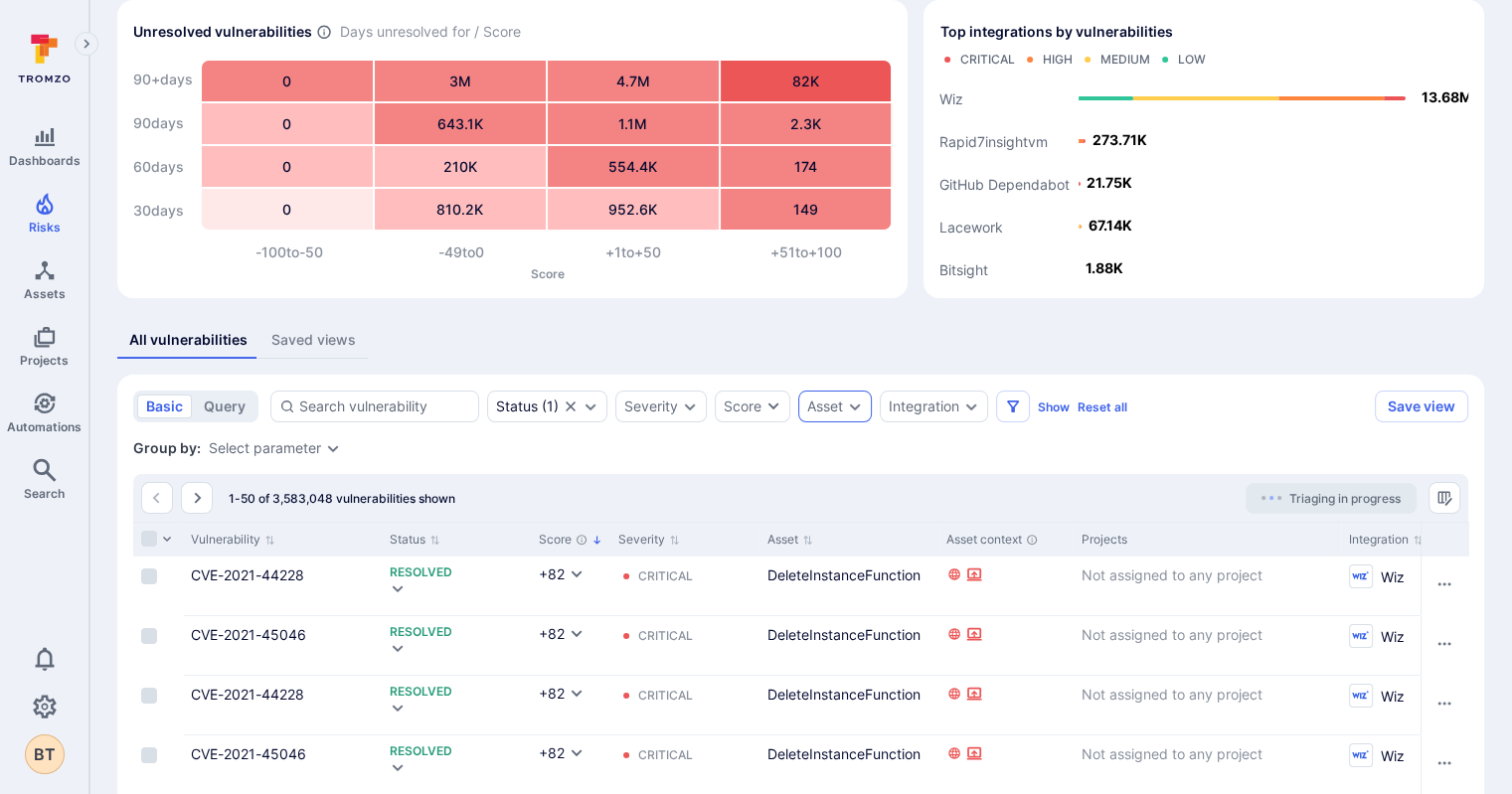 click 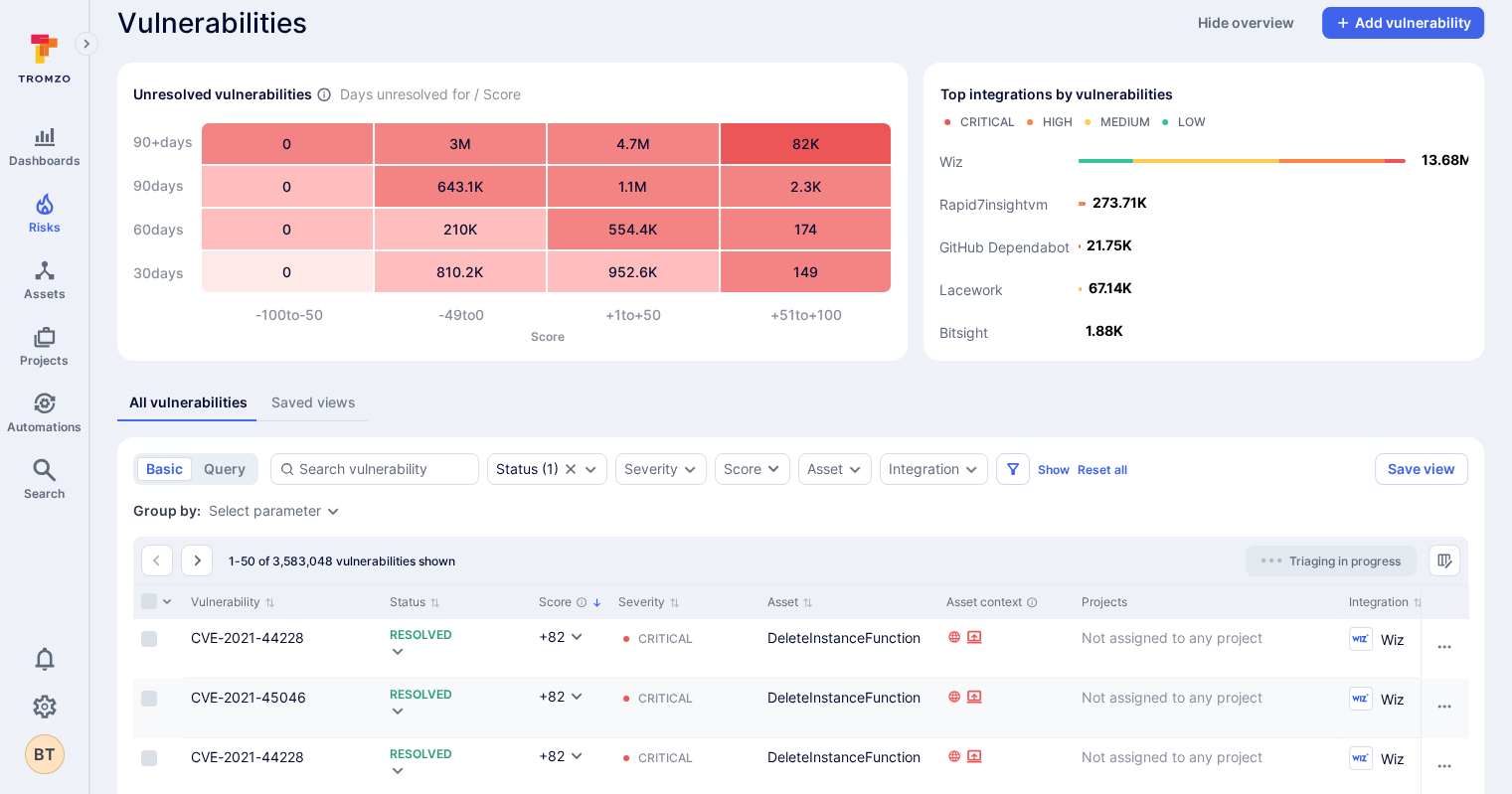 scroll, scrollTop: 20, scrollLeft: 0, axis: vertical 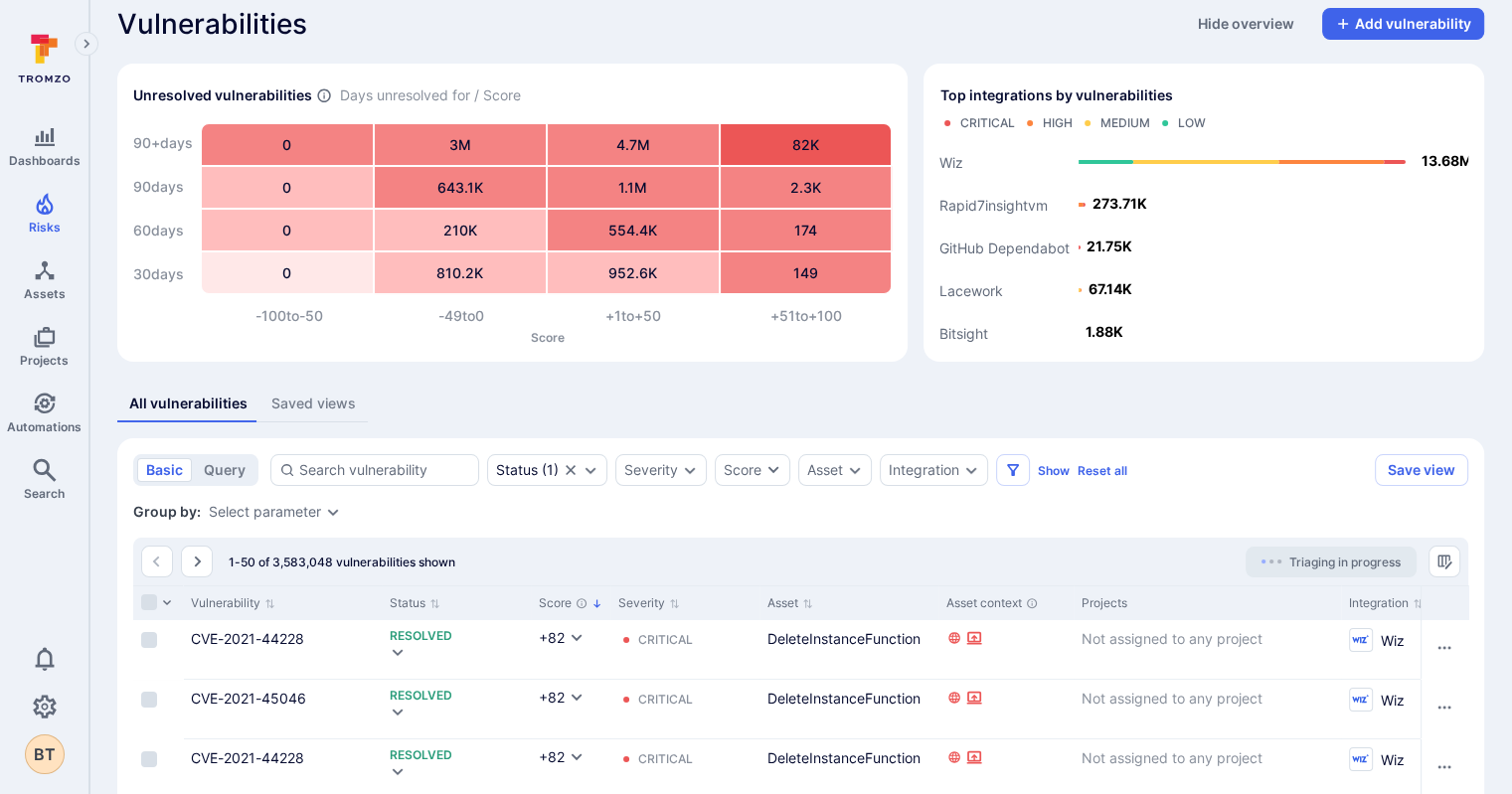 click on "Group by: Select parameter" at bounding box center (800, 512) 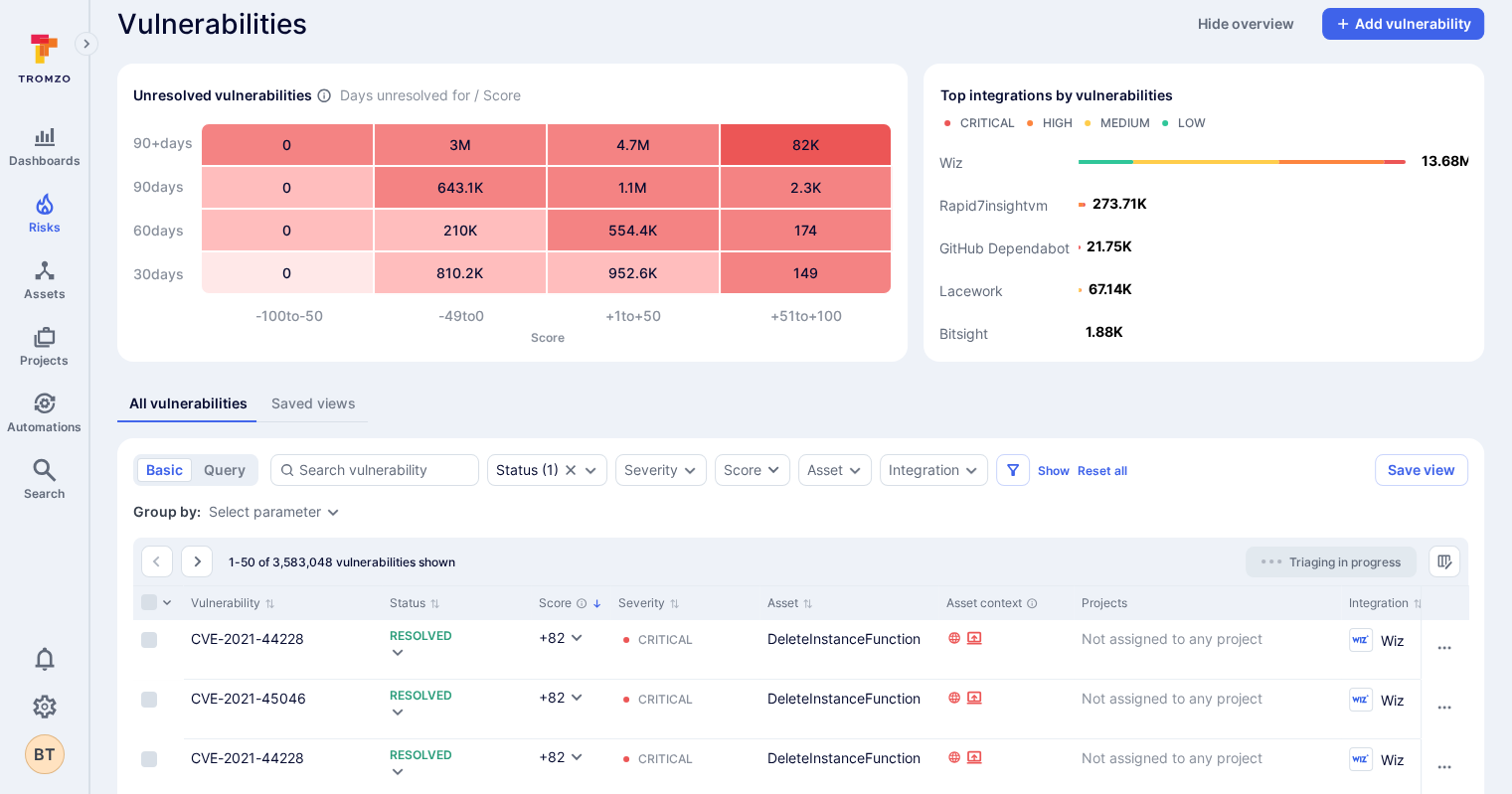 click on "Select parameter" at bounding box center [264, 512] 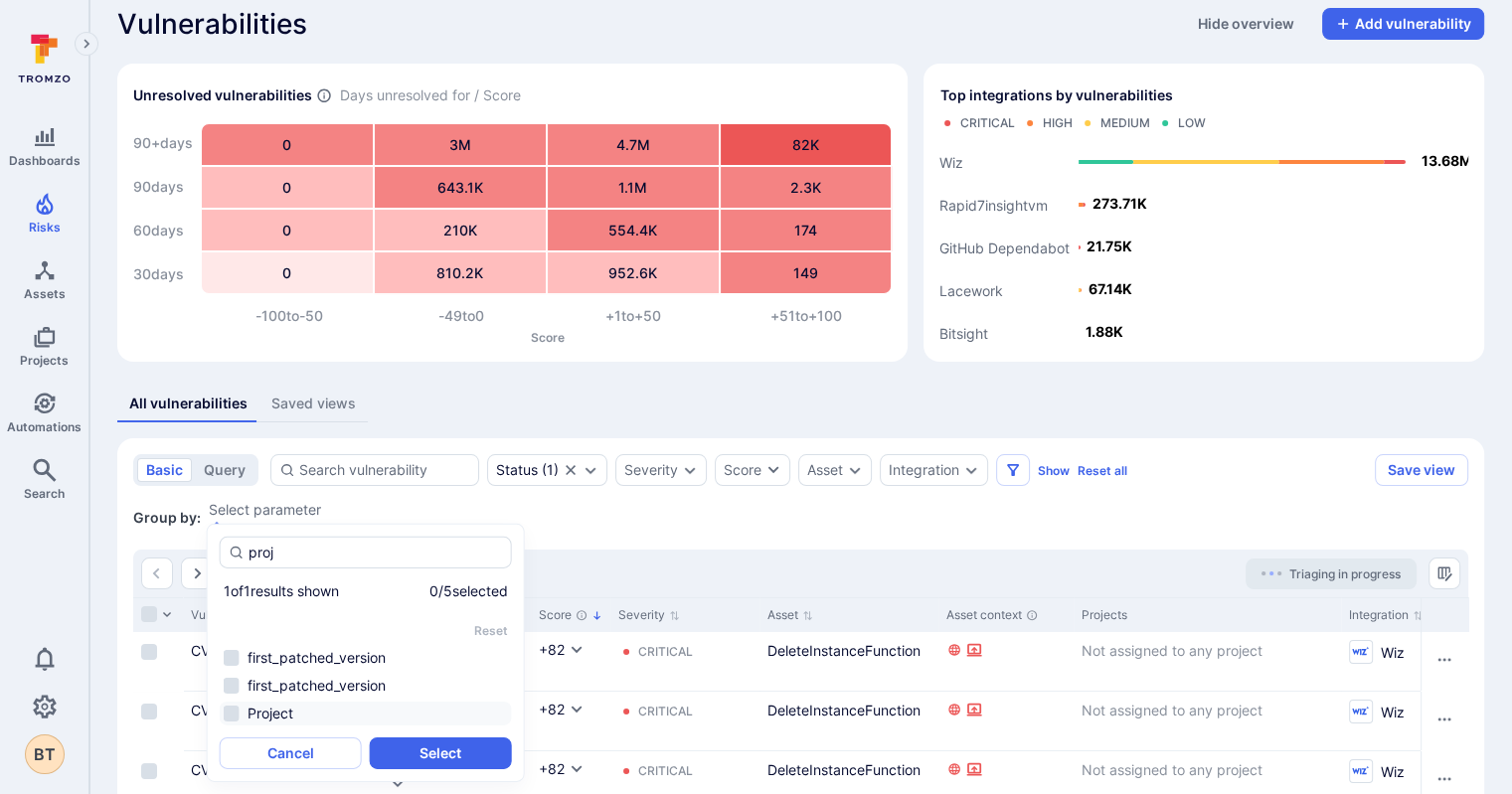 click on "Project" at bounding box center [366, 714] 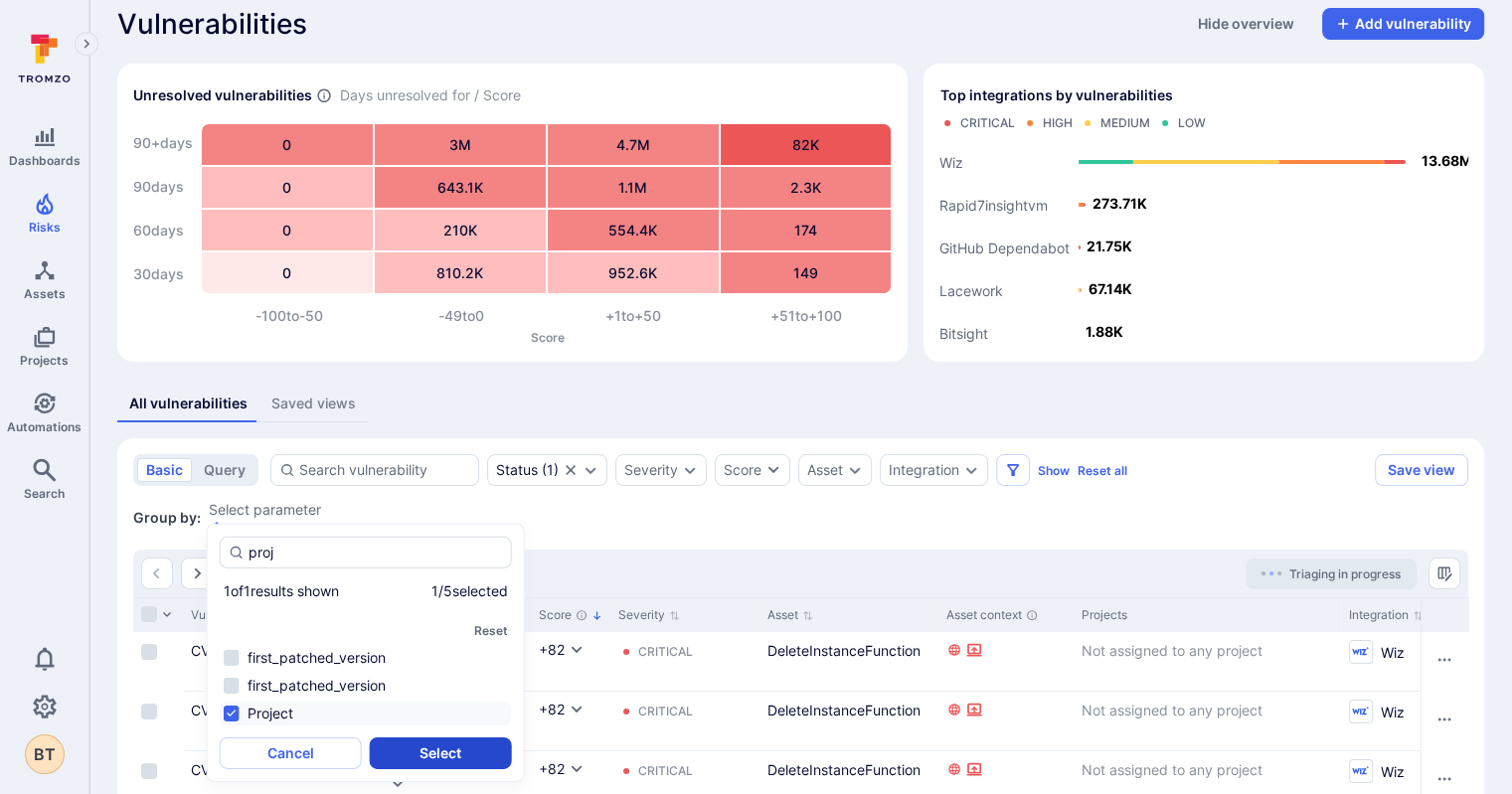 type on "proj" 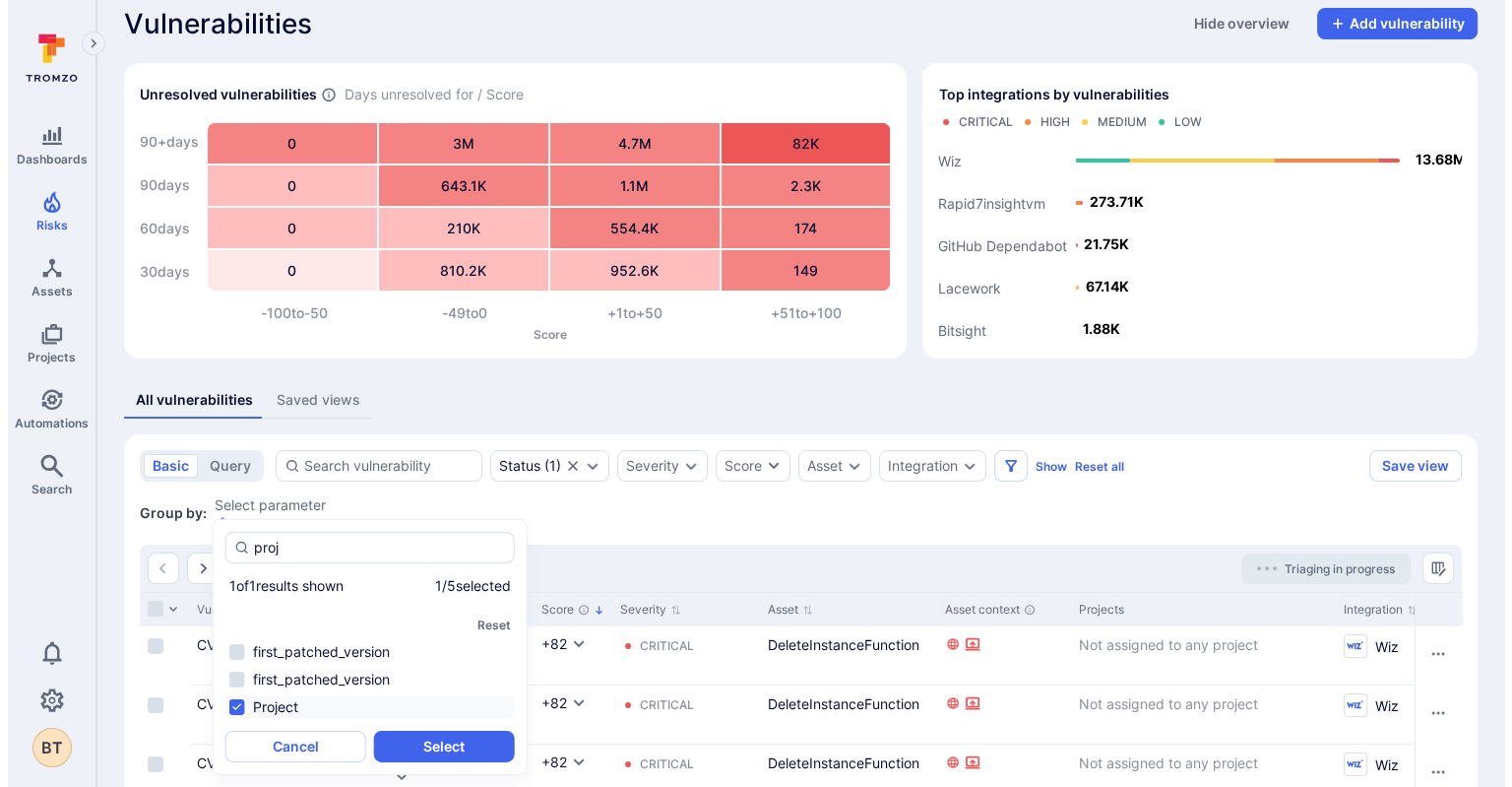 scroll, scrollTop: 0, scrollLeft: 0, axis: both 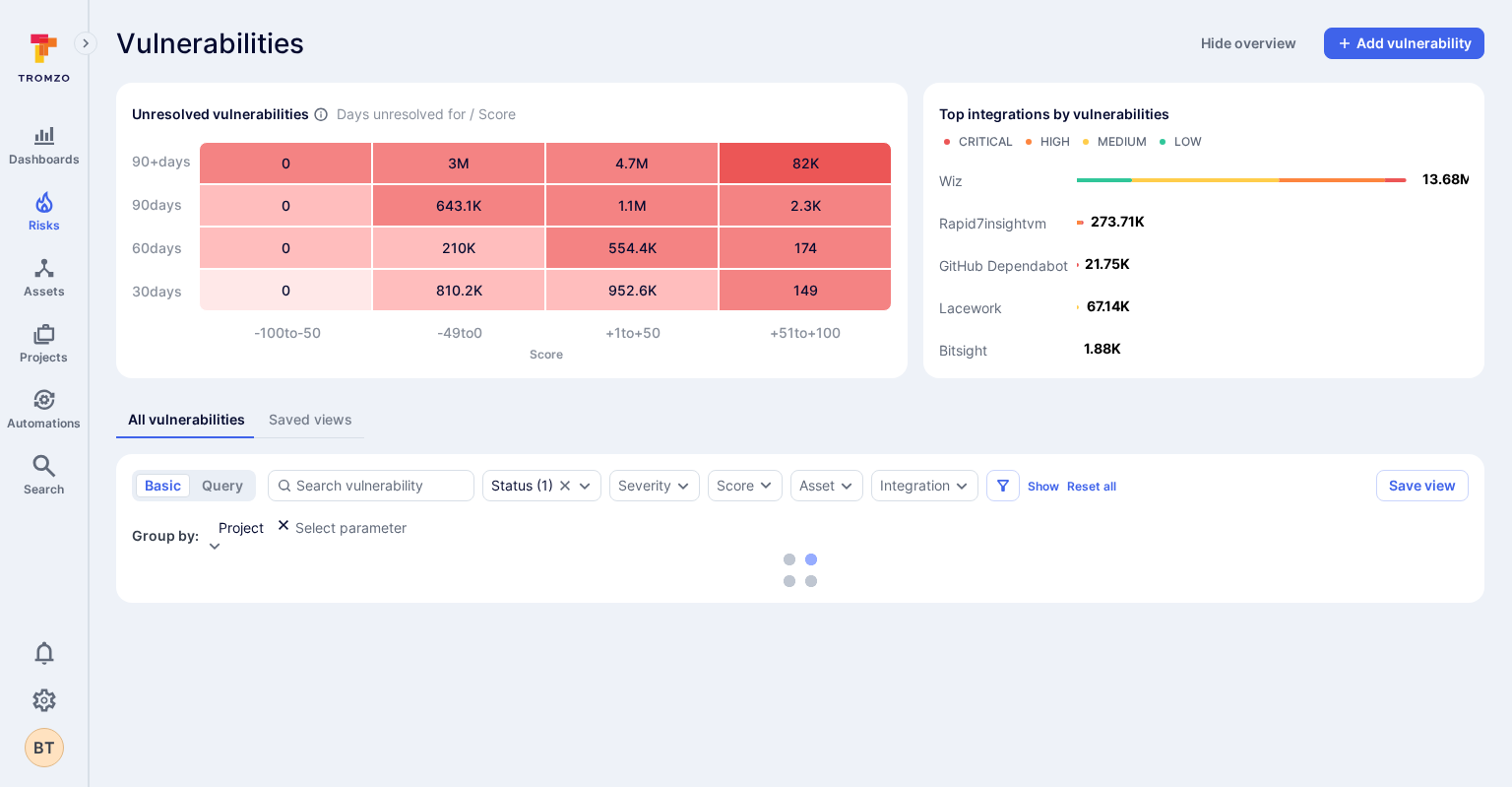 click on "All vulnerabilities Saved views basic query Status  ( 1 ) Severity Score Asset Integration Show Reset all Save view Status : resolved Group by: Project Select parameter Created by 1-1 of 1 views shown View title Filters Group parameters Created by Date created Last updated by Last updated date   Vulnerable Entities by Project 2 Project Vulnerable entity Arjan Dehar Mar 26, 2025 Arjan Dehar Mar 26, 2025" at bounding box center (800, 502) 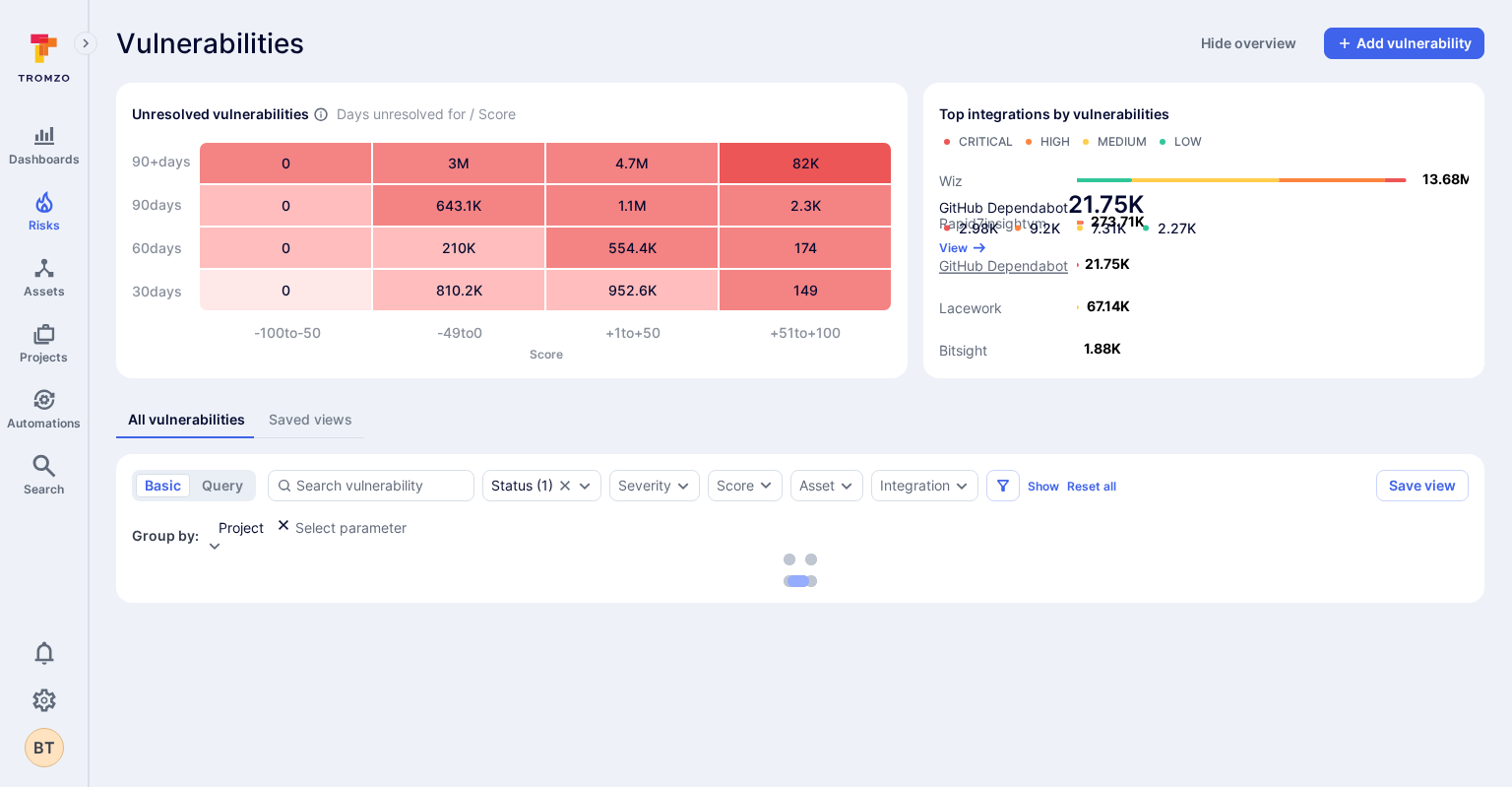 click on "GitHub Dependabot" 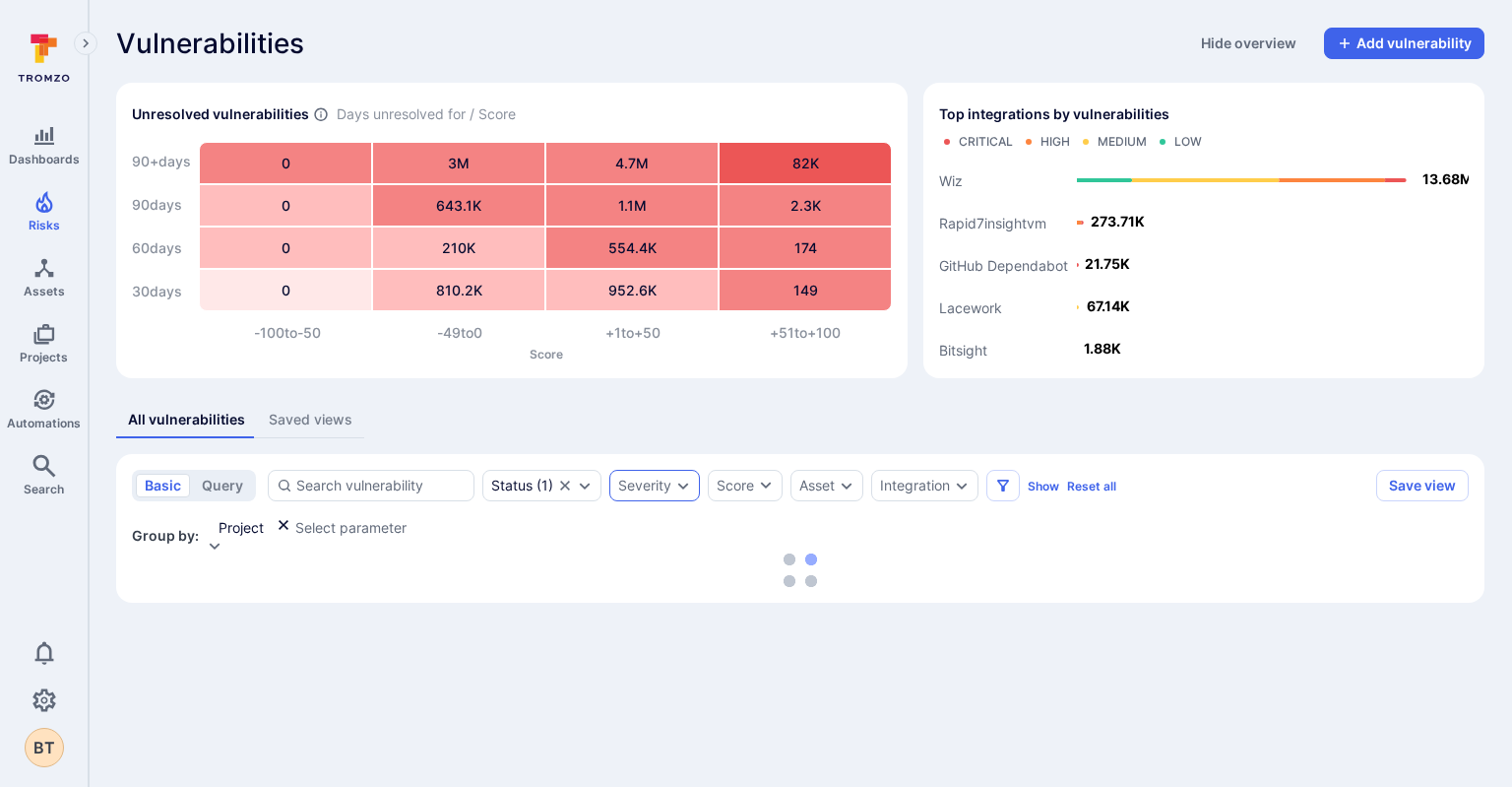 click on "Severity" at bounding box center [645, 486] 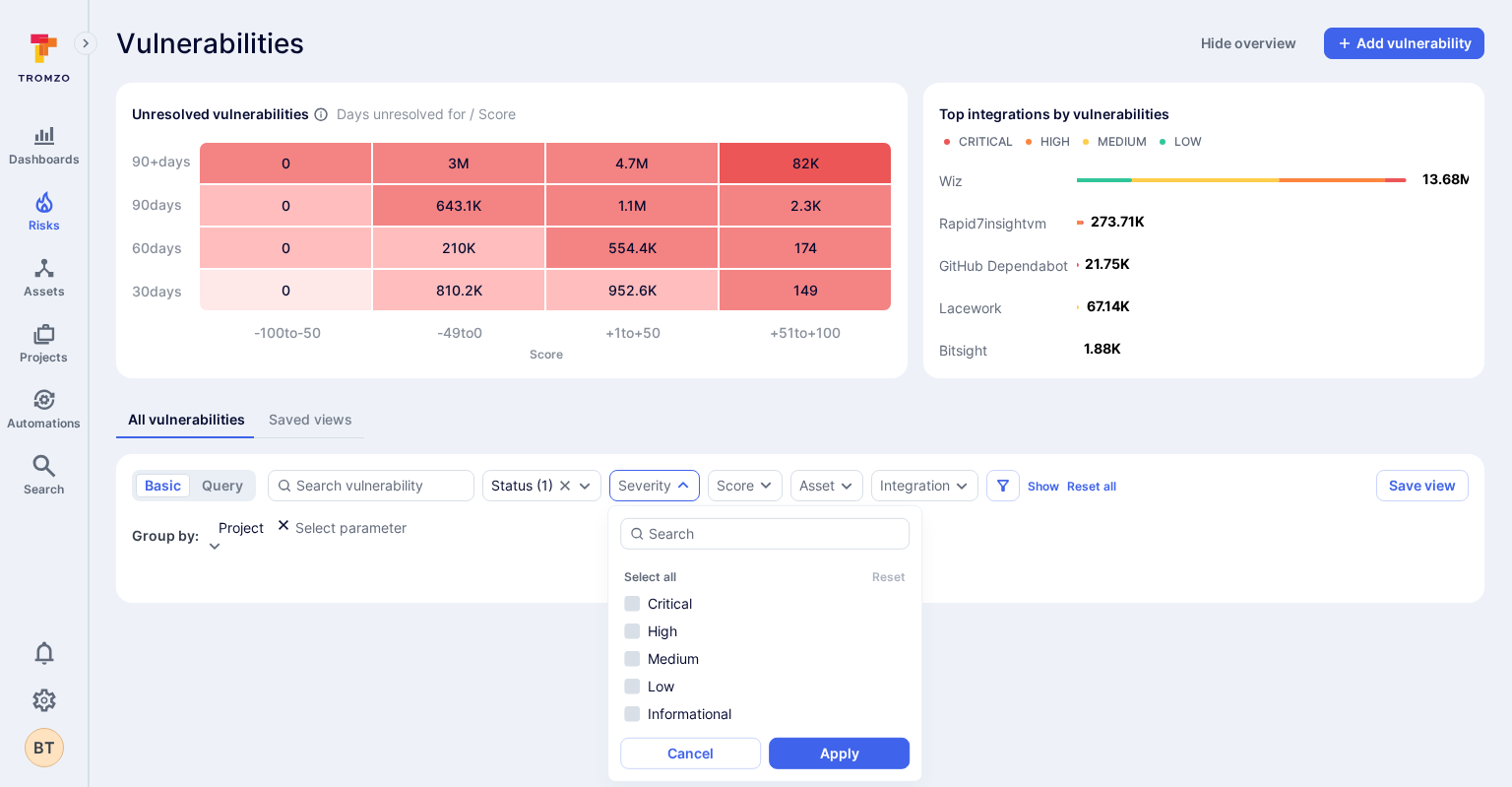 click on "Status  ( 1 ) Severity Score Asset Integration Show Reset all" at bounding box center (692, 486) 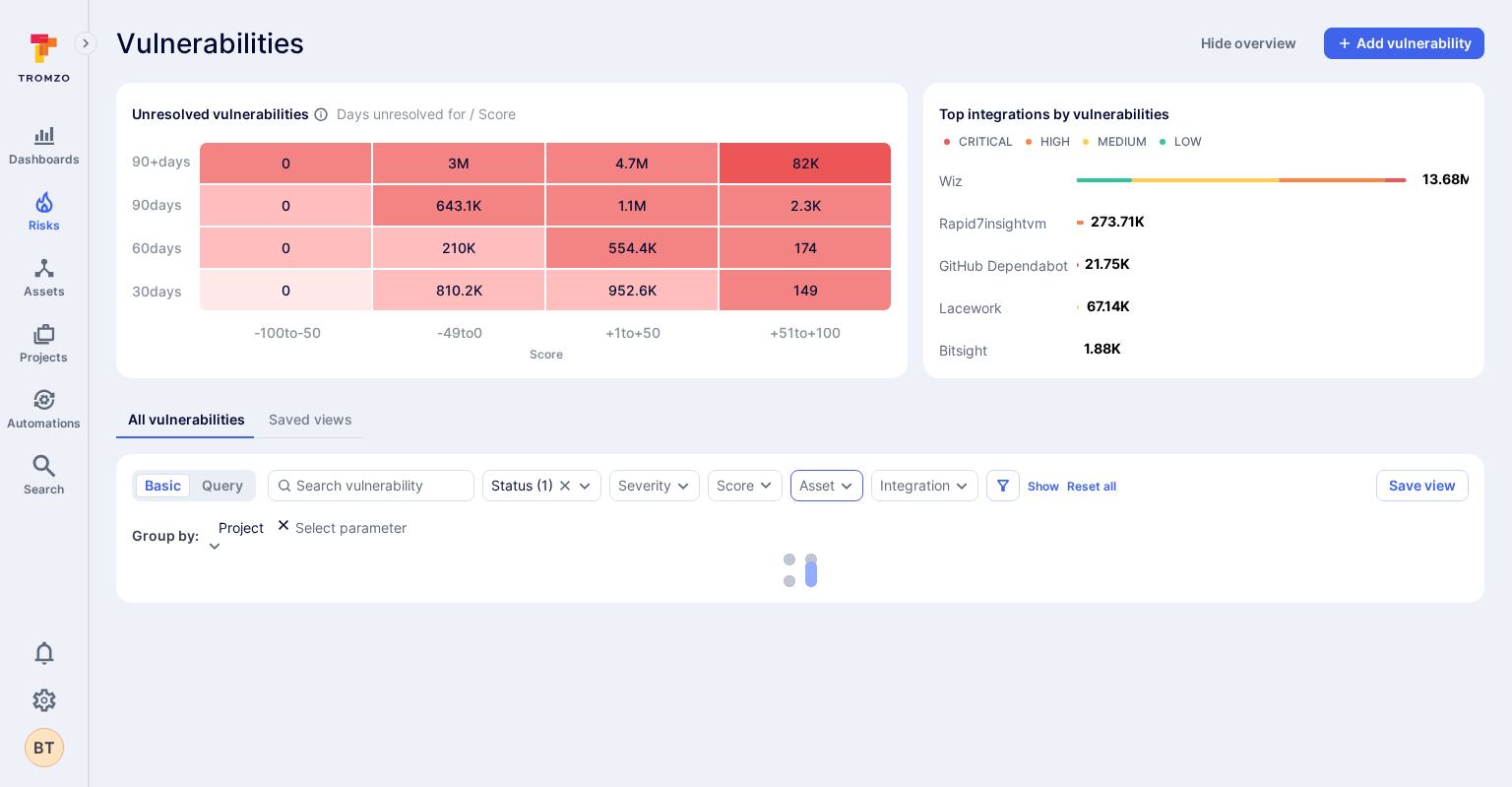 click on "Asset" at bounding box center (817, 486) 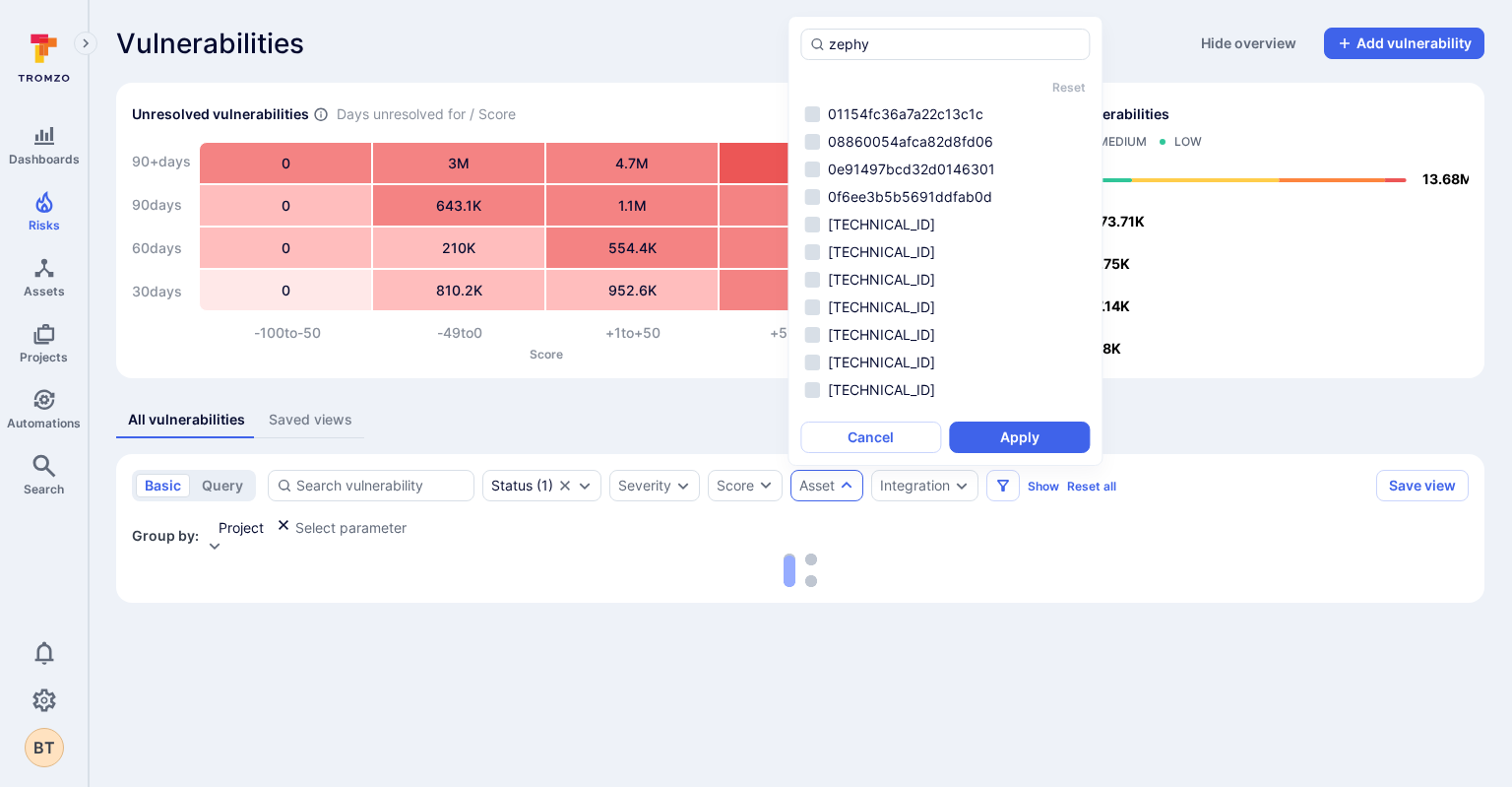 type on "zephyr" 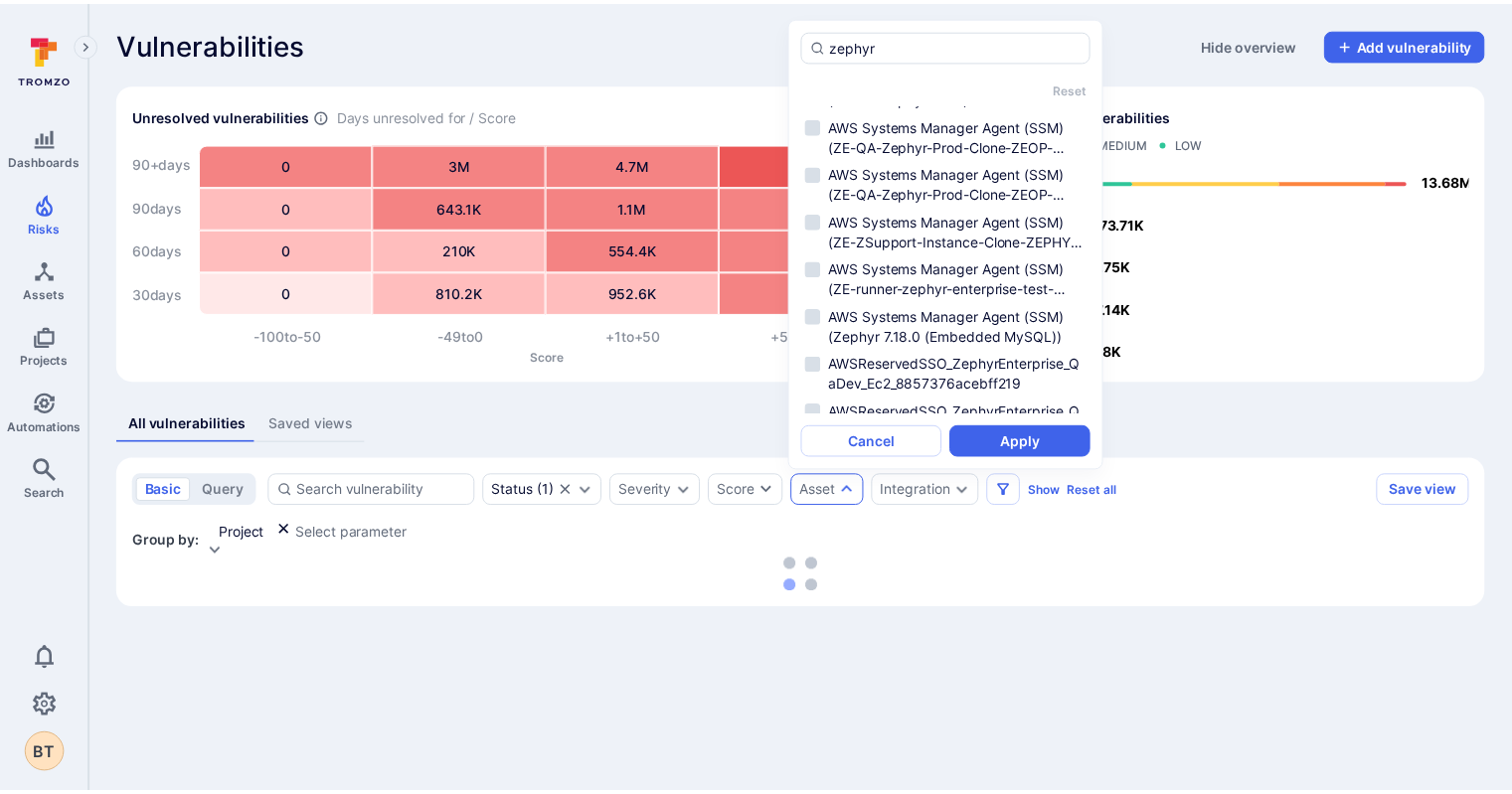 scroll, scrollTop: 13582, scrollLeft: 0, axis: vertical 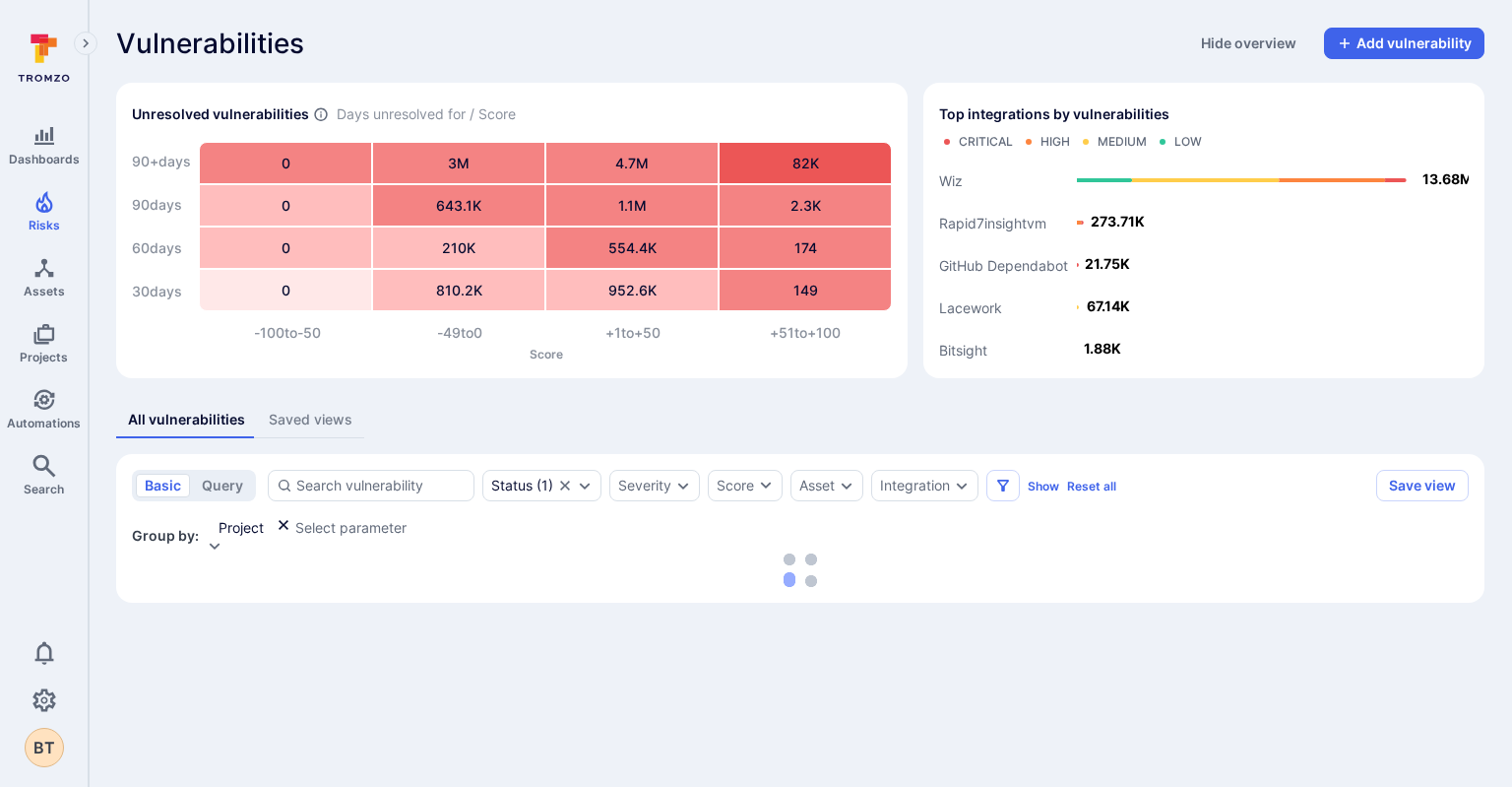 type 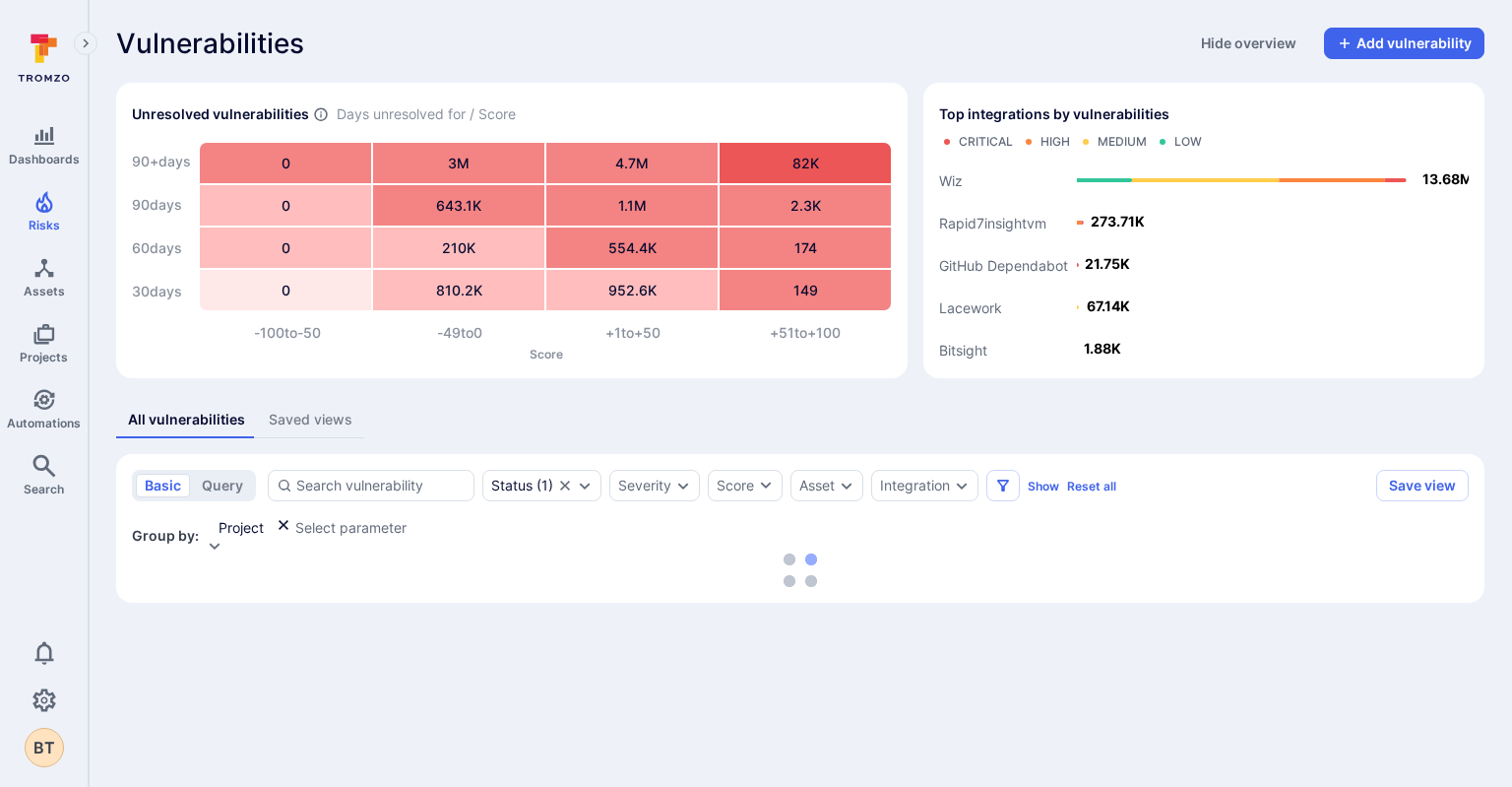 click on "Saved views" at bounding box center (310, 420) 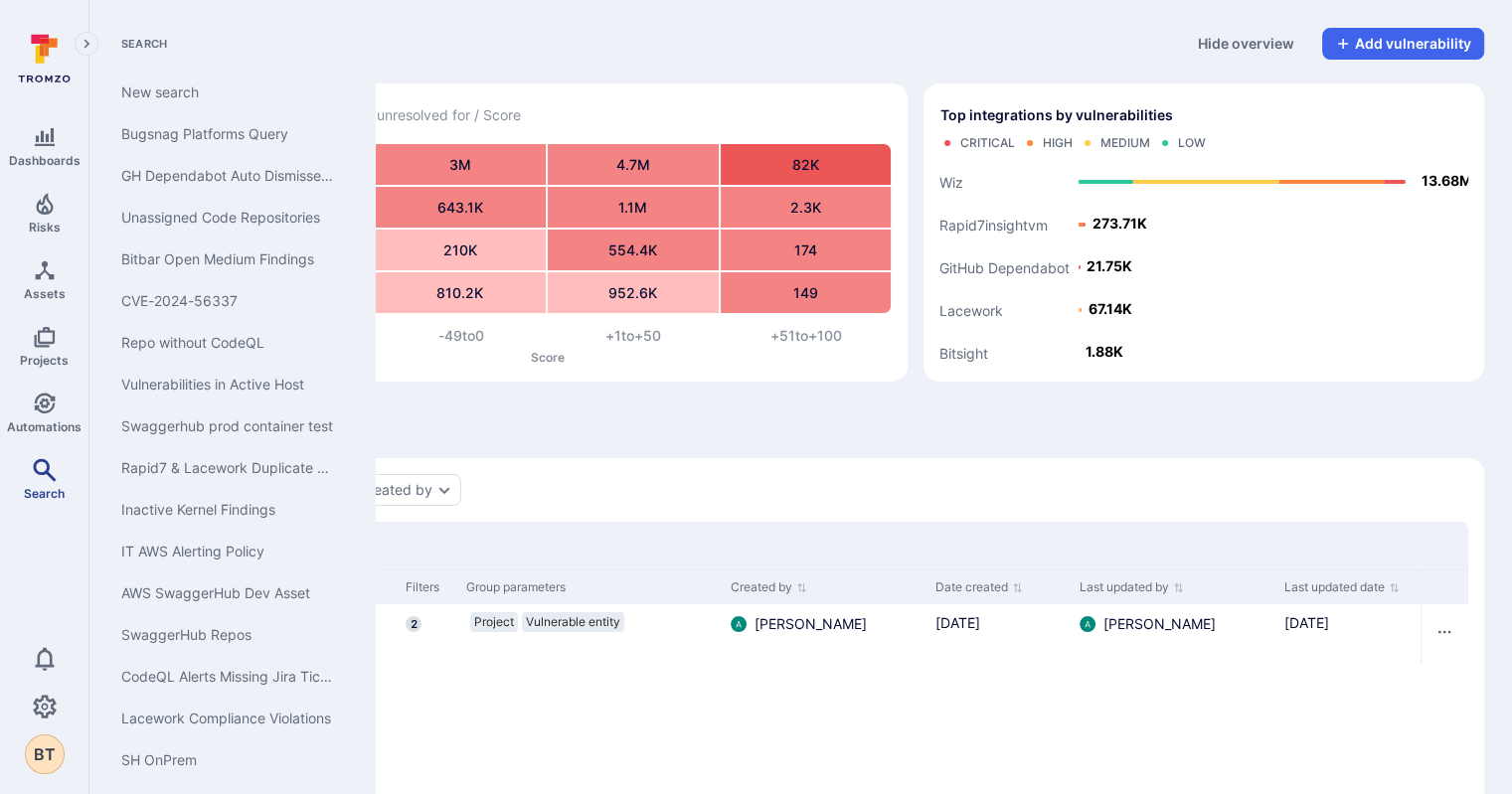 click on "Search" at bounding box center [44, 493] 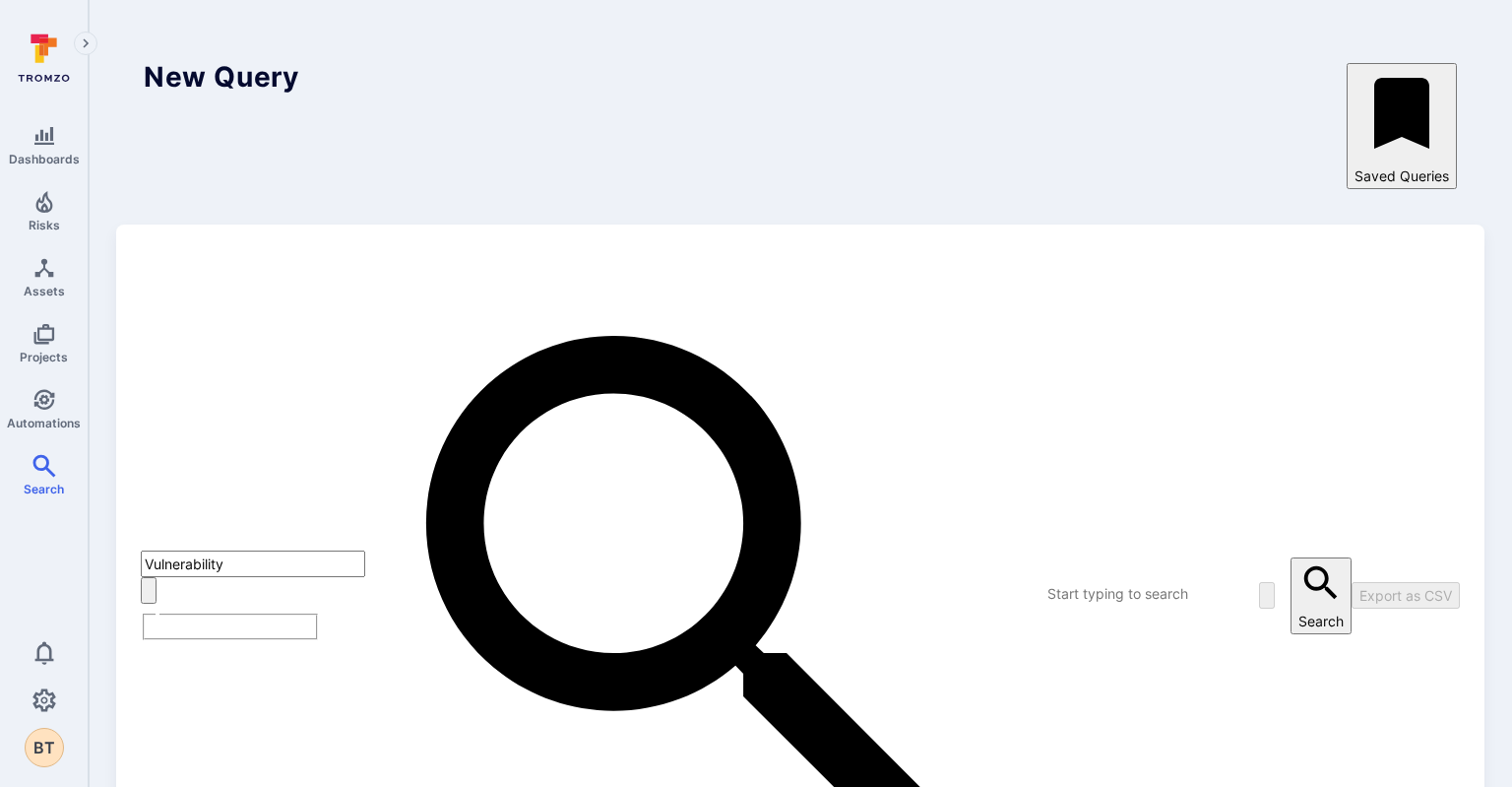 click at bounding box center [1120, 593] 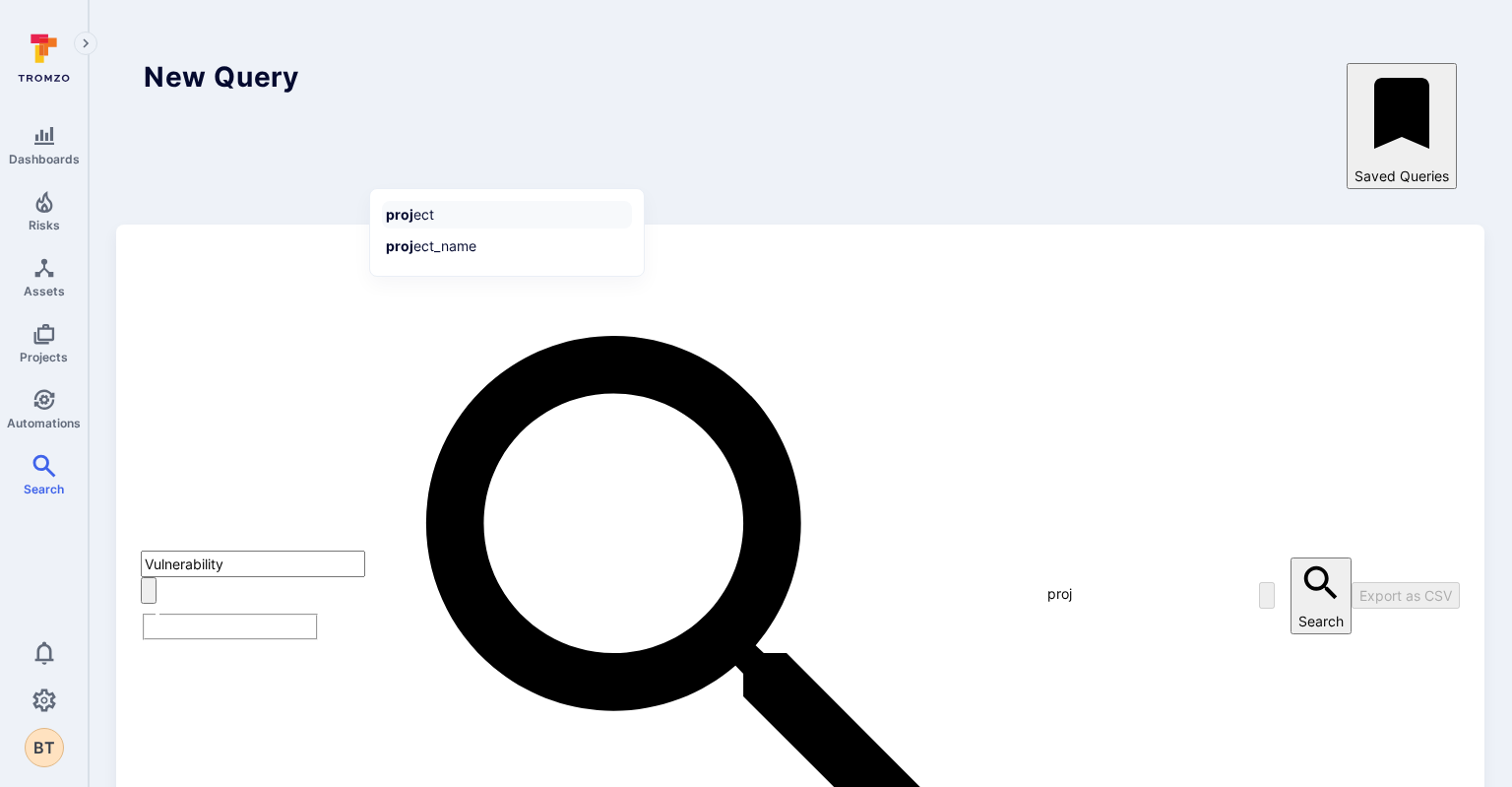 drag, startPoint x: 510, startPoint y: 212, endPoint x: 491, endPoint y: 222, distance: 21.470911 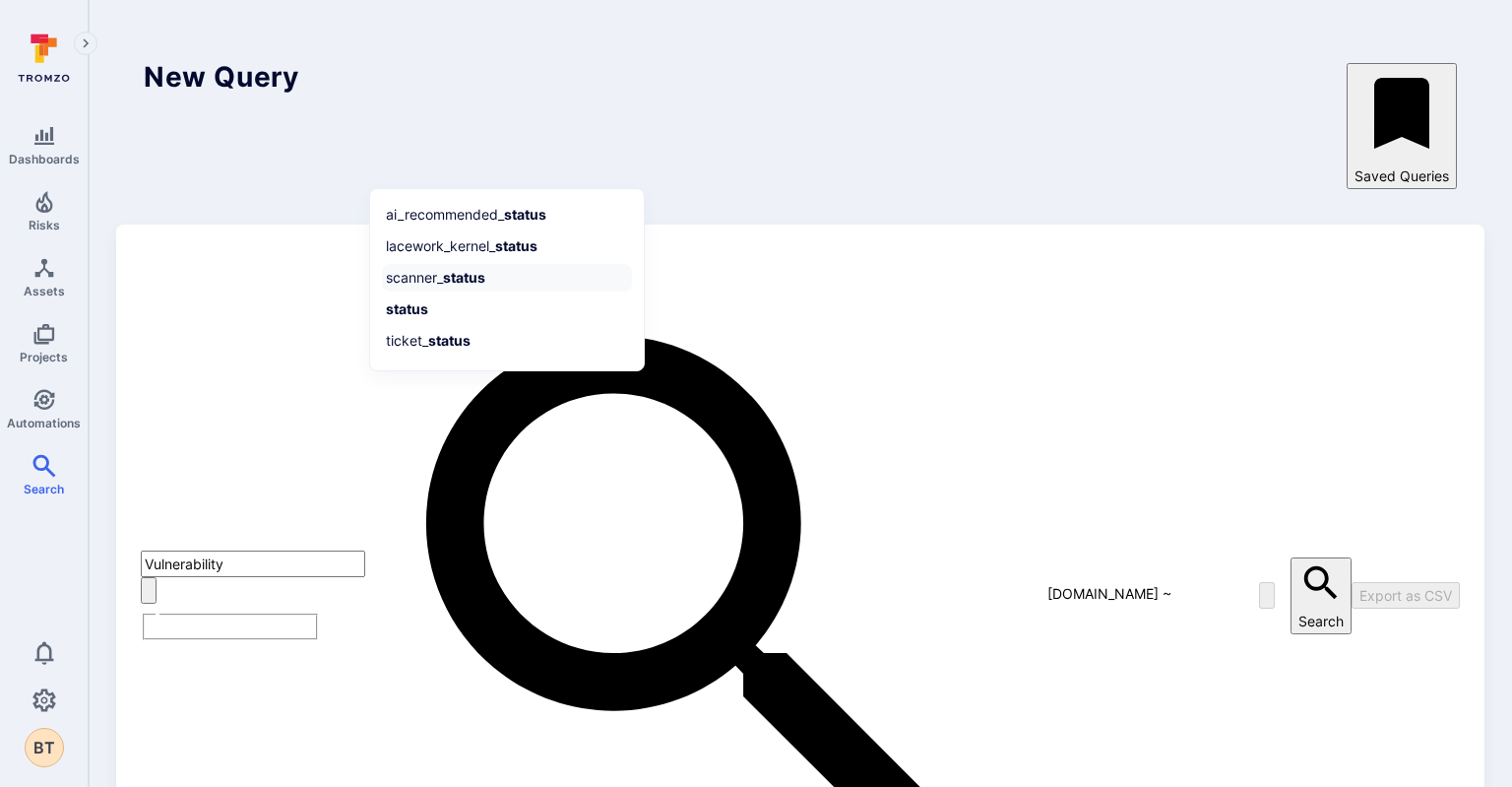 click on "status" at bounding box center [464, 277] 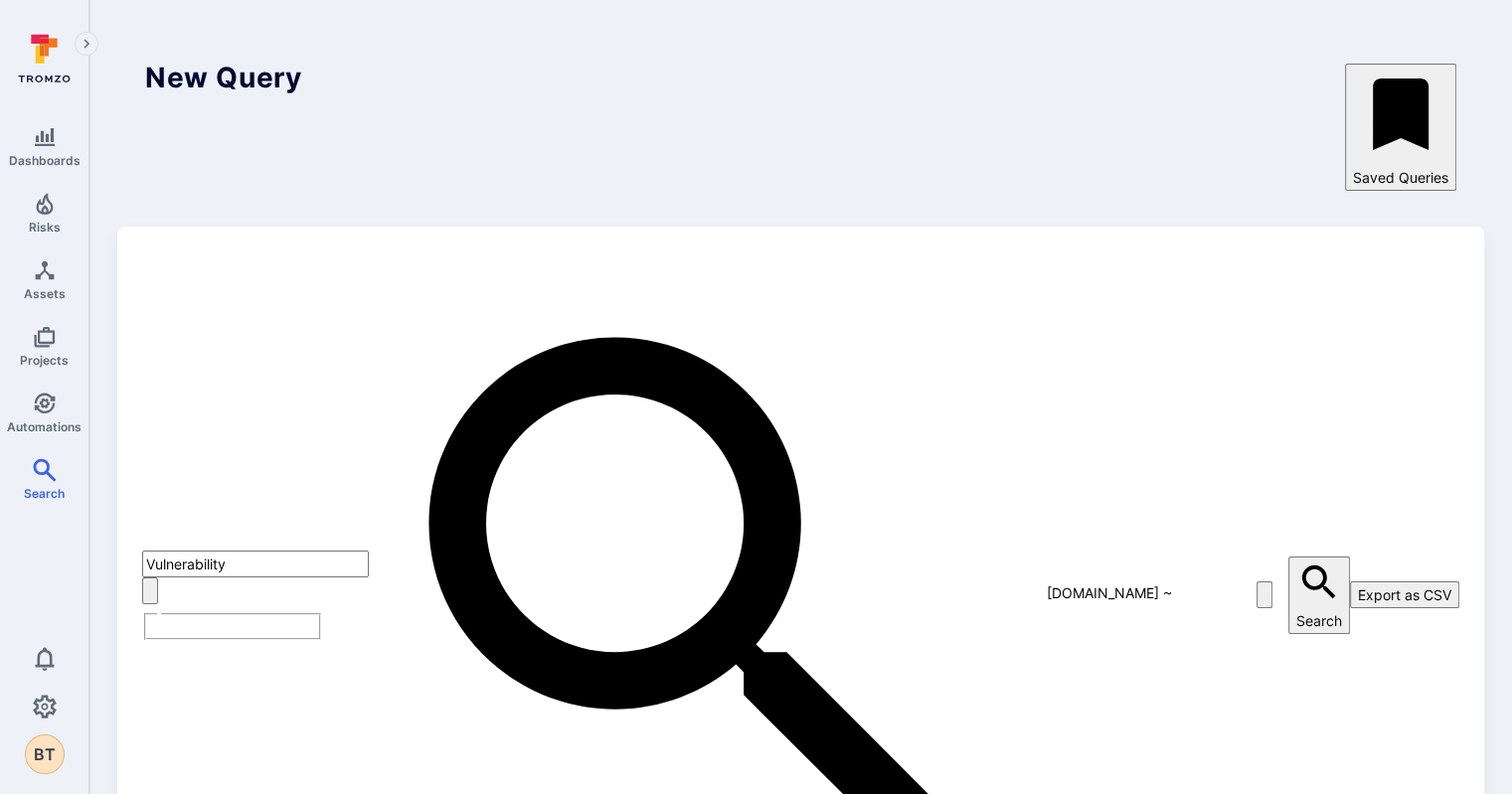 scroll, scrollTop: 0, scrollLeft: 87, axis: horizontal 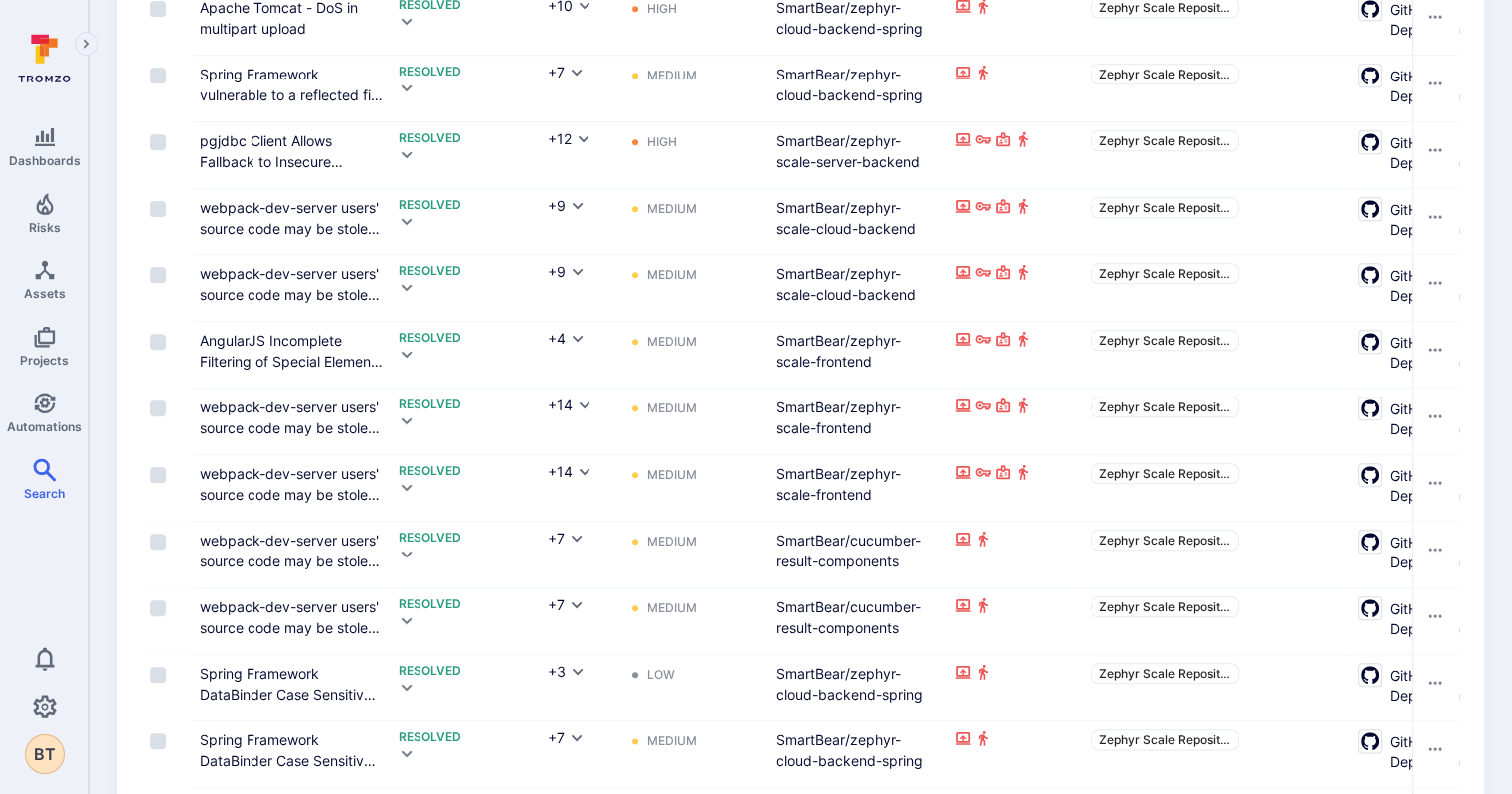 click on "Apache Tomcat Rewrite rule bypass" at bounding box center [291, 1083] 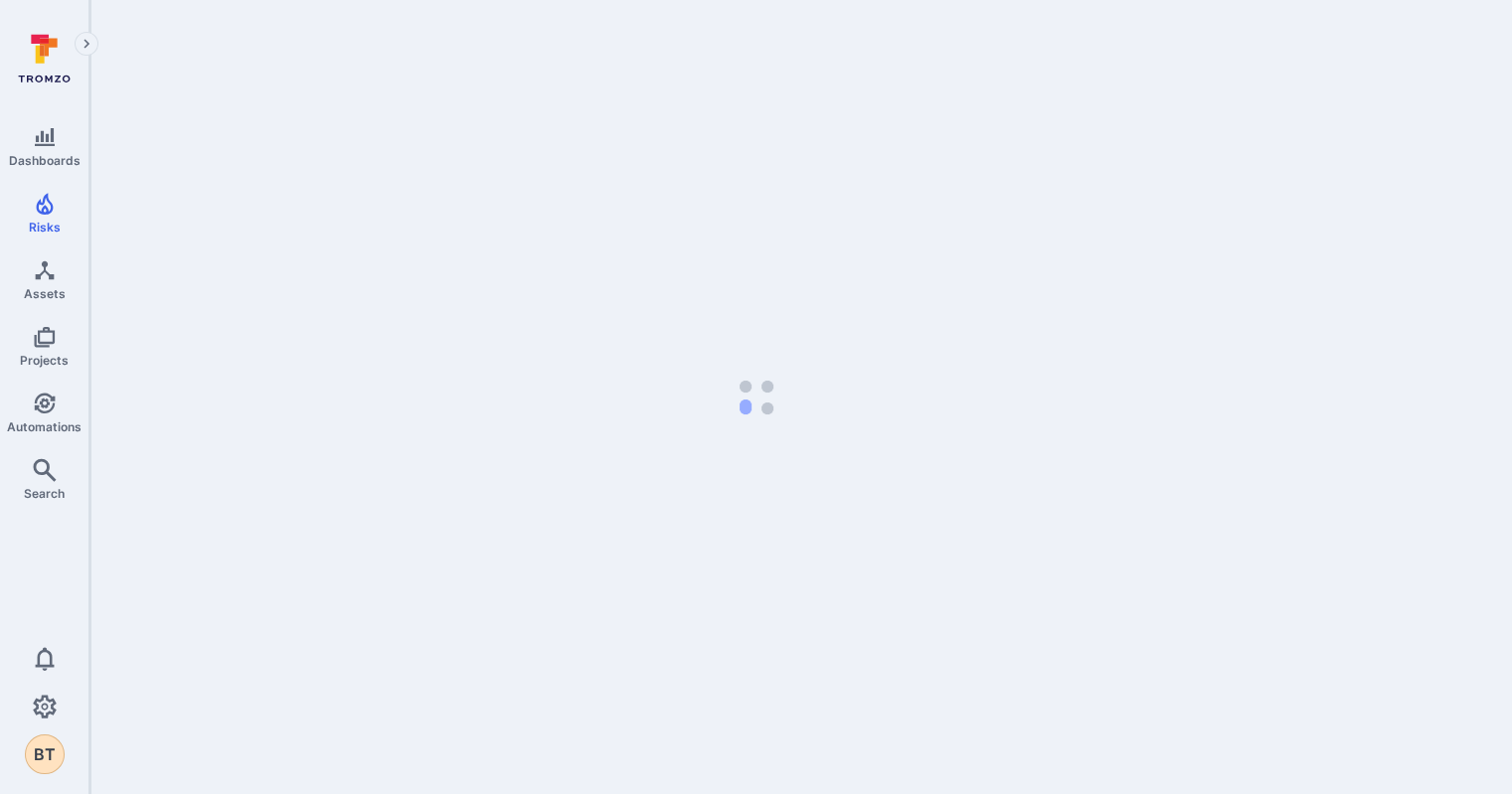 scroll, scrollTop: 0, scrollLeft: 0, axis: both 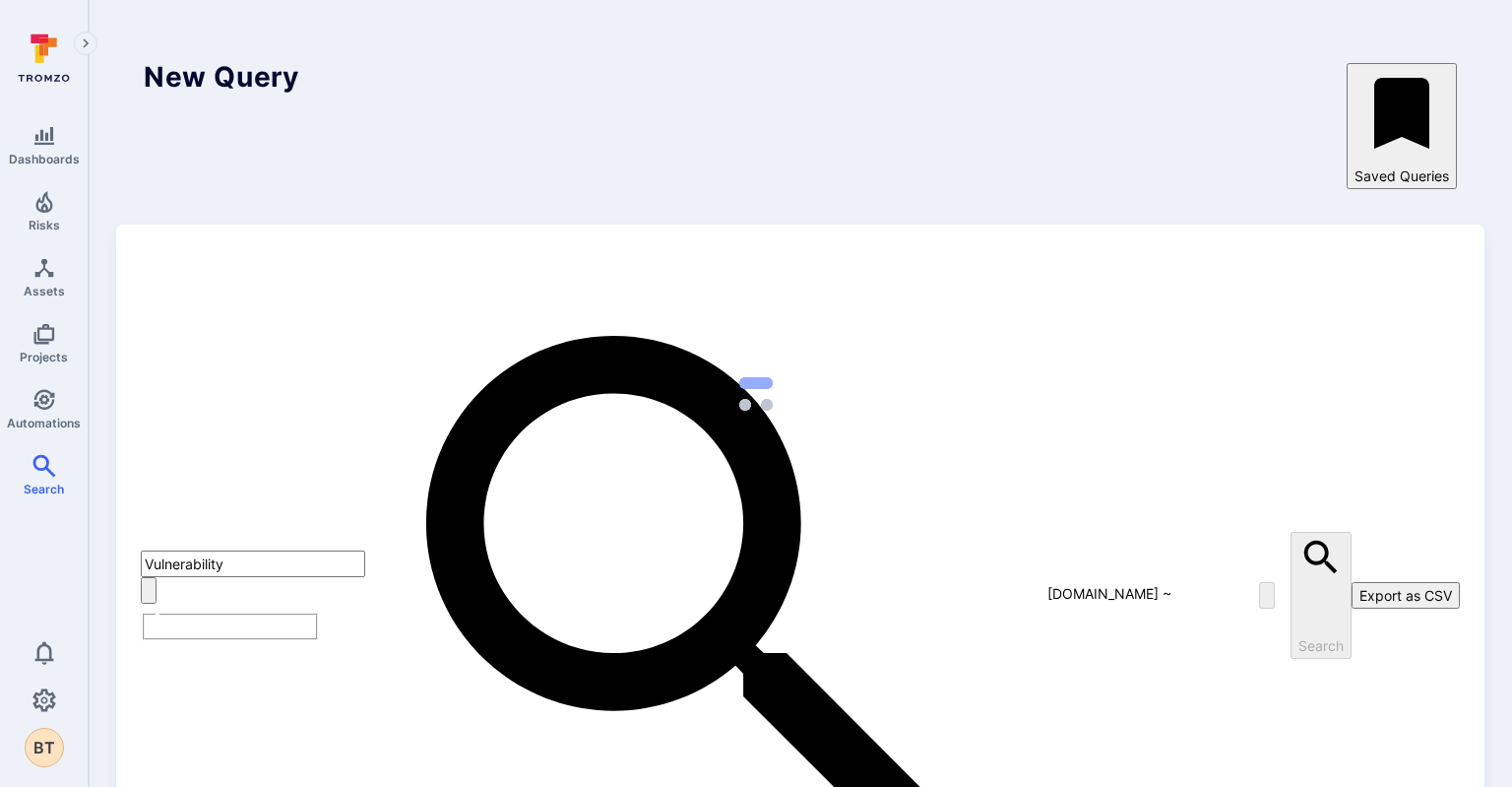 click on "Vulnerability ​ project.name ~ "Zephyr" and scanner_status = "Resolved" and tool_name ~ "Dependabot" x" at bounding box center (668, 595) 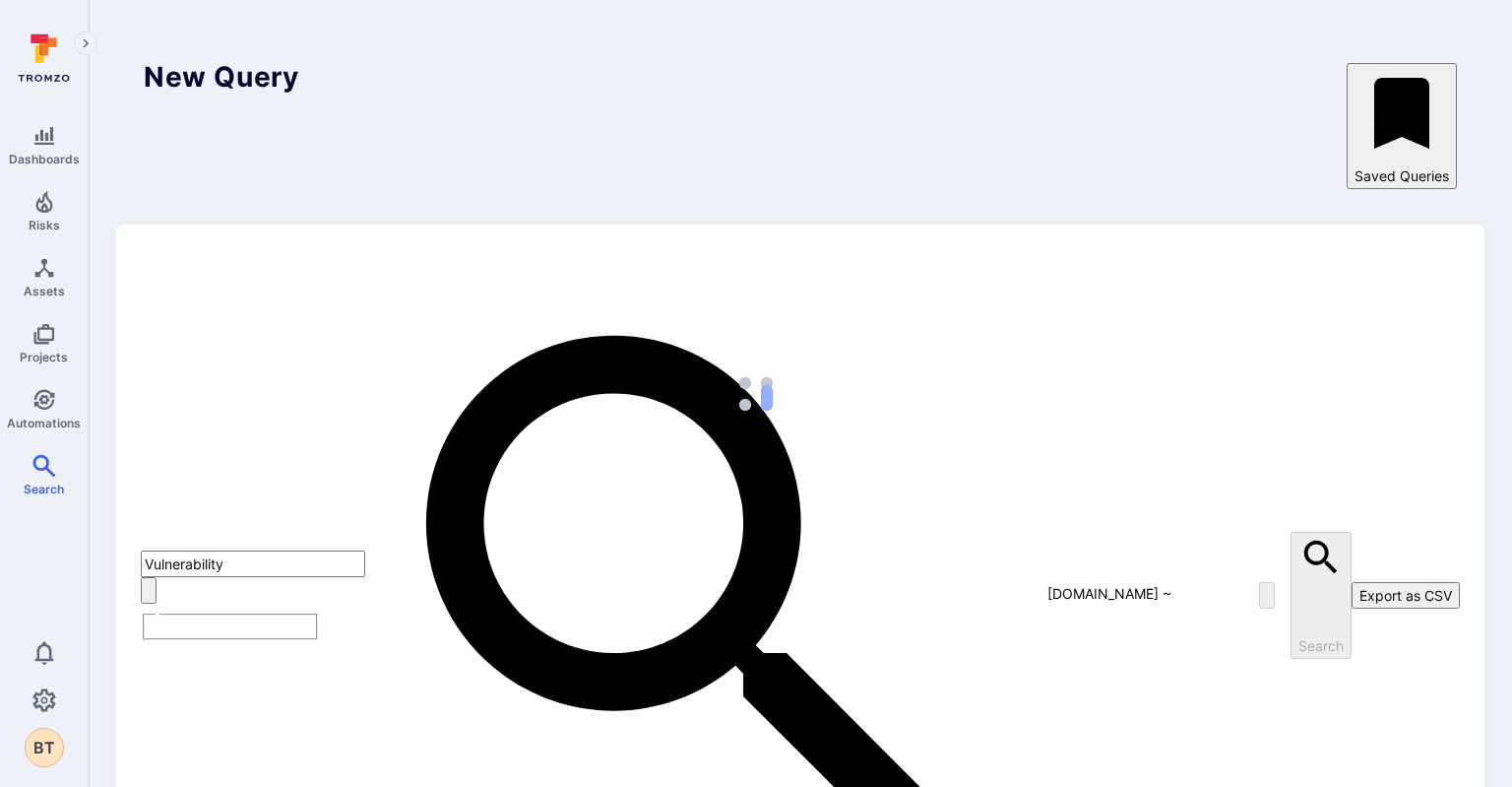 click on "project.name ~ "Zephyr" and scanner_status = "Resolved" and tool_name ~ "Dependabot"" at bounding box center [1120, 593] 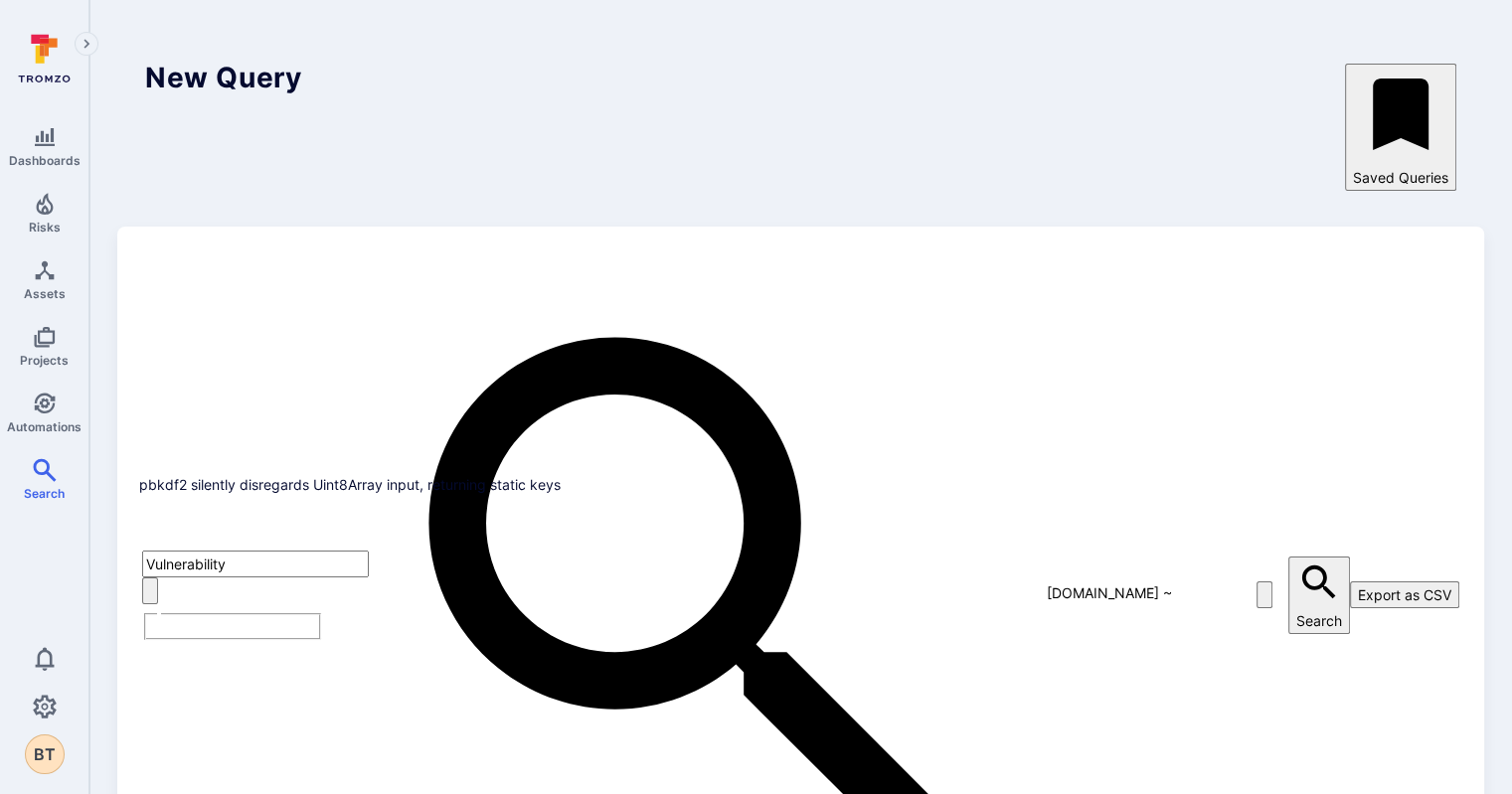 type on "project.name ~ "Zephyr" and scanner_status = "Resolved" and tool_name ~ "Dependabot" and ticket_id  != """ 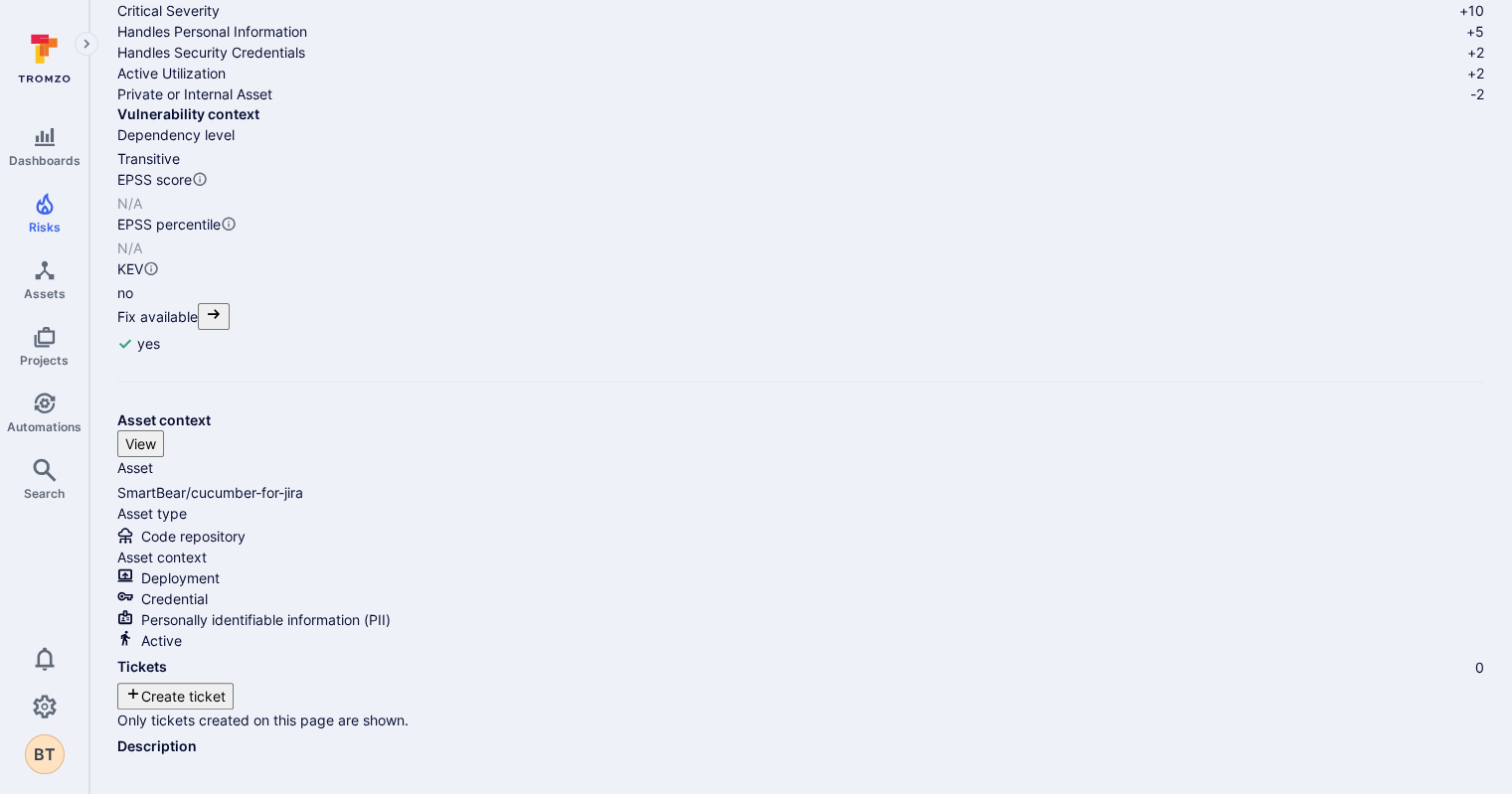 scroll, scrollTop: 421, scrollLeft: 0, axis: vertical 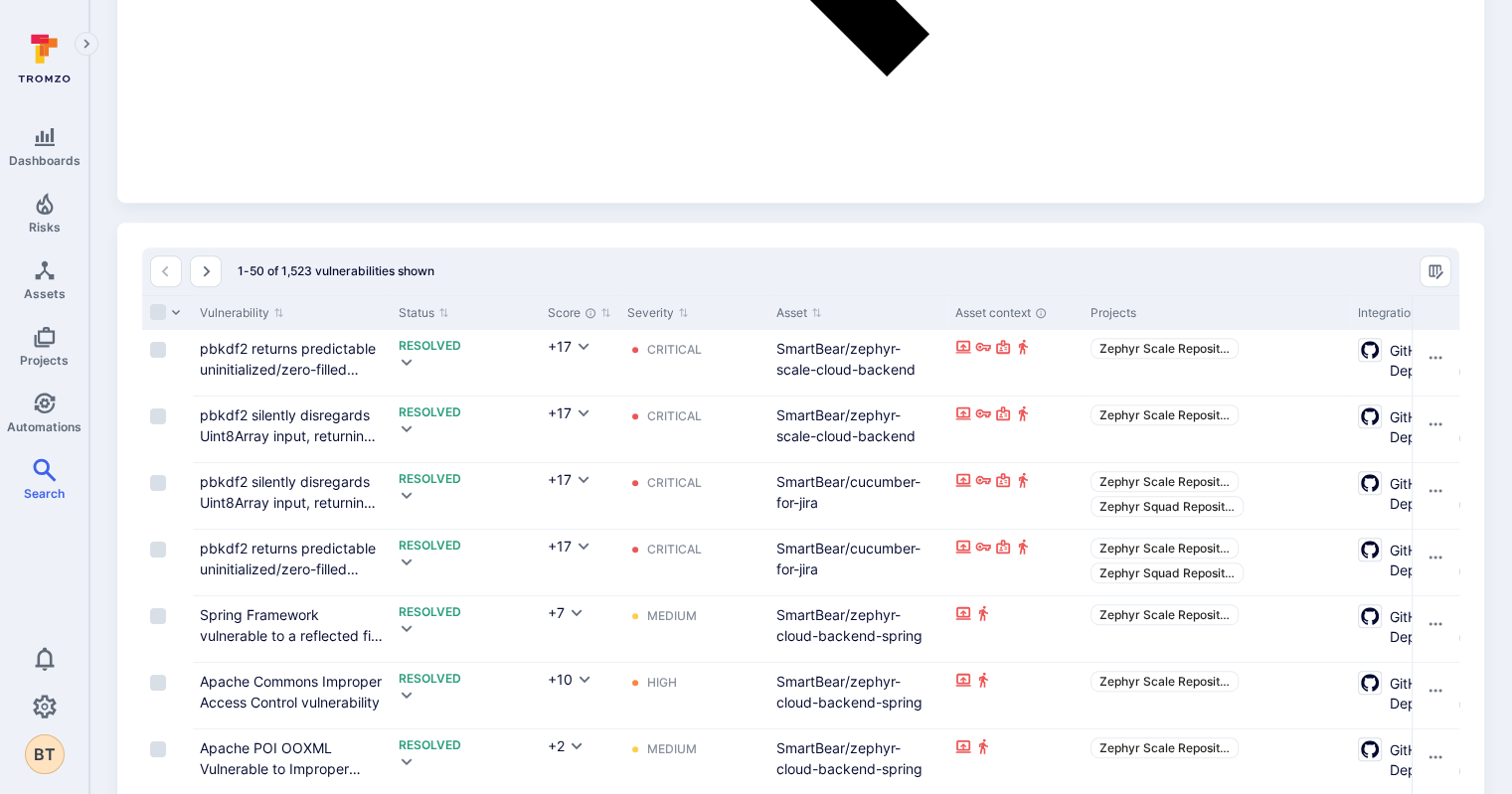 click on "Spring Framework vulnerable to a reflected file download (RFD)" at bounding box center [291, 1434] 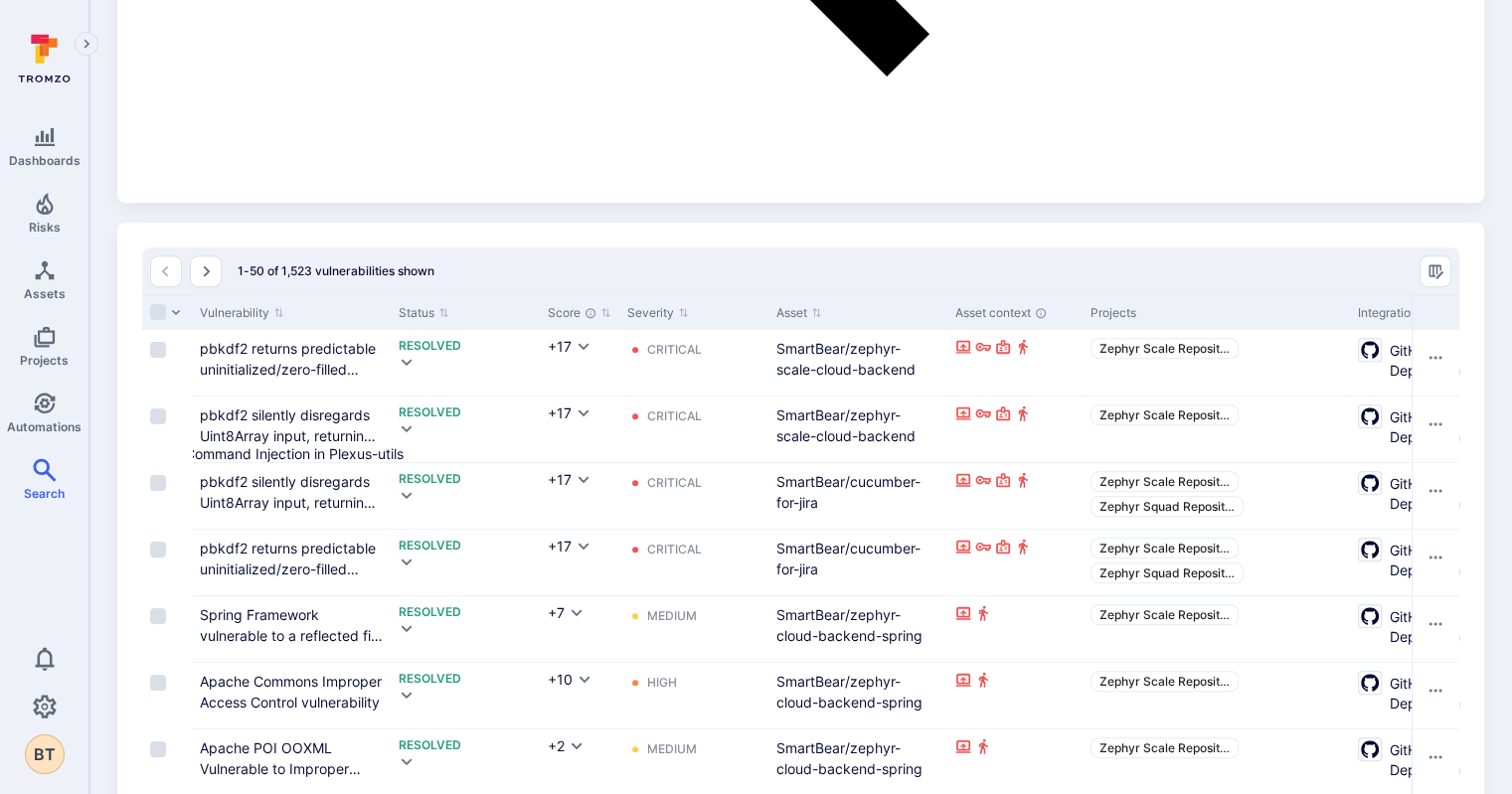 click on "OS Command Injection in Plexus-utils" at bounding box center [281, 1224] 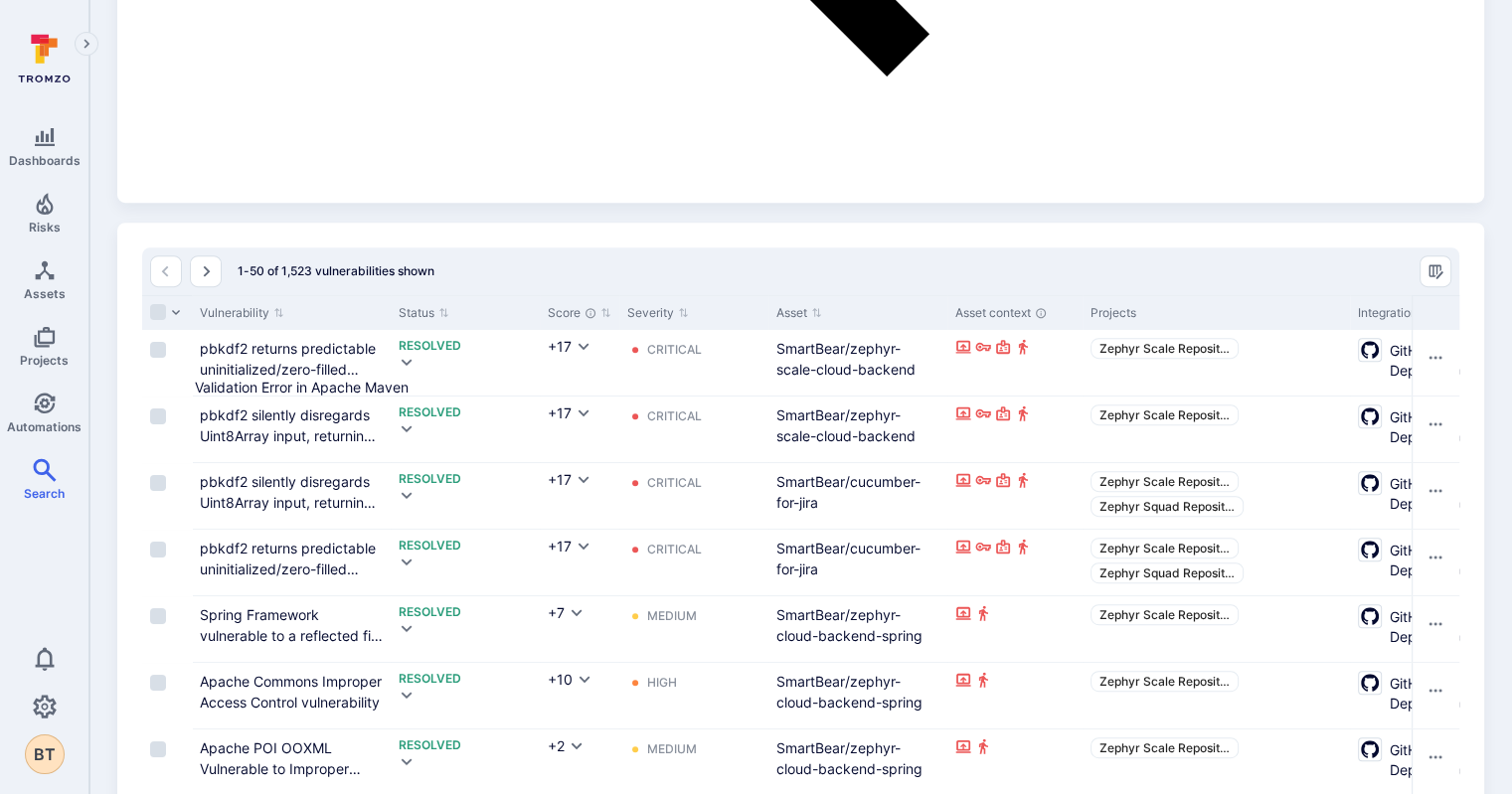 click on "Origin Validation Error in Apache Maven" at bounding box center [277, 1158] 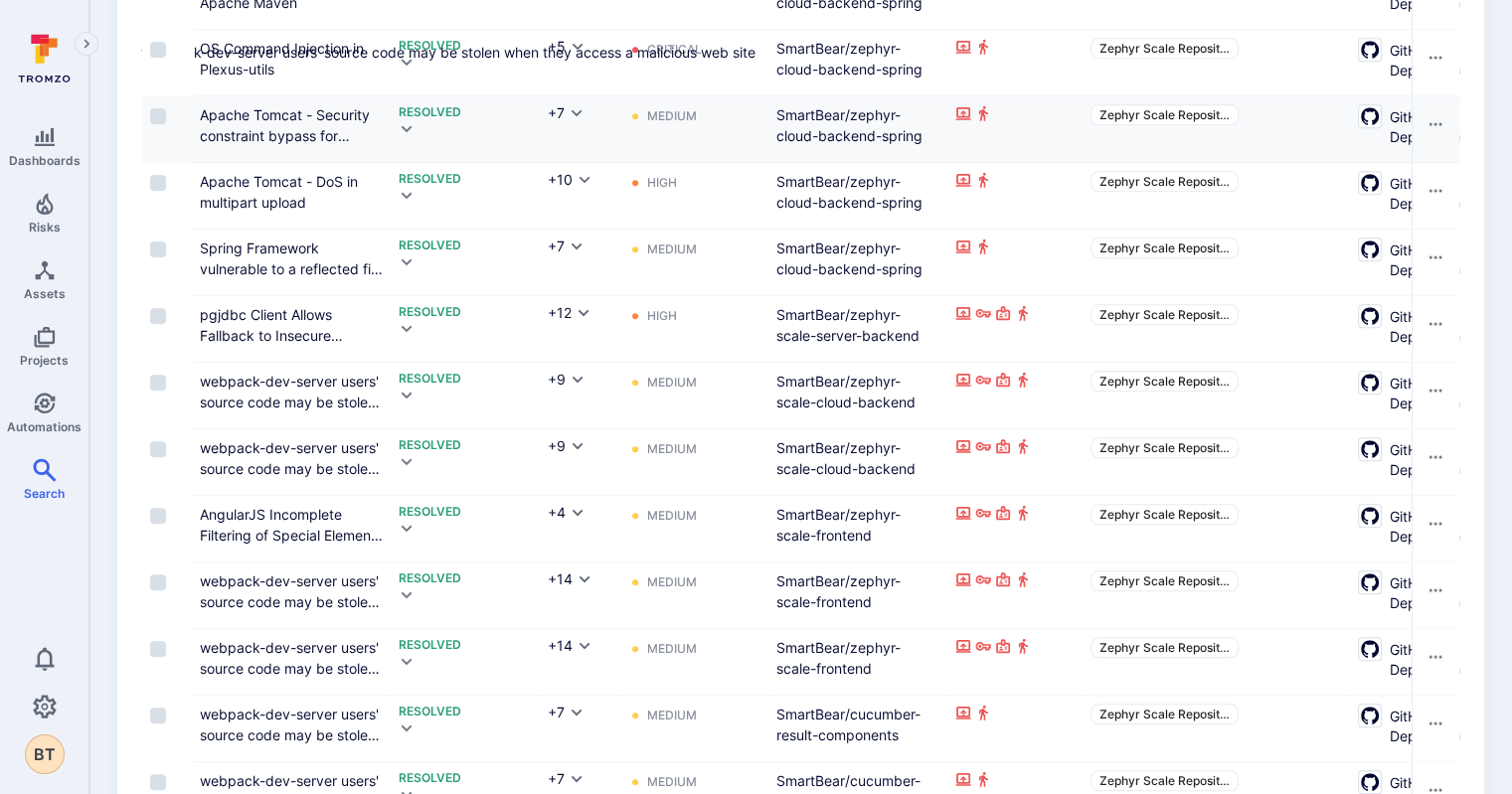 scroll, scrollTop: 1924, scrollLeft: 0, axis: vertical 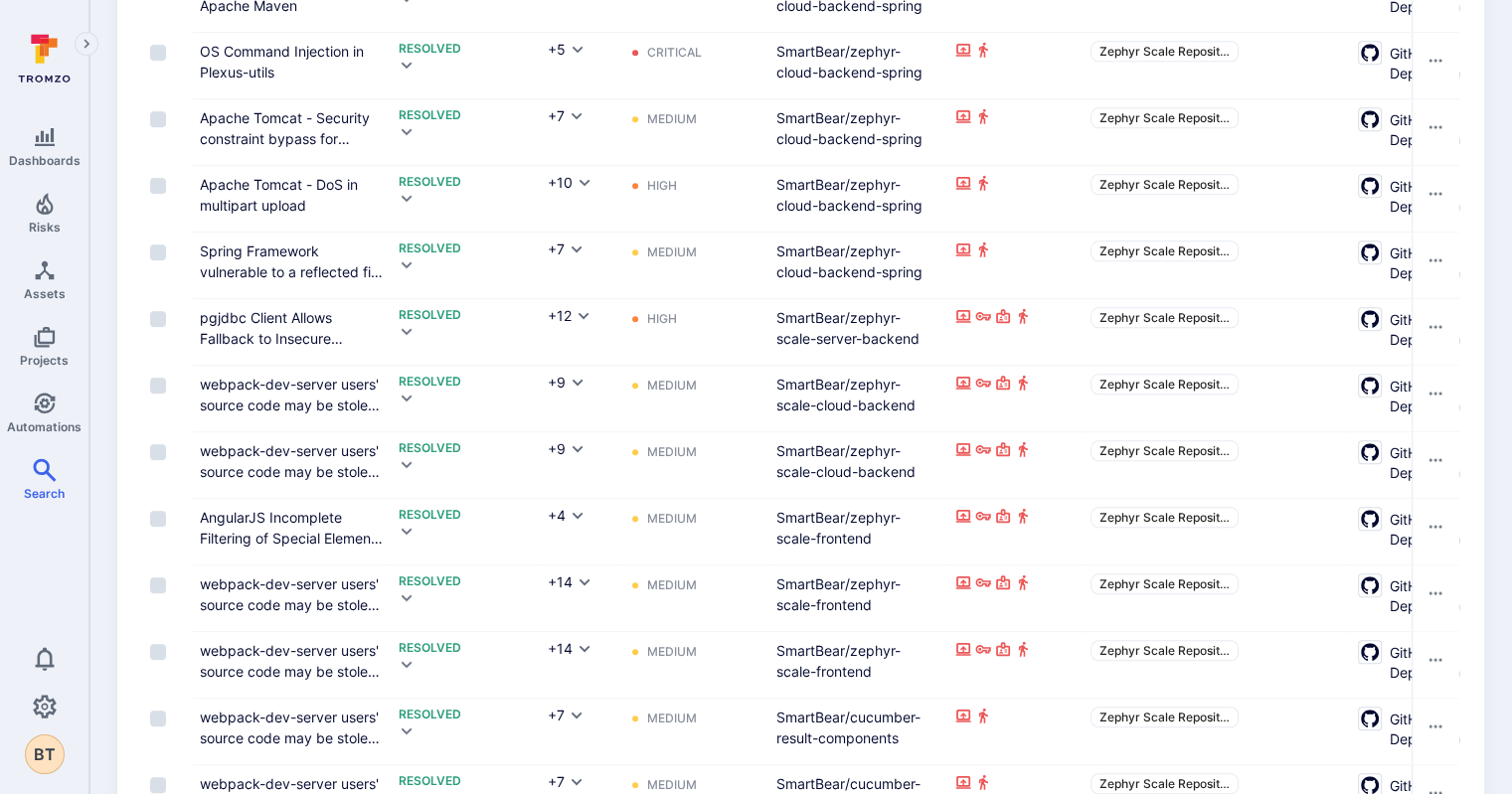 click on "Spring Framework DataBinder Case Sensitive Match Exception" at bounding box center (287, 937) 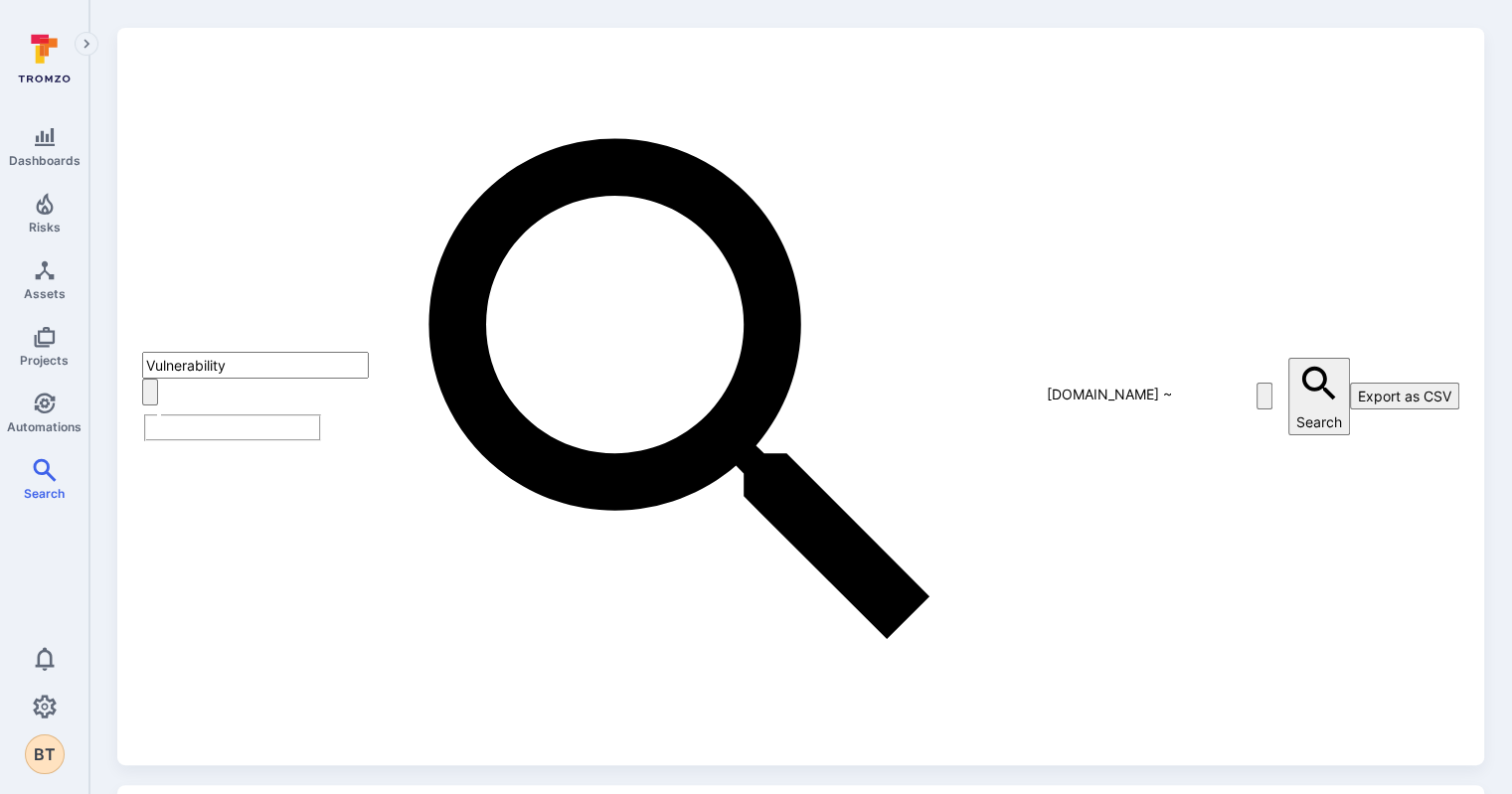 scroll, scrollTop: 0, scrollLeft: 0, axis: both 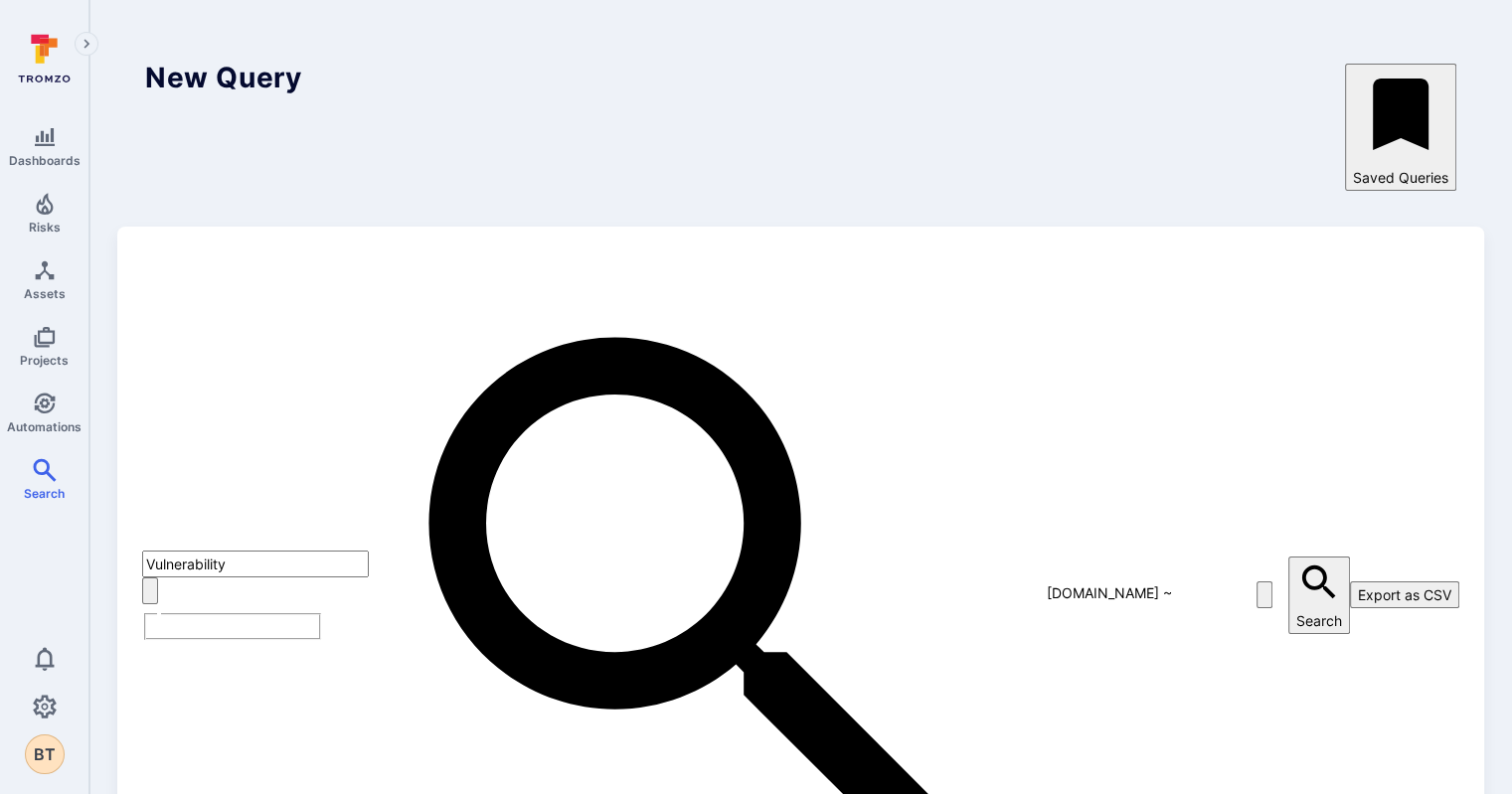 click on "project.name ~ "Zephyr" and scanner_status = "Resolved" and tool_name ~ "Dependabot" and ticket_id  != """ at bounding box center (1119, 592) 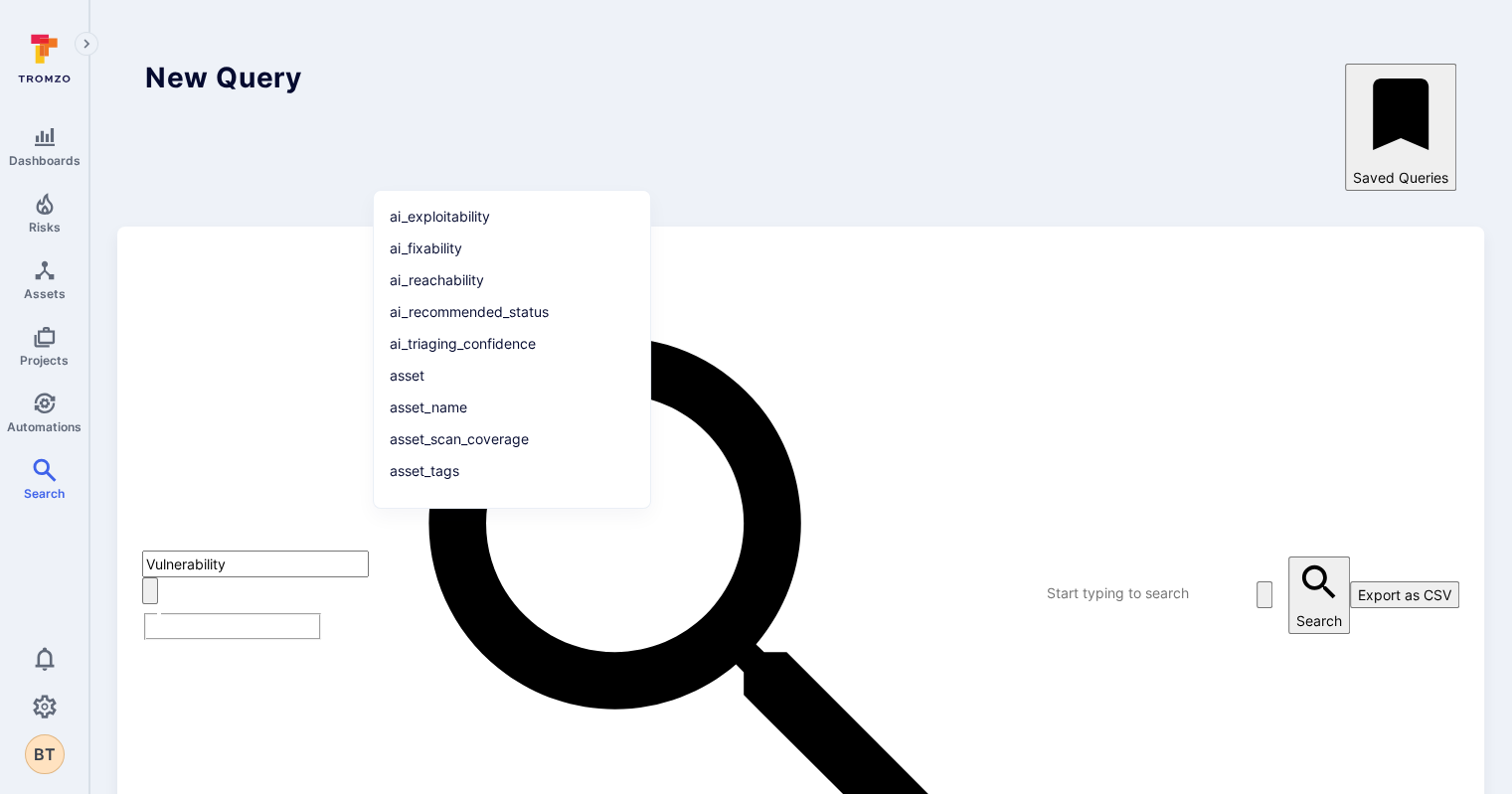 click 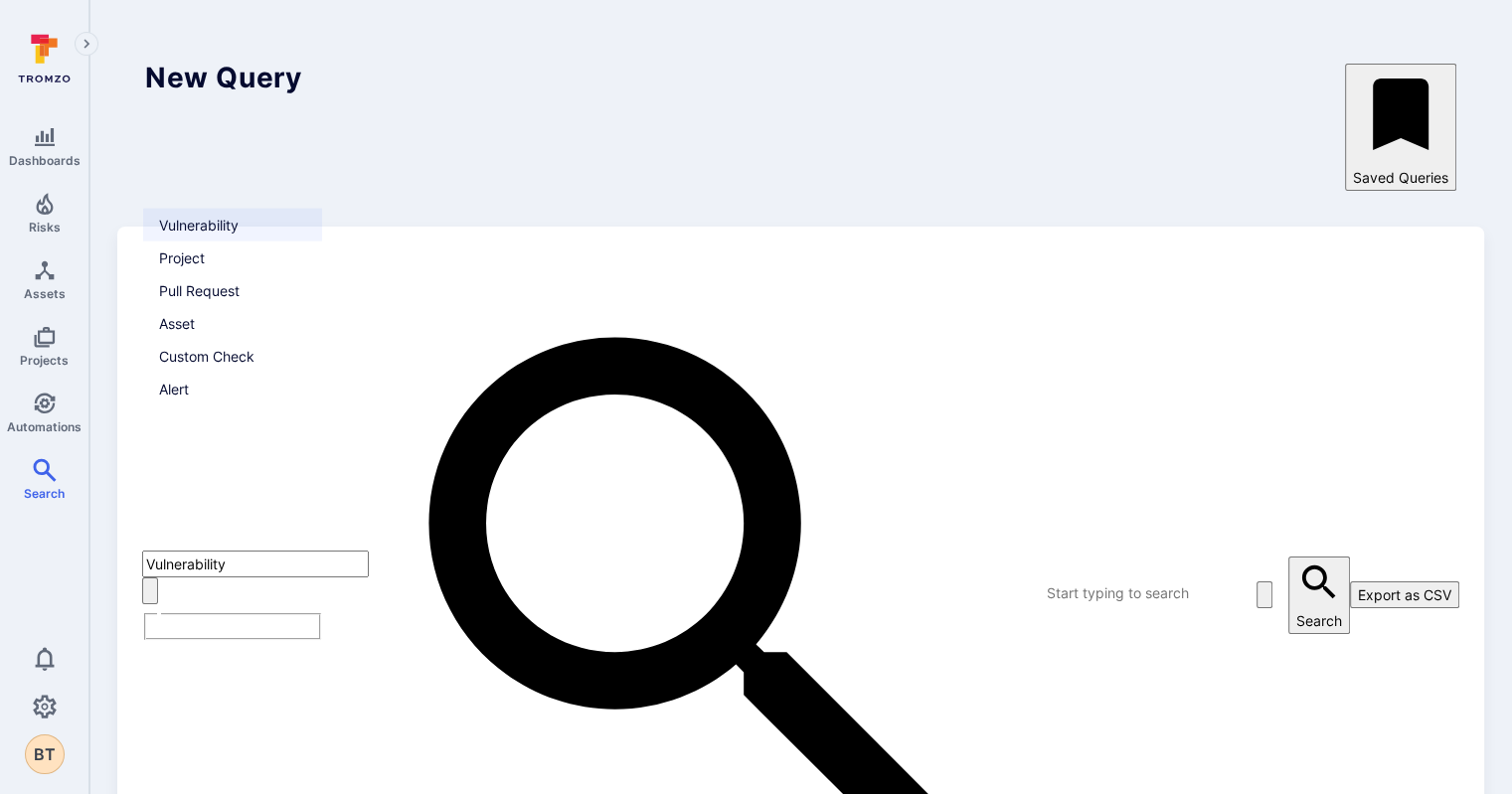 click on "Alert" at bounding box center (233, 389) 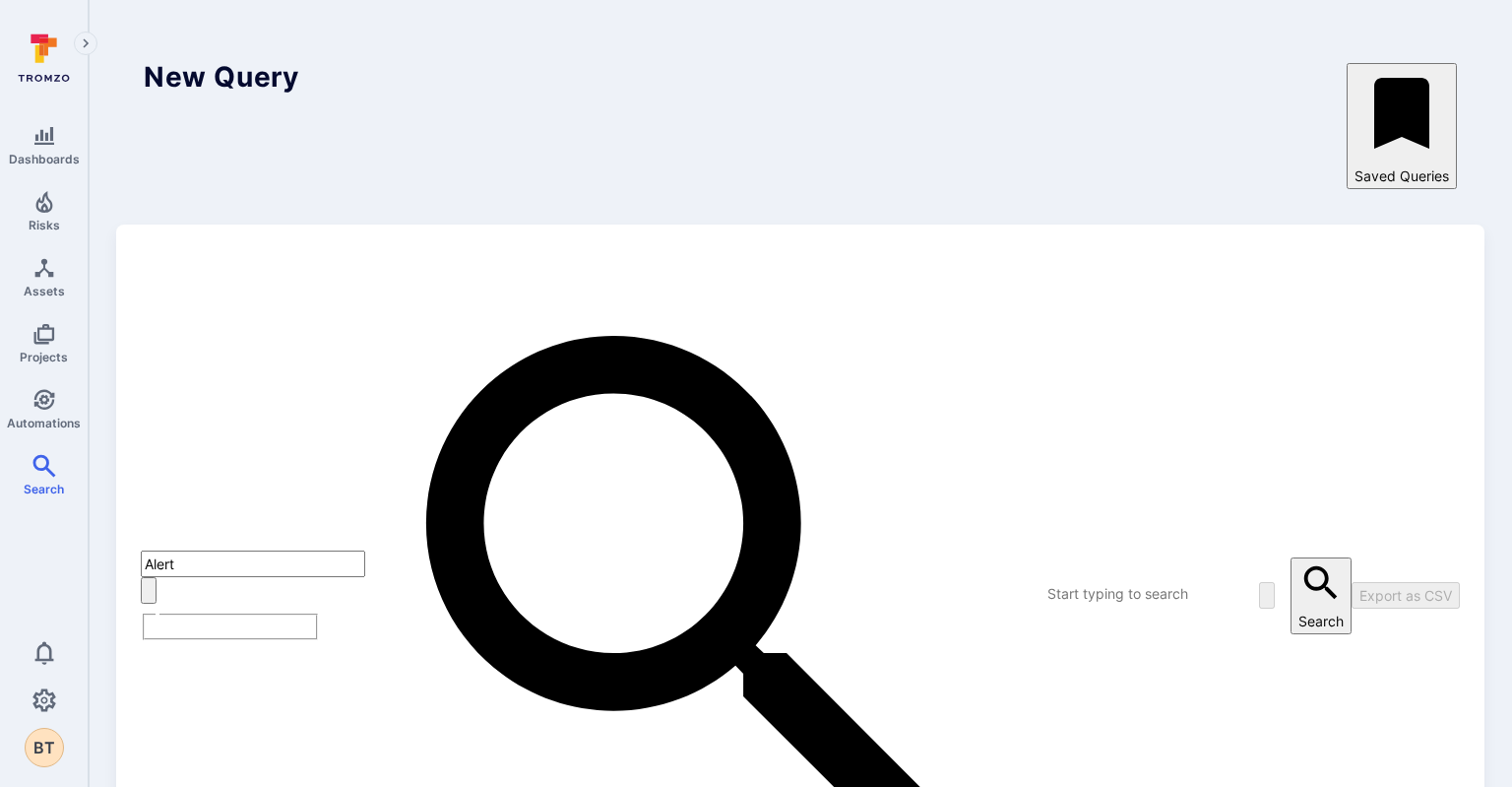 click at bounding box center (1120, 593) 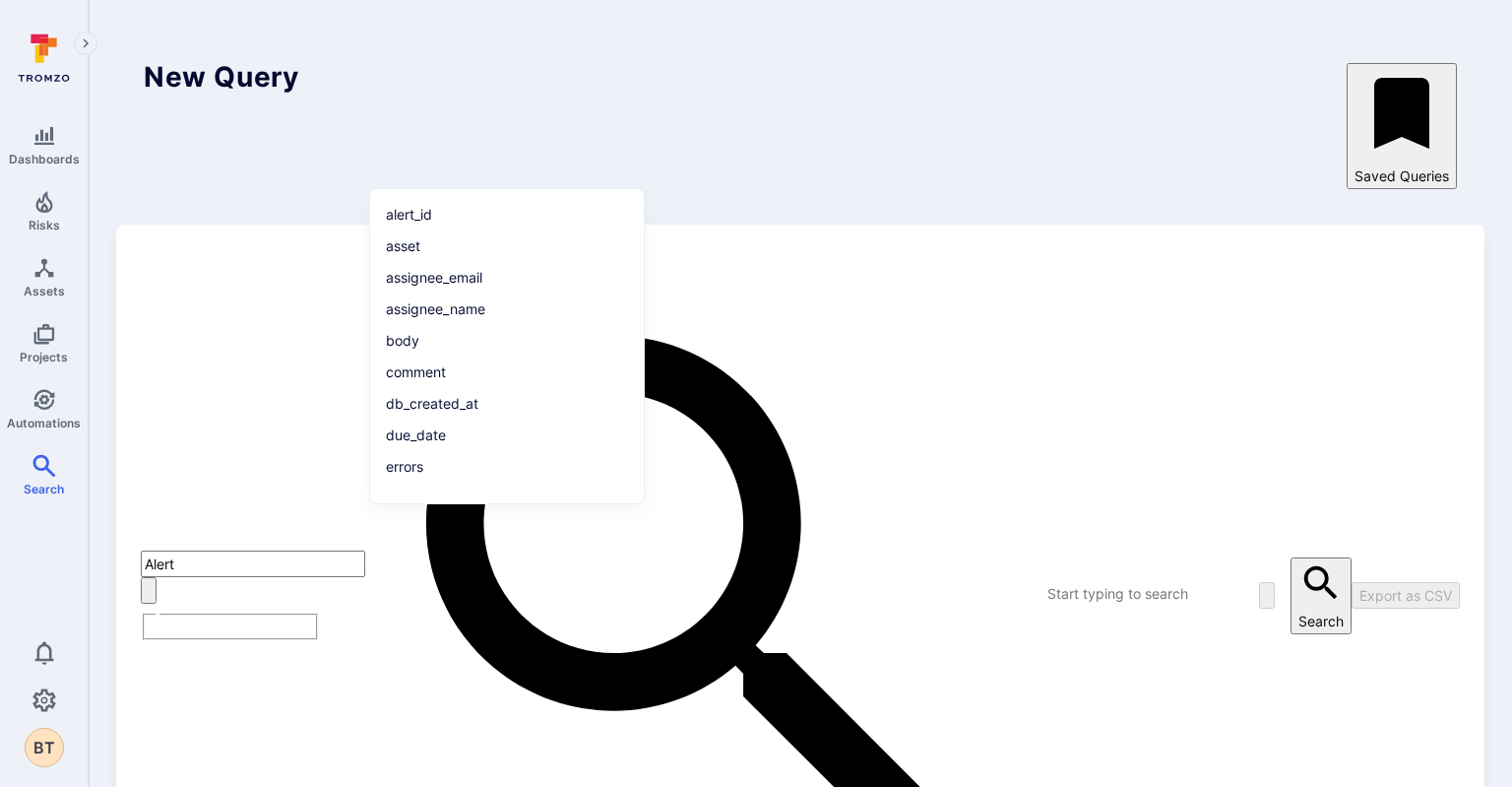 paste on "project.name ~ "Zephyr" and scanner_status = "Resolved" and tool_name ~ "Dependabot" and ticket_id  != """ 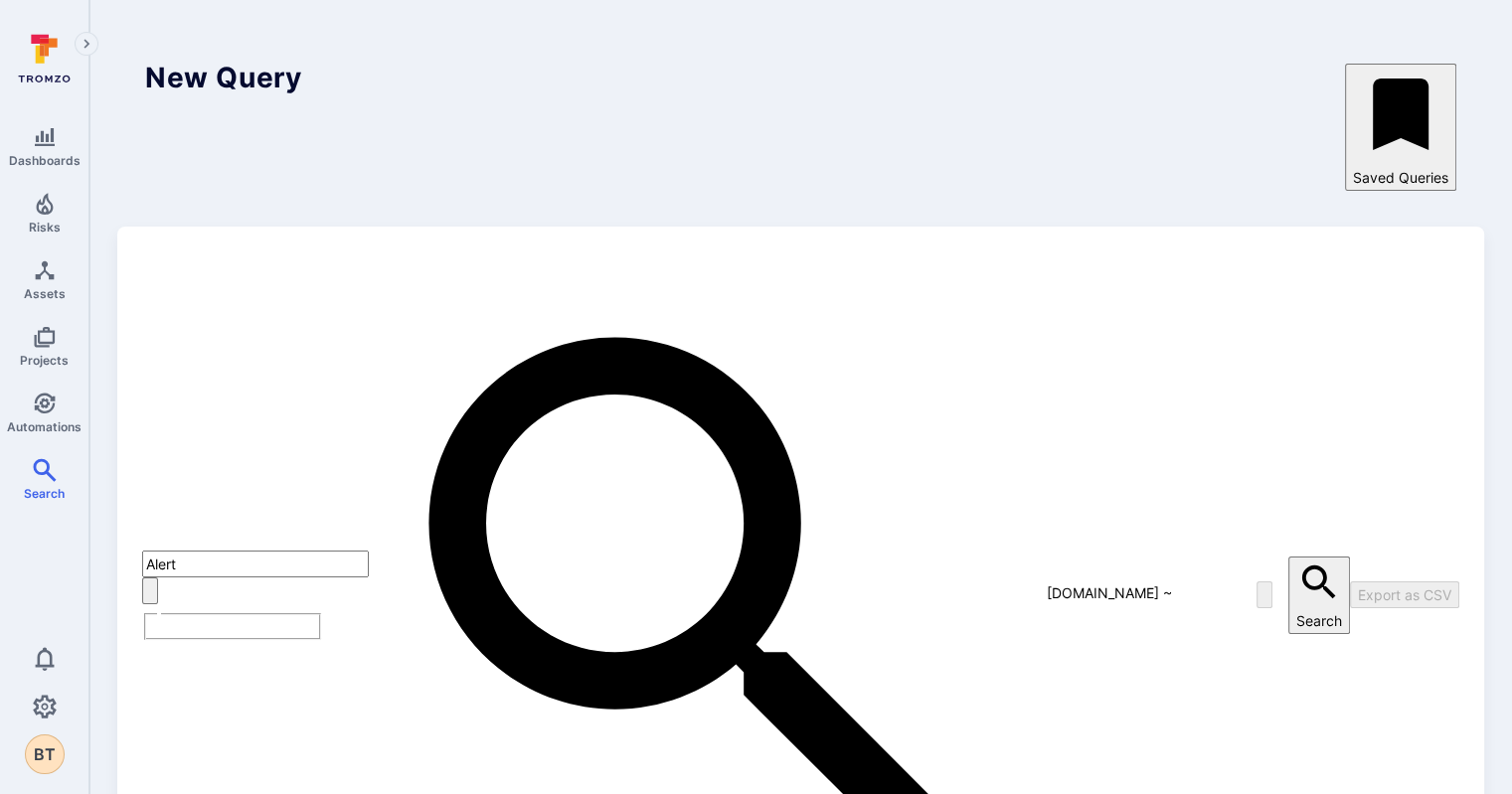drag, startPoint x: 1026, startPoint y: 170, endPoint x: 1398, endPoint y: 226, distance: 376.19144 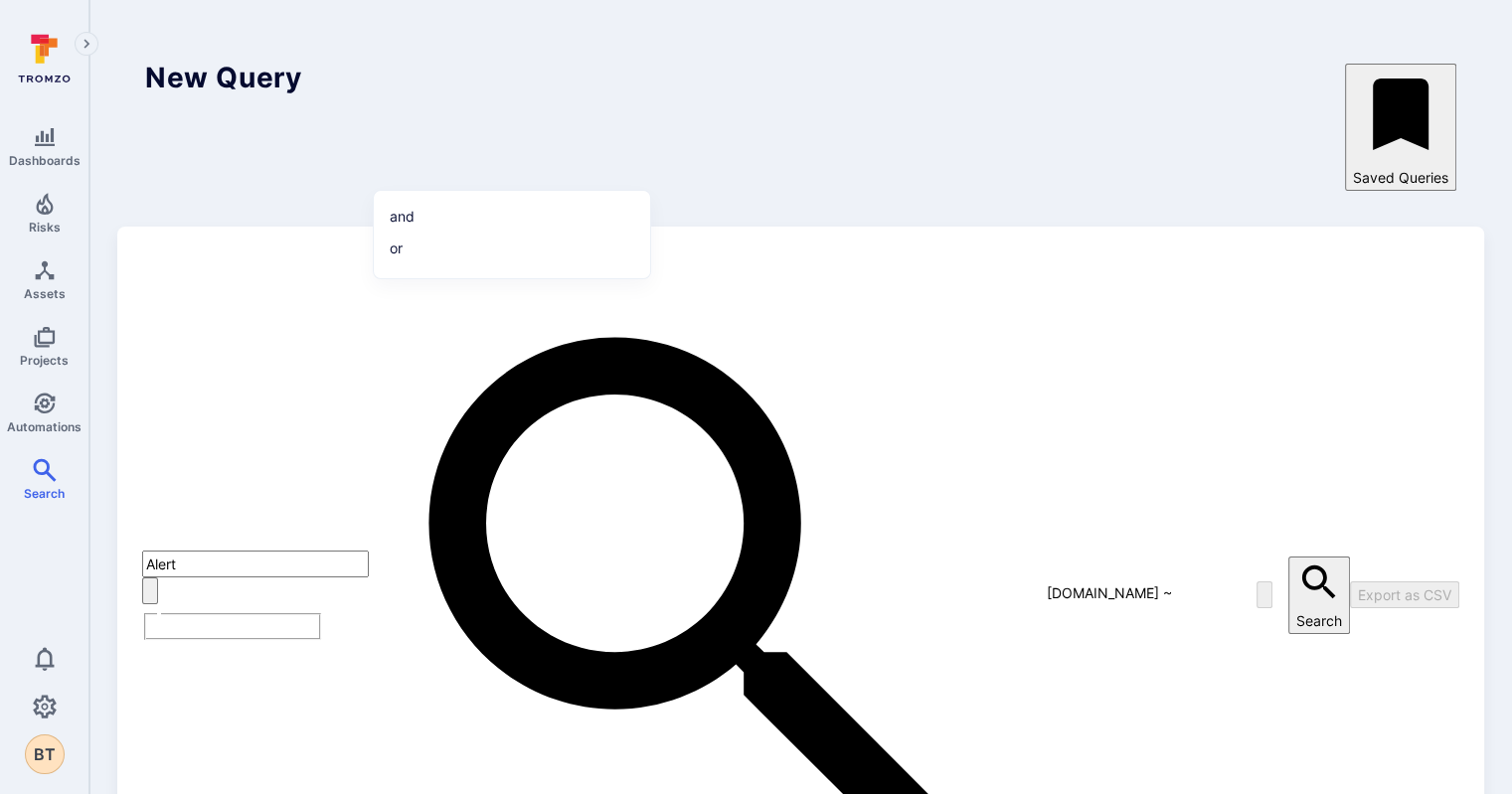 click on "project.name ~ "Zephyr" and scanner_status = "Resolved" and tool_name ~ "Dependabot"" at bounding box center (1119, 592) 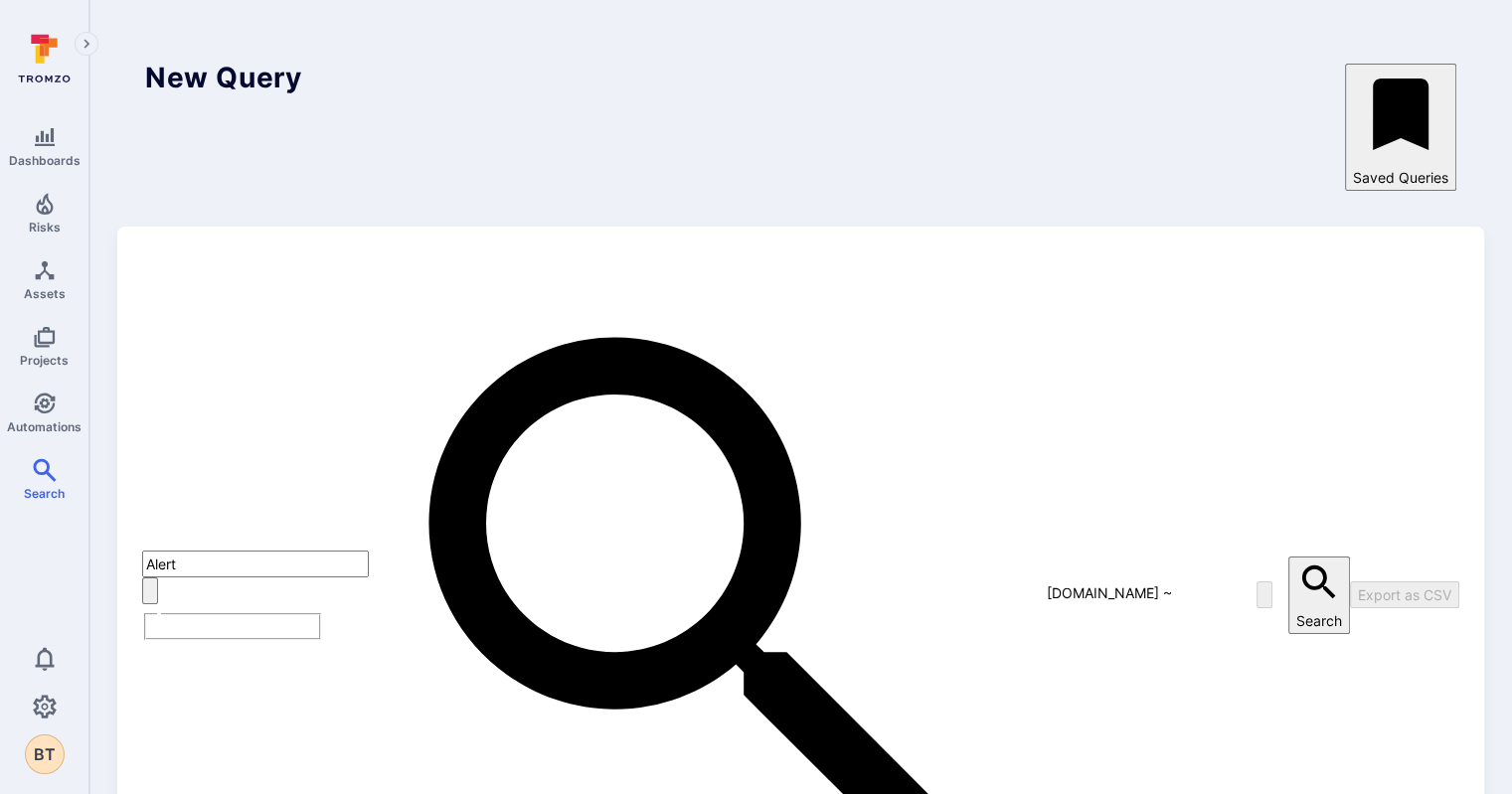 click on "project.name ~ "Zephyr" and scanner_status = "Resolved" and tool_name ~ "Dependabot"" at bounding box center [1119, 592] 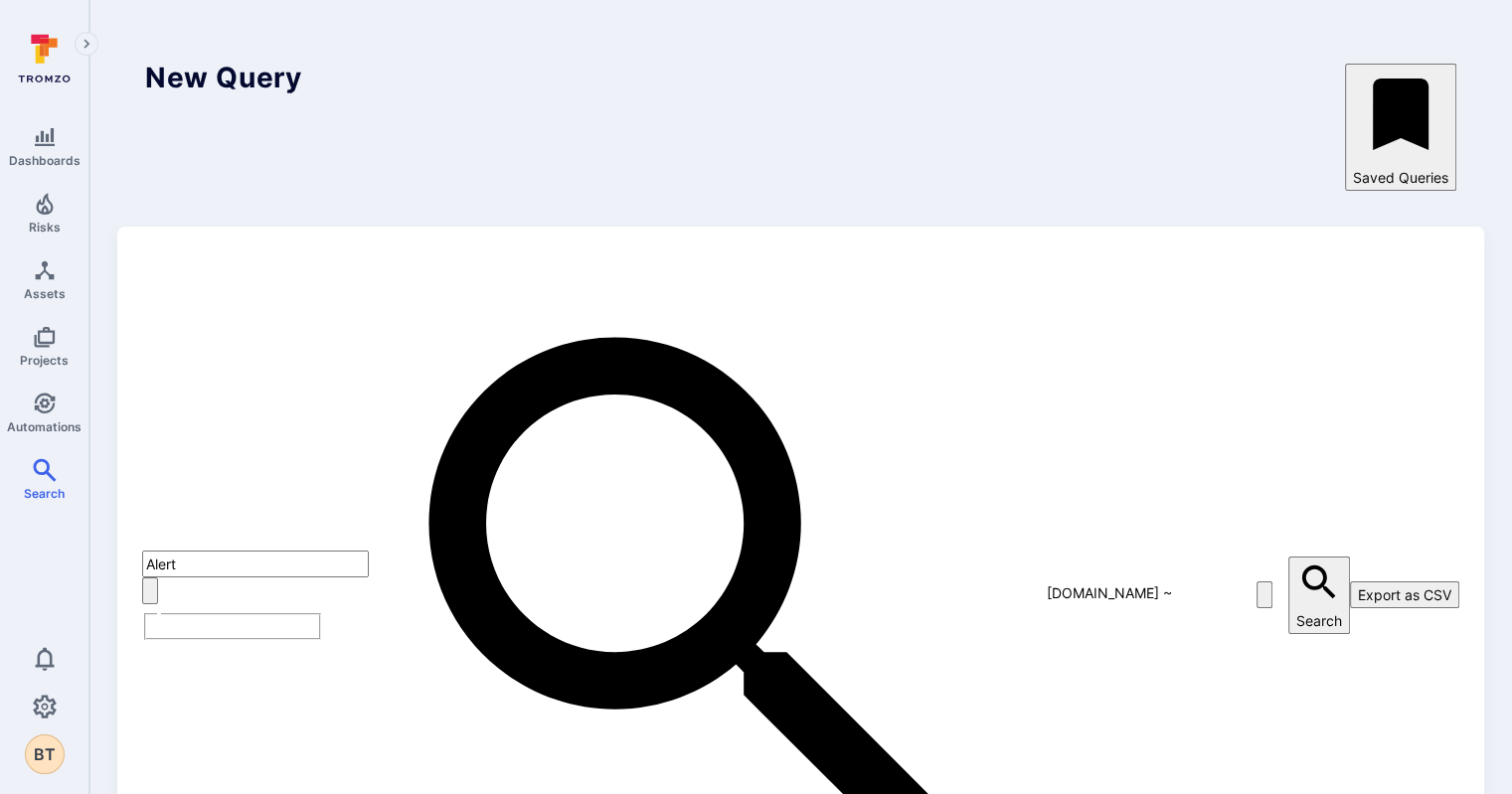 scroll, scrollTop: 0, scrollLeft: 0, axis: both 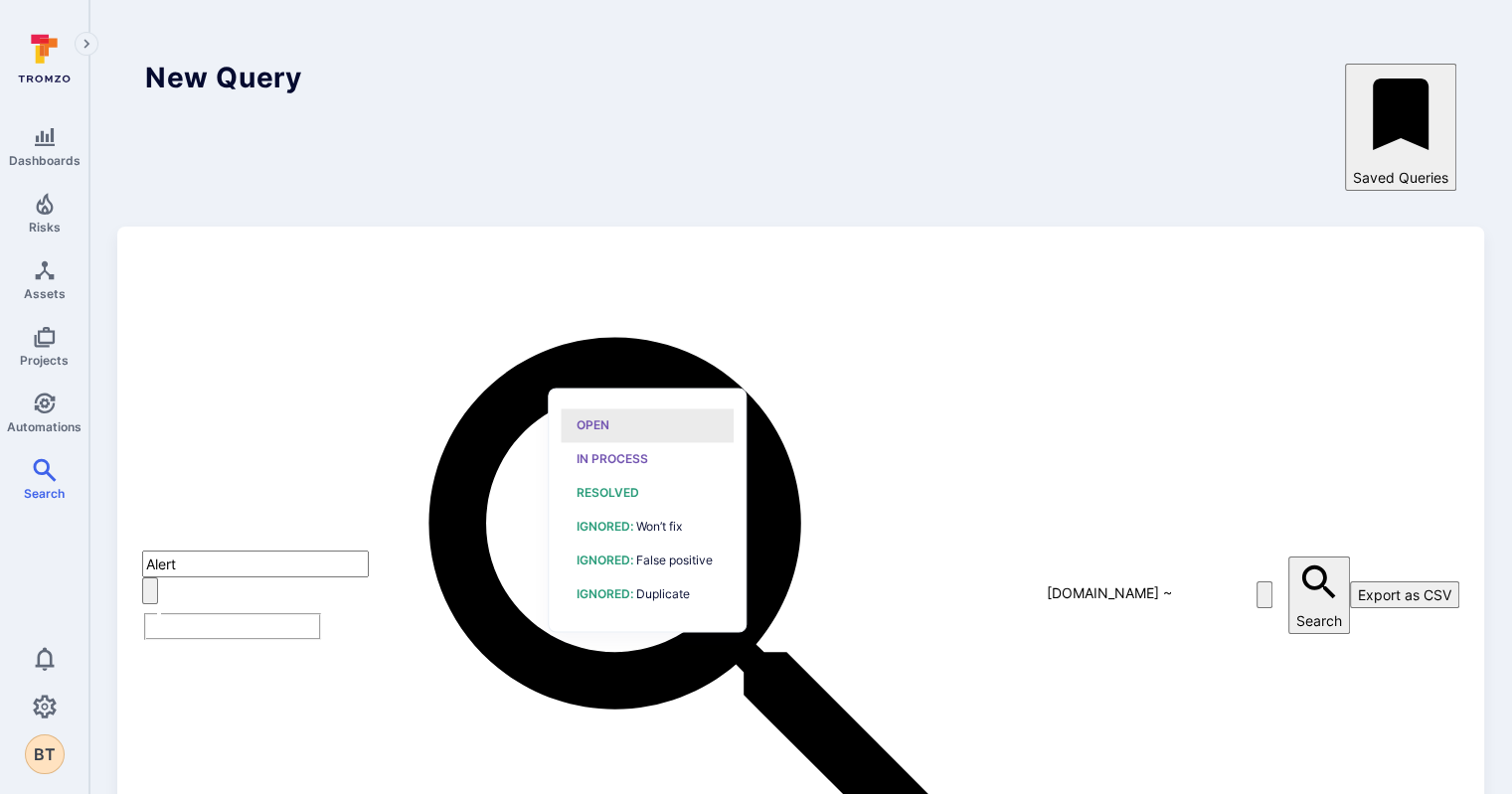 click on "Alert ​ project.name ~ "Zephyr" and status x Search Export as CSV" at bounding box center (800, 595) 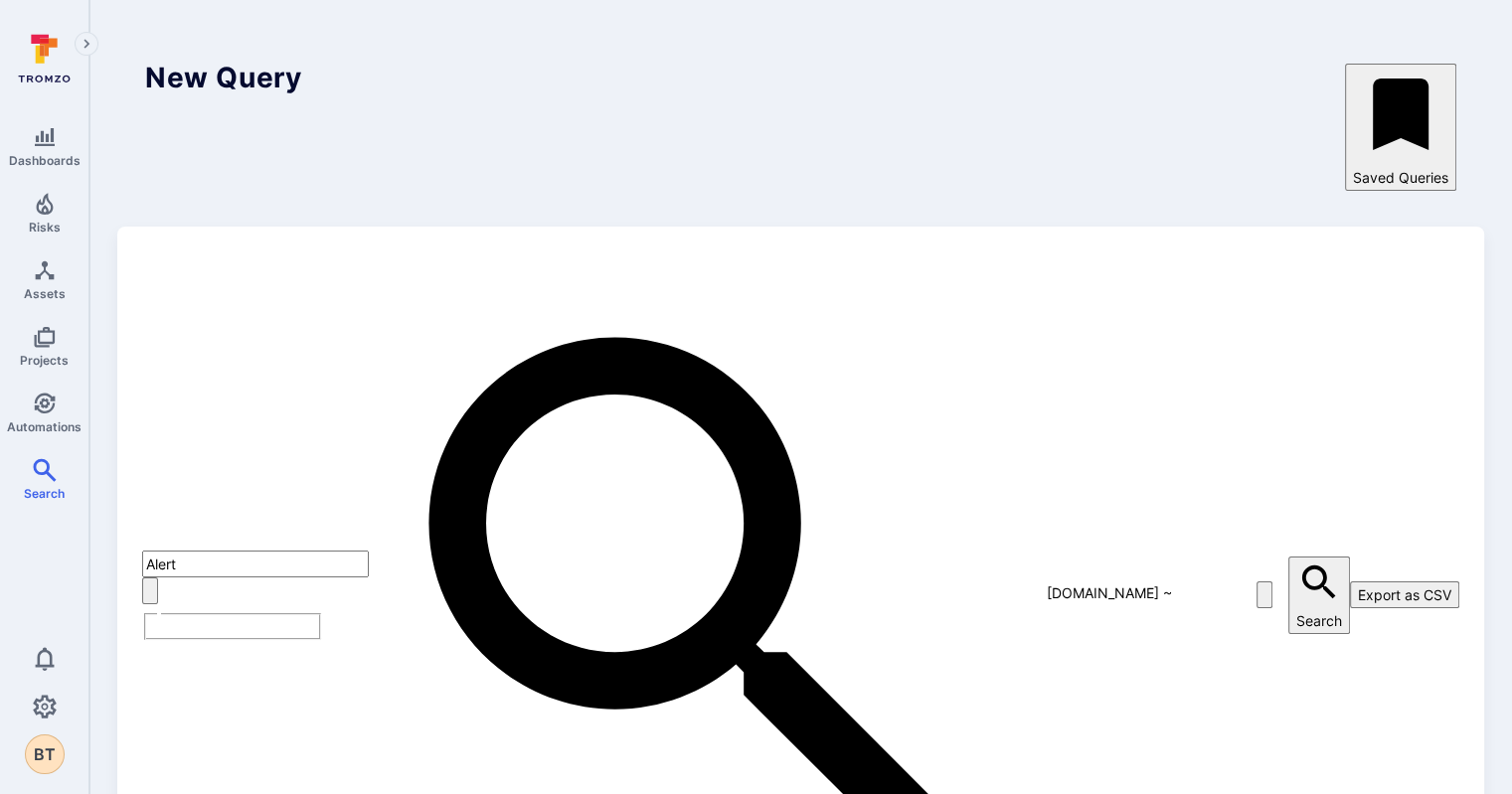 click on "project.name ~ "Zephyr" and status" at bounding box center [1119, 592] 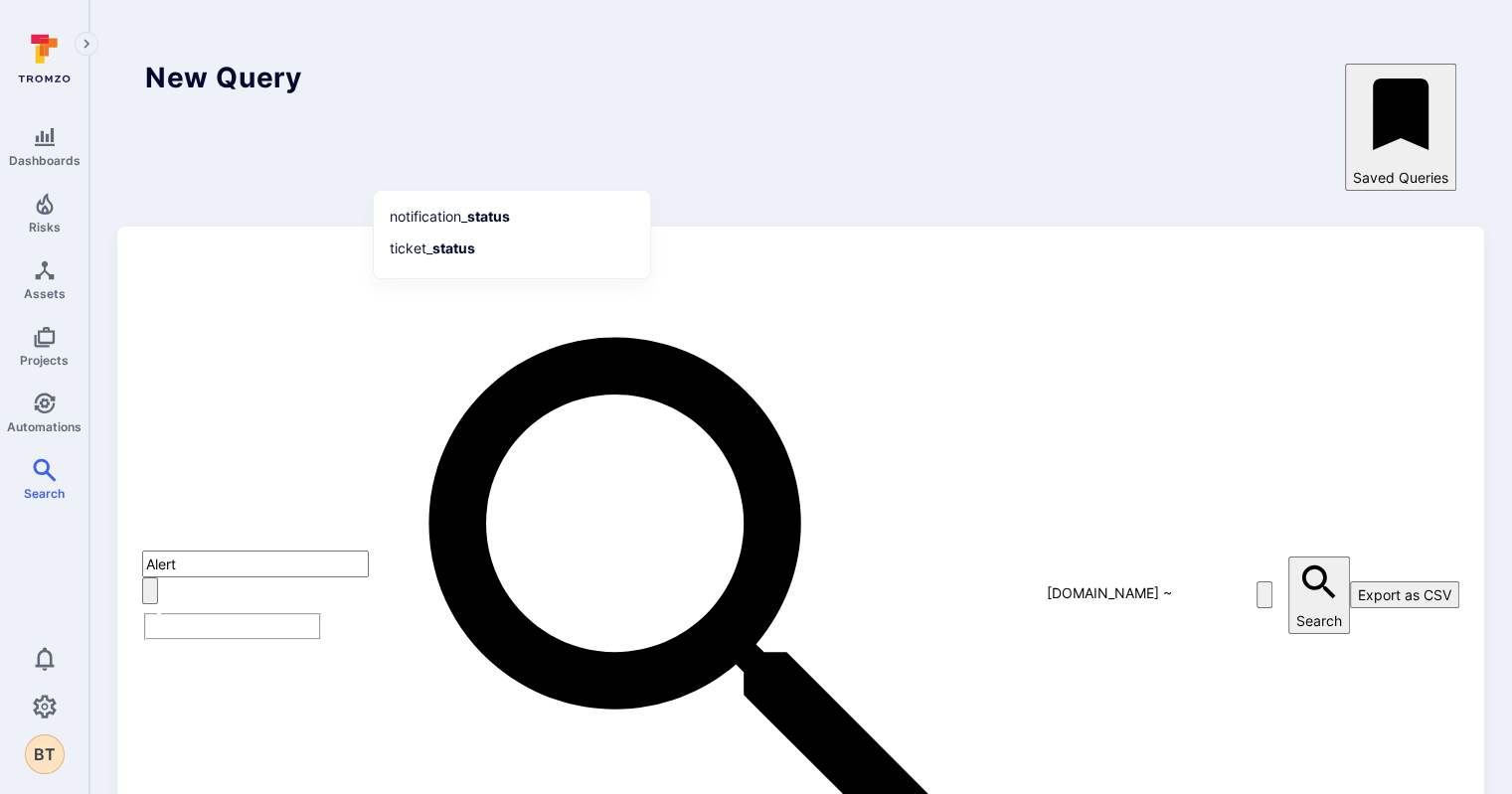 scroll, scrollTop: 0, scrollLeft: 1438, axis: horizontal 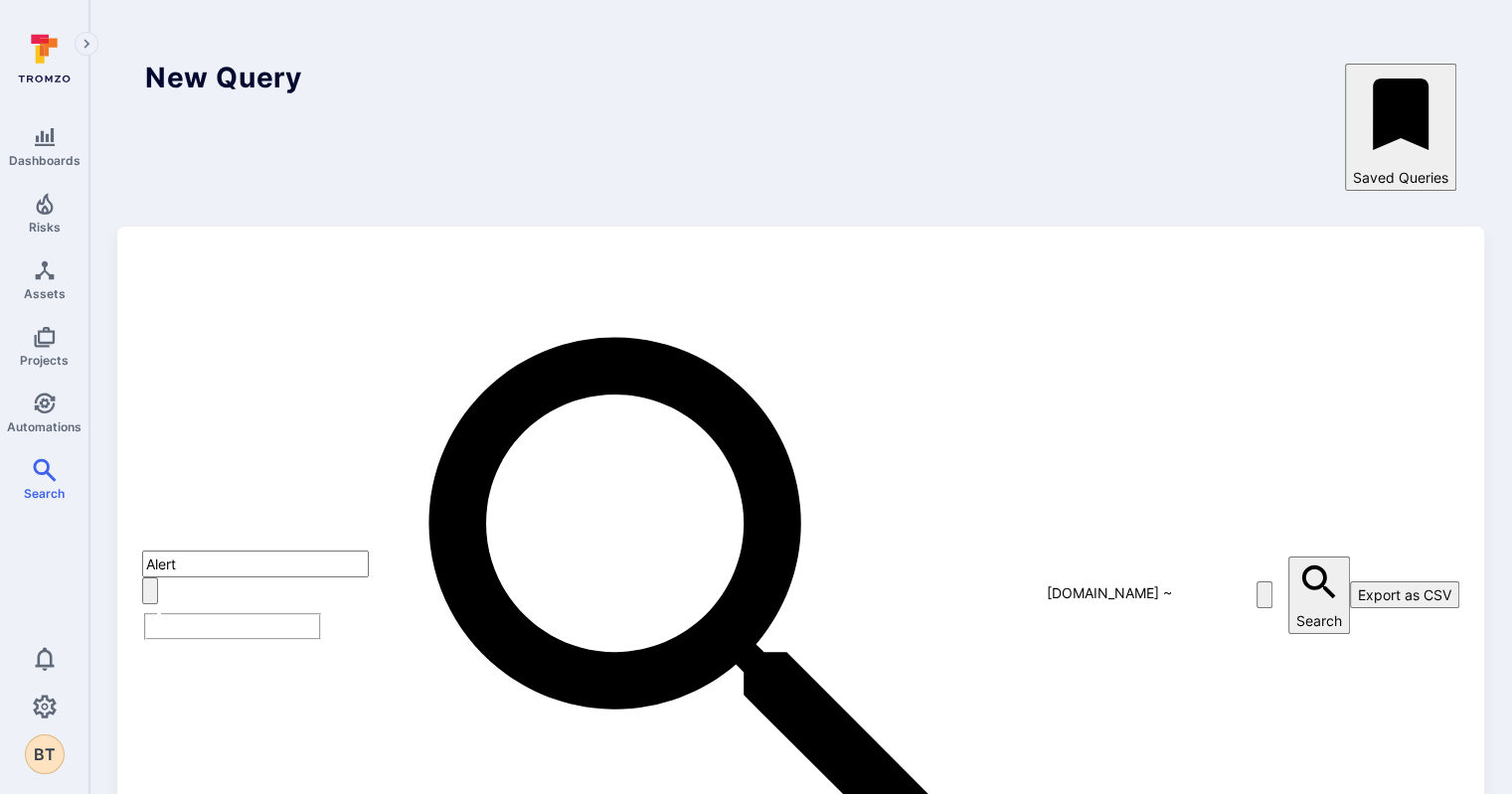 click on "Status" at bounding box center (347, 1066) 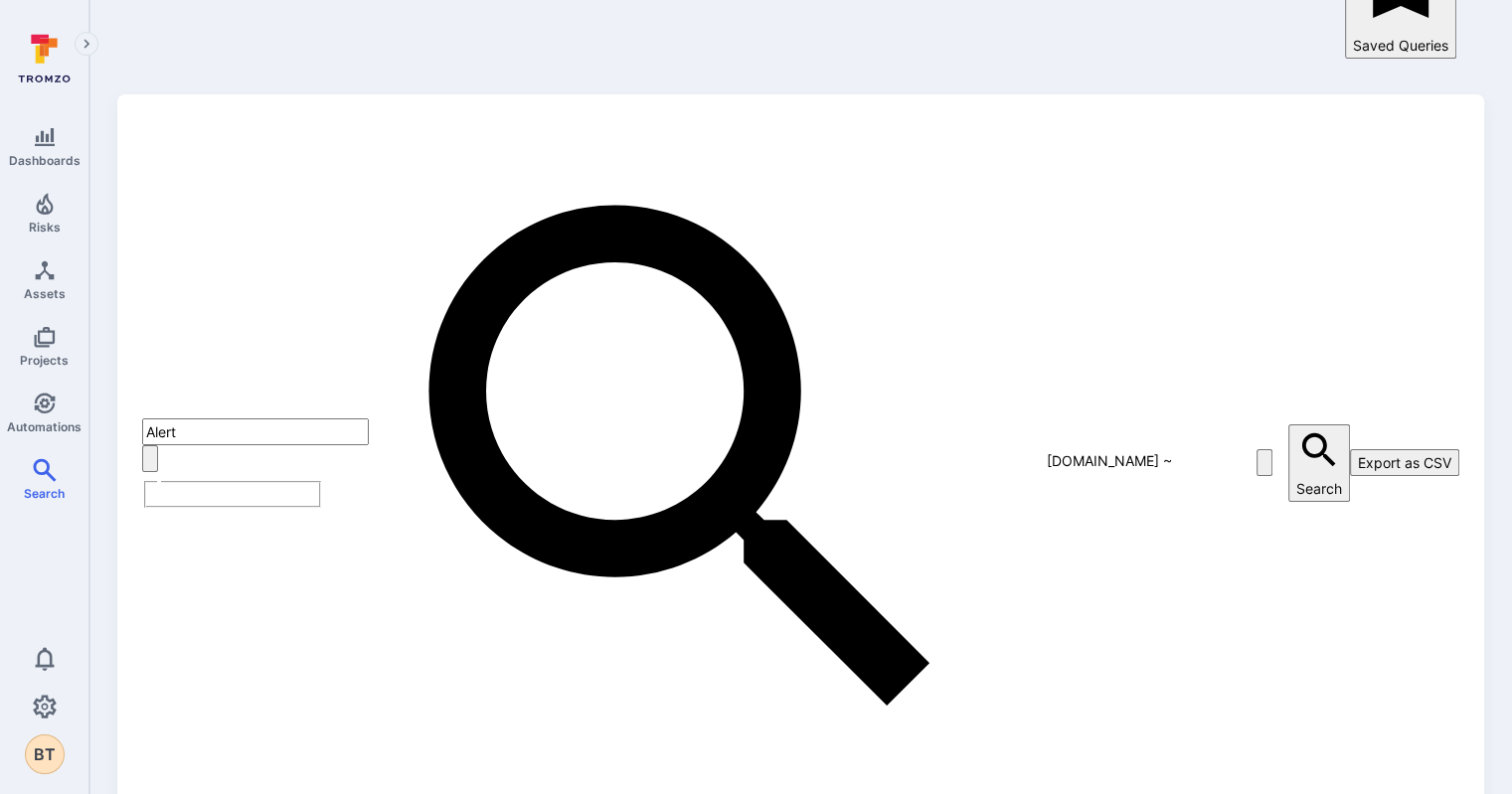 scroll, scrollTop: 0, scrollLeft: 0, axis: both 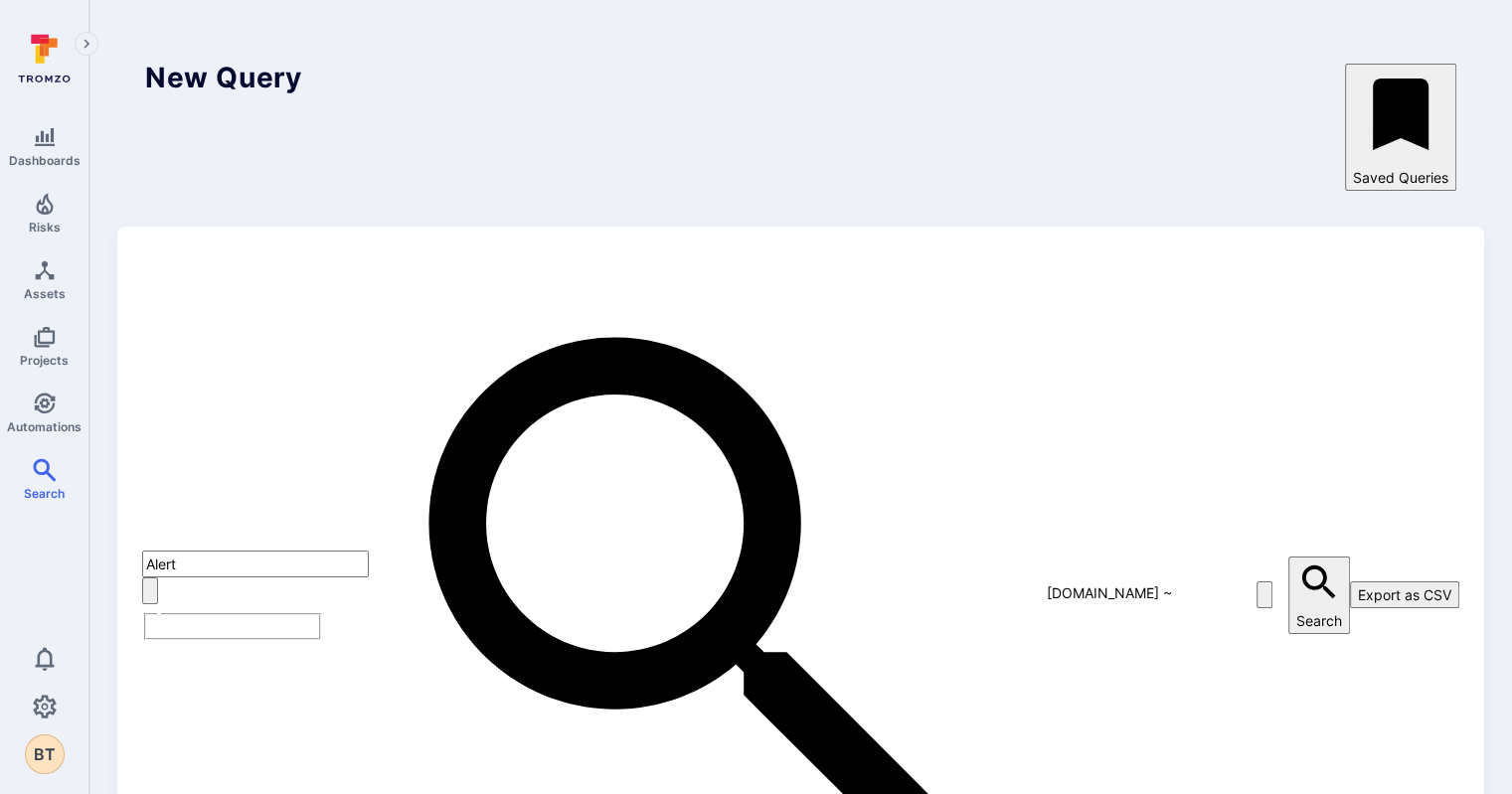 click 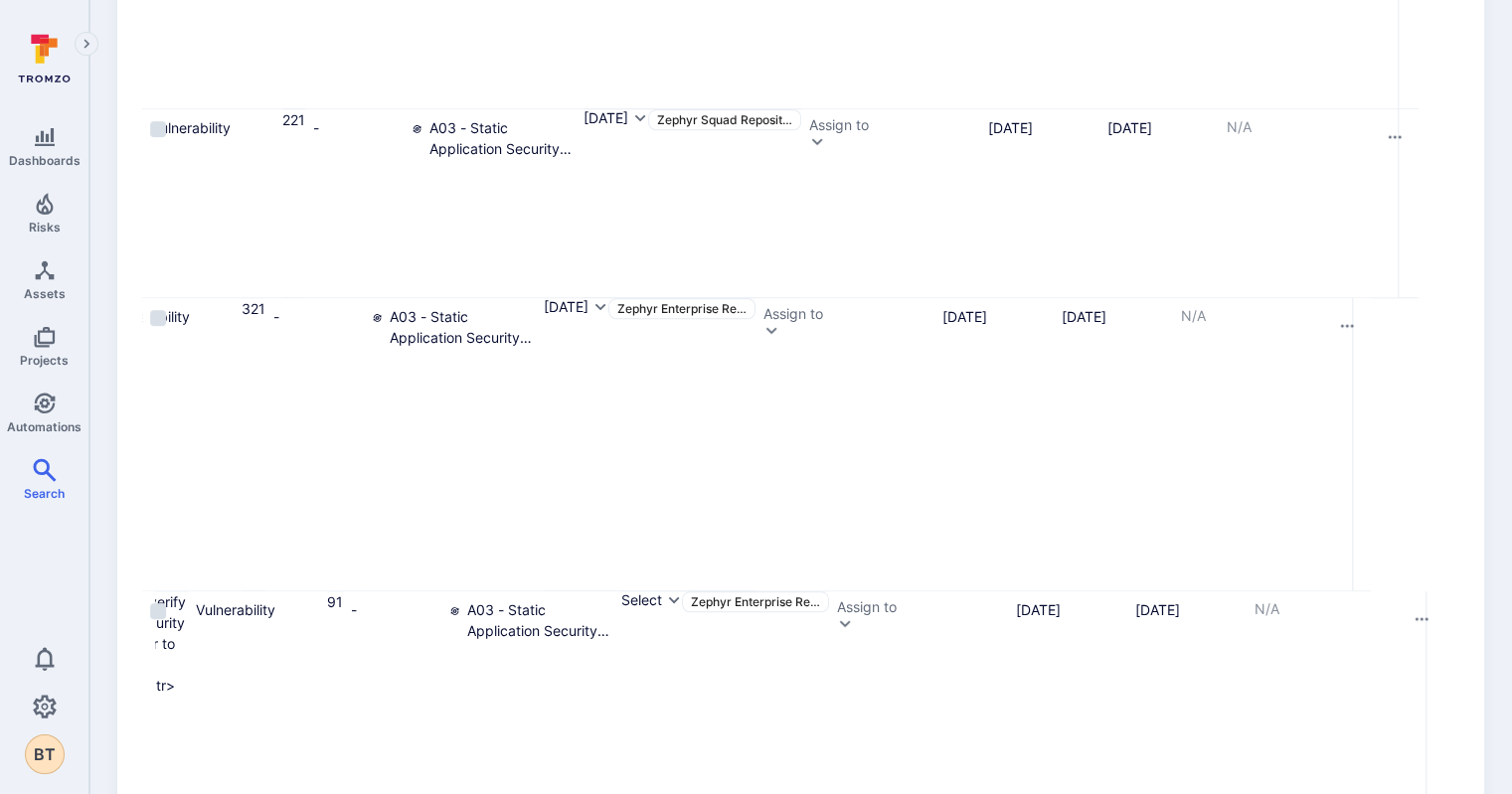 scroll, scrollTop: 1825, scrollLeft: 0, axis: vertical 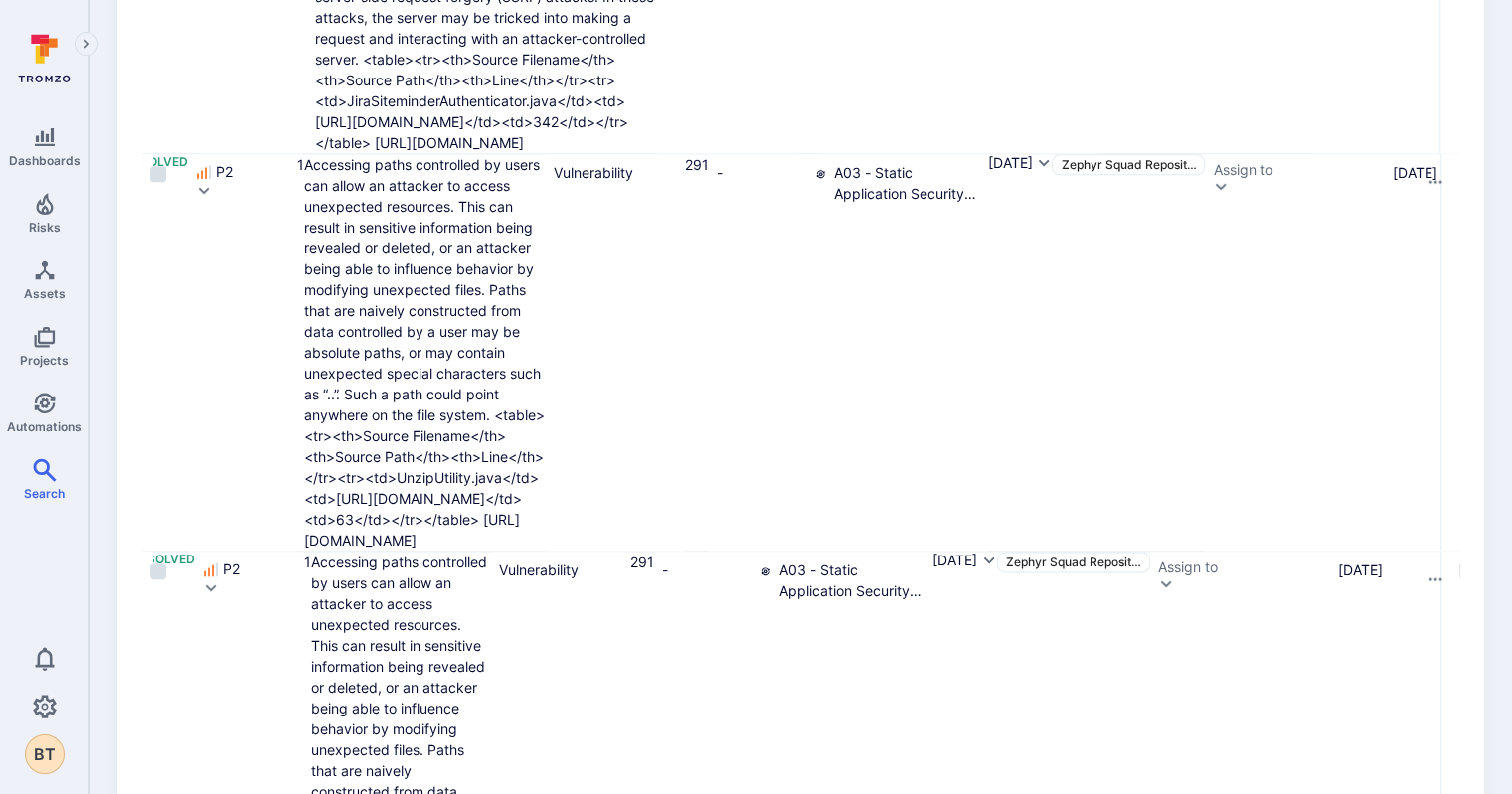 click 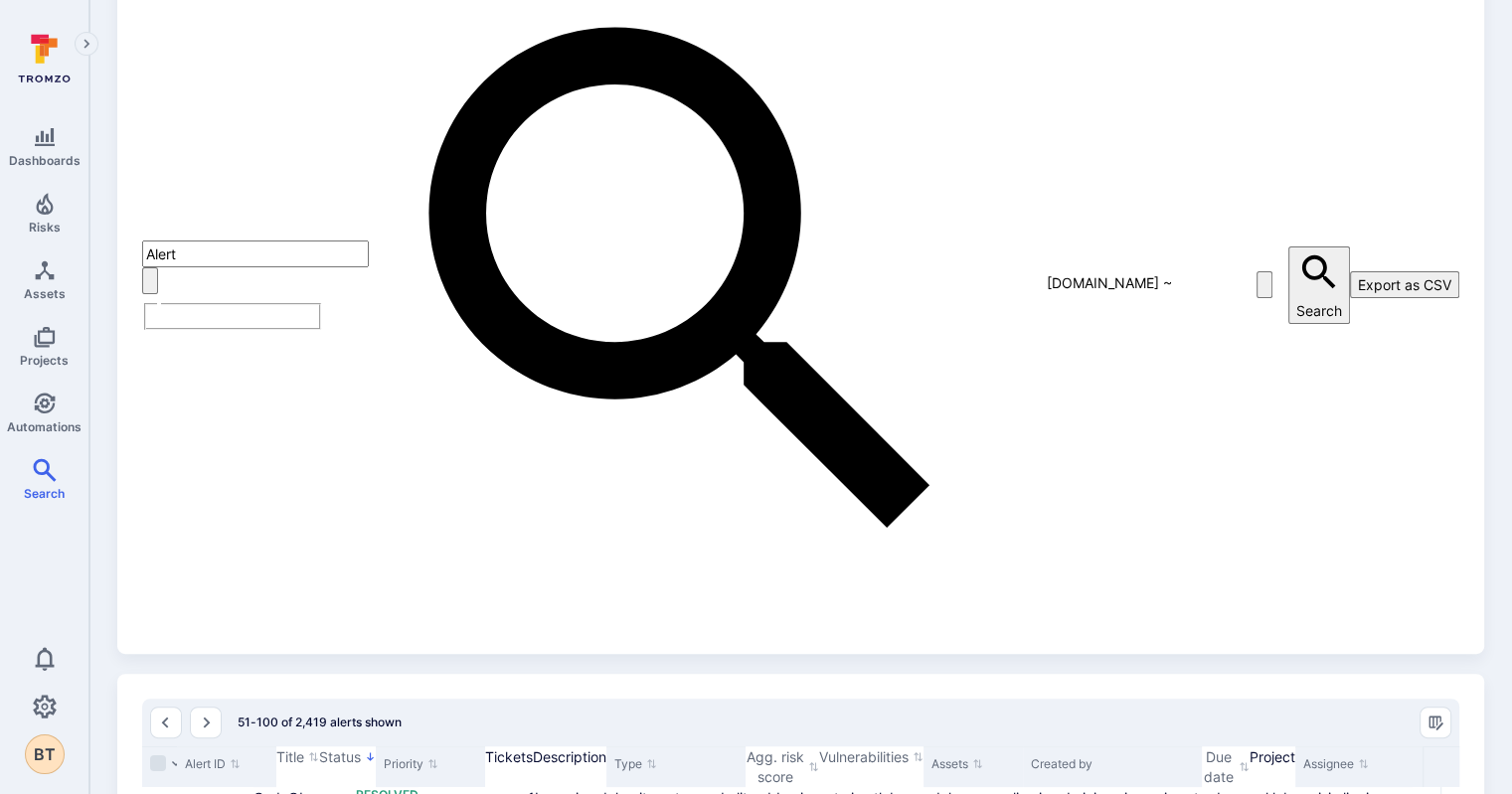 scroll, scrollTop: 311, scrollLeft: 0, axis: vertical 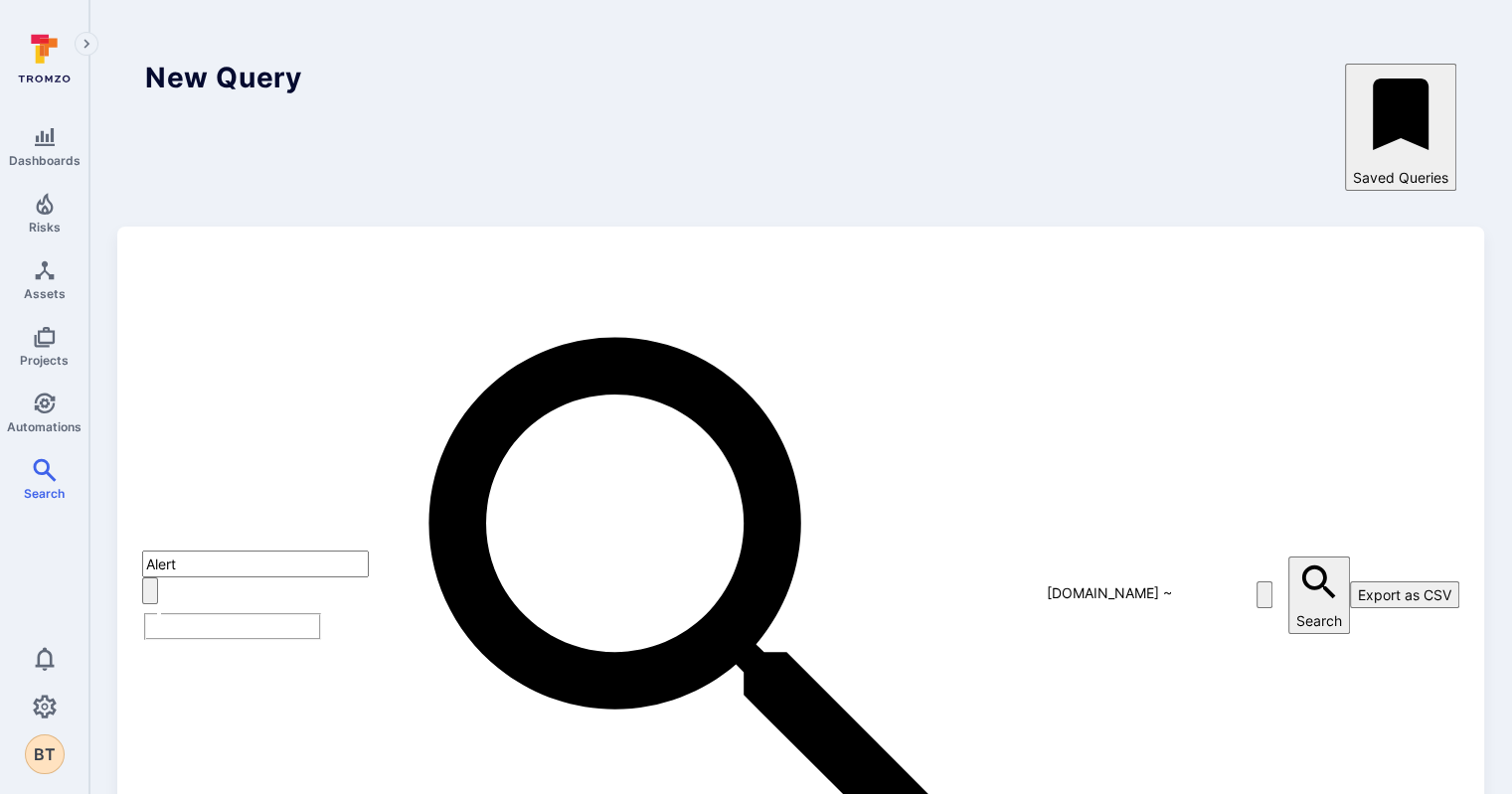 click on "Alert ​ project.name ~ "Zephyr" x Search Export as CSV" at bounding box center [800, 595] 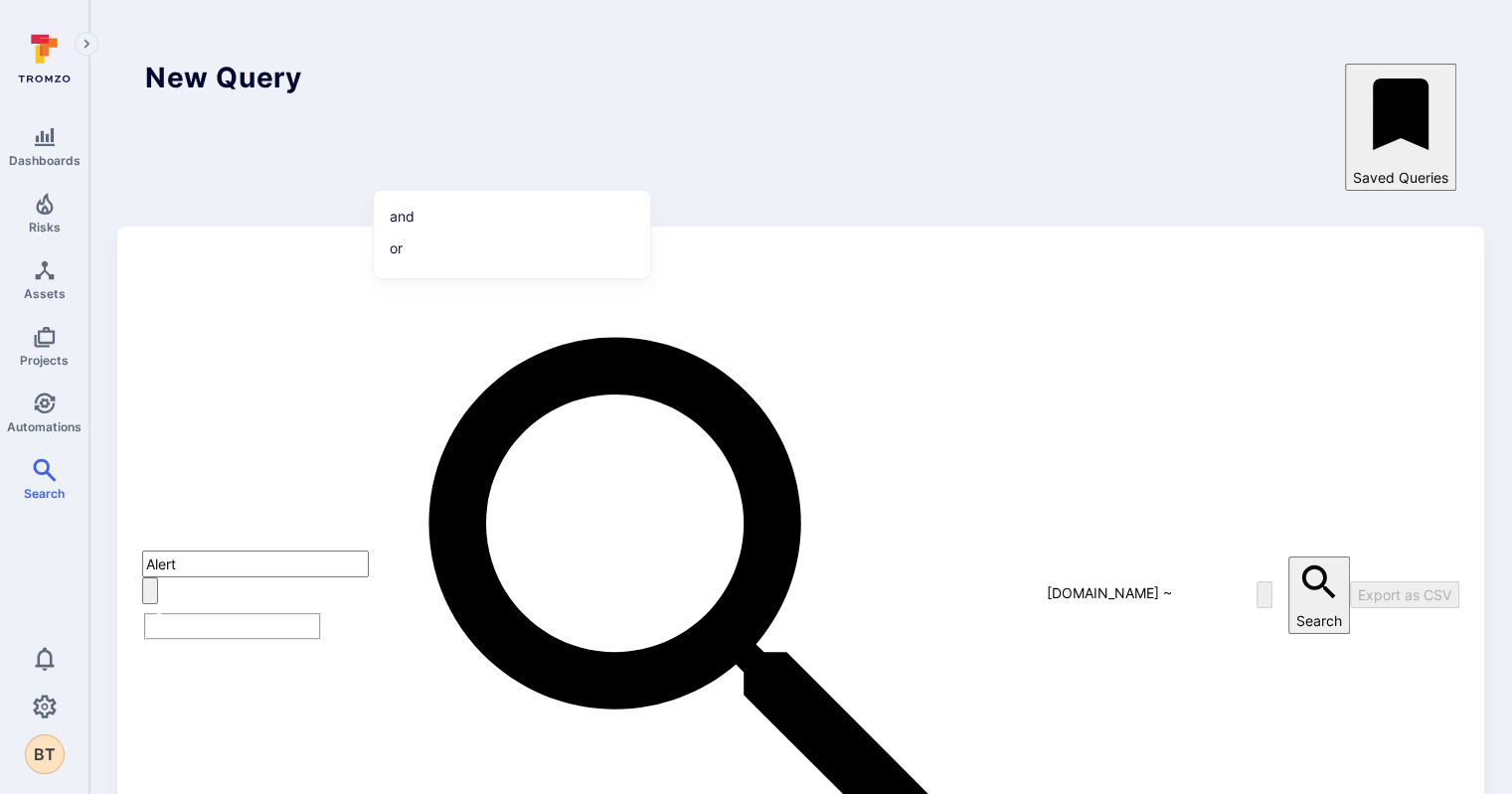 type on "project.name ~ "Zephyr"" 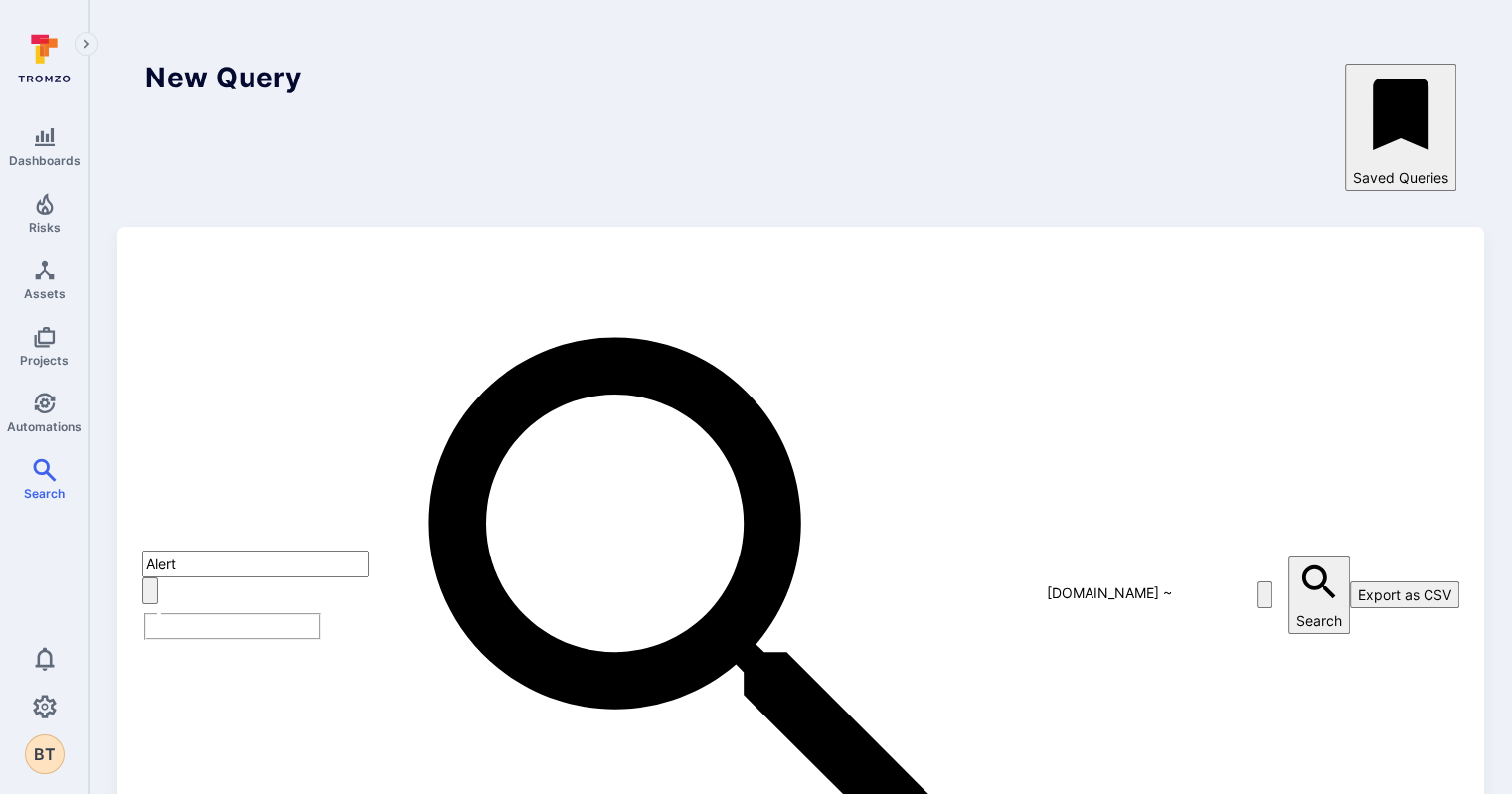 scroll, scrollTop: 0, scrollLeft: 1413, axis: horizontal 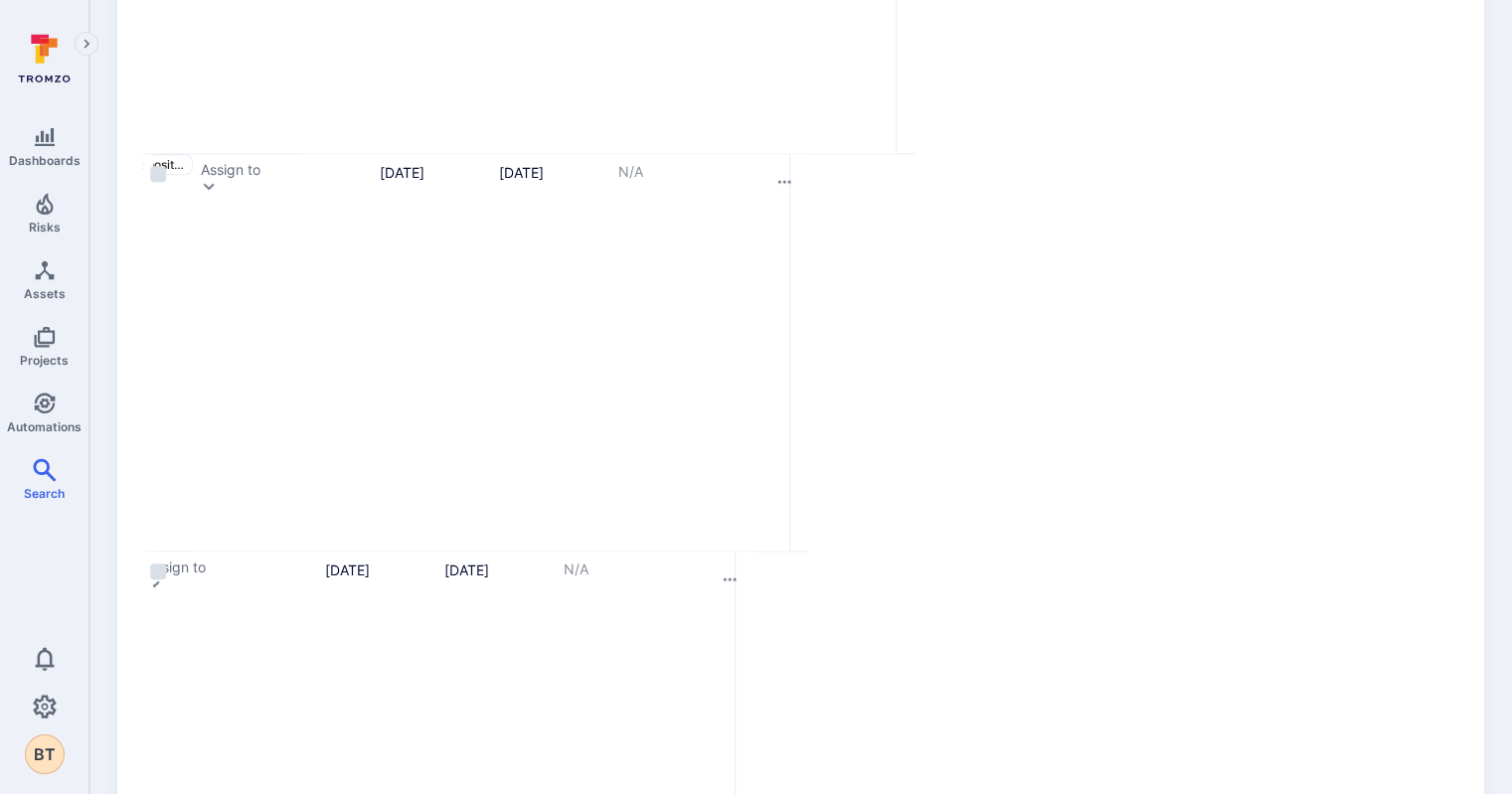 click 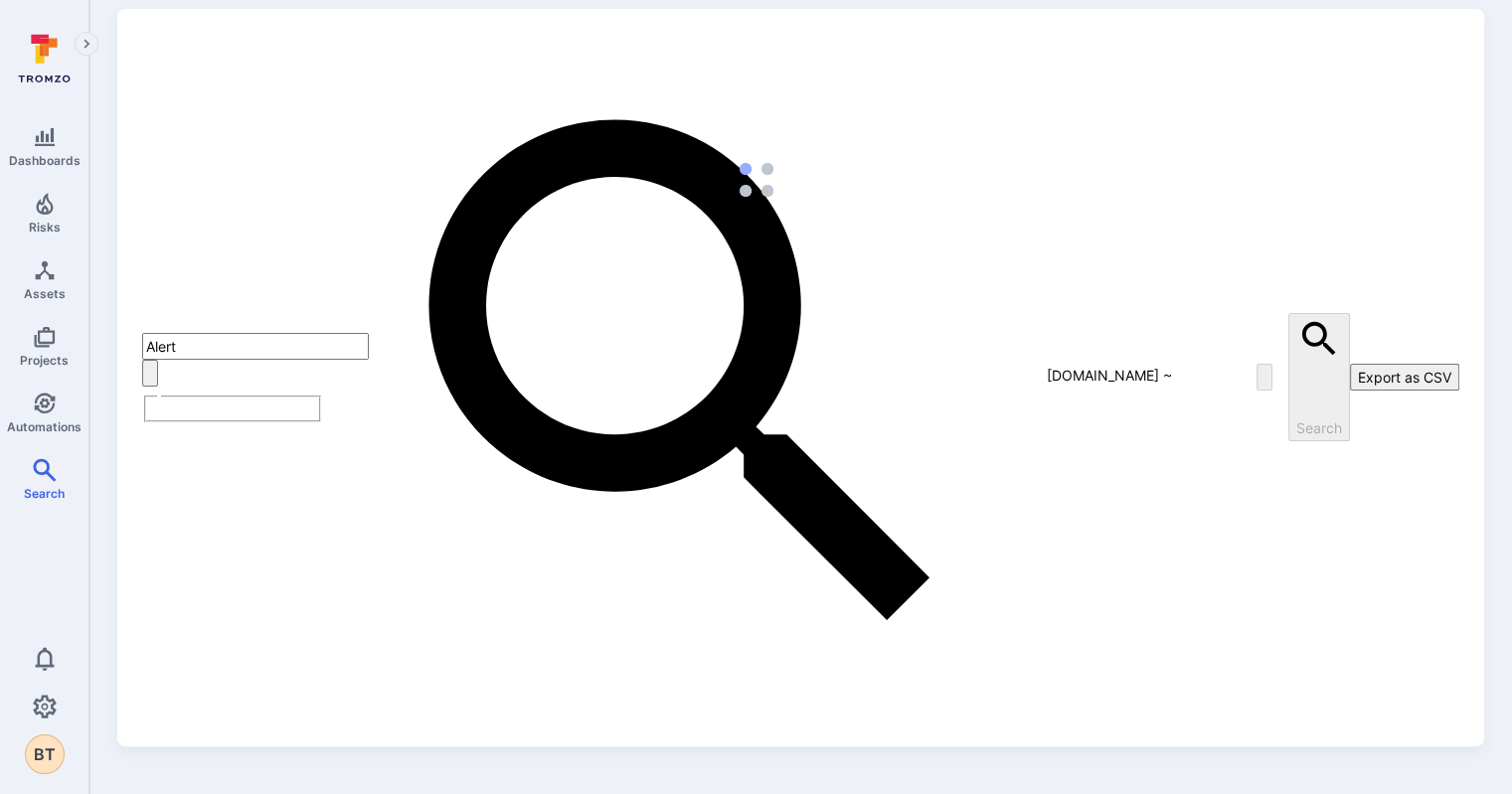 scroll, scrollTop: 0, scrollLeft: 0, axis: both 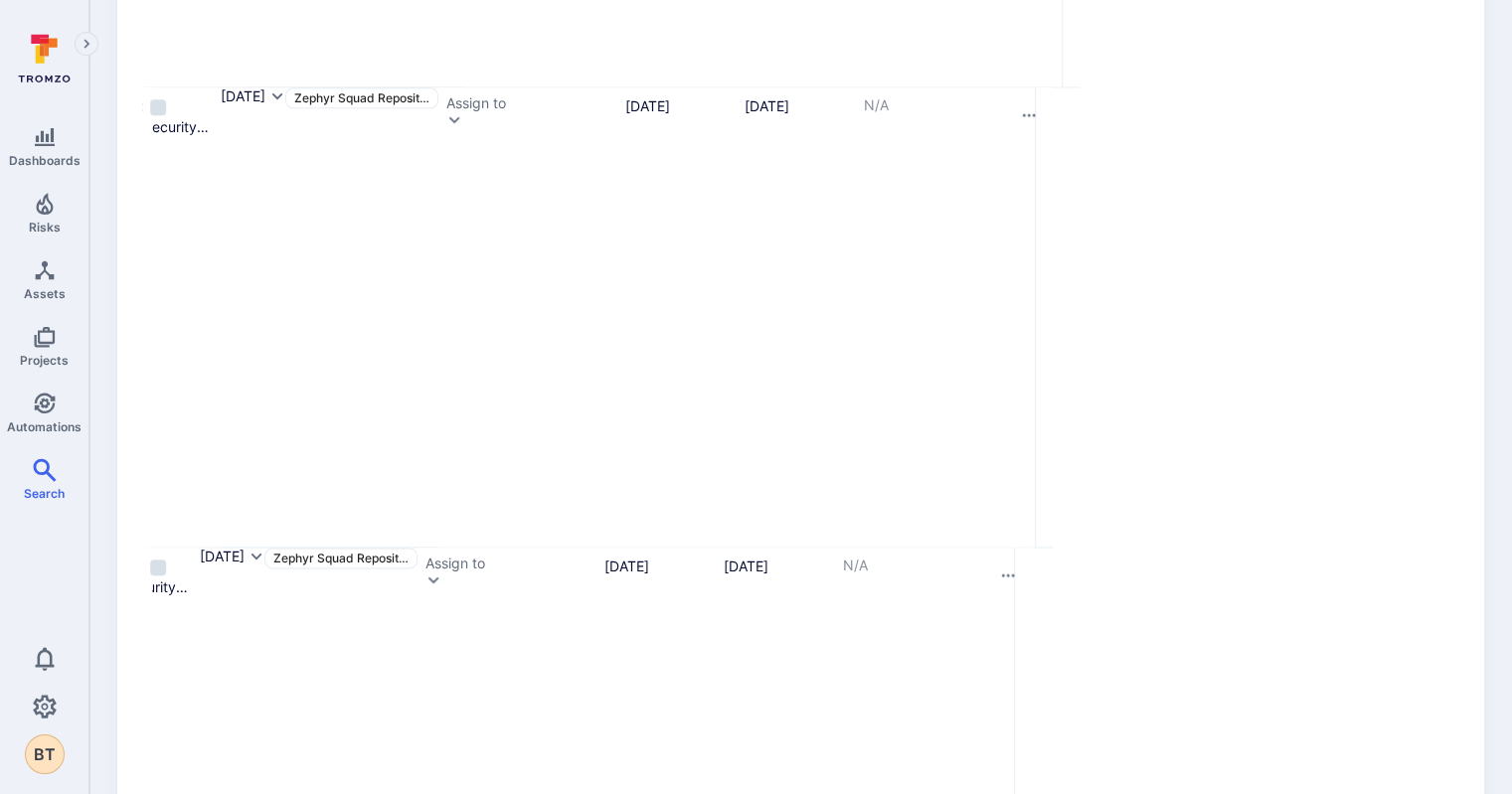click 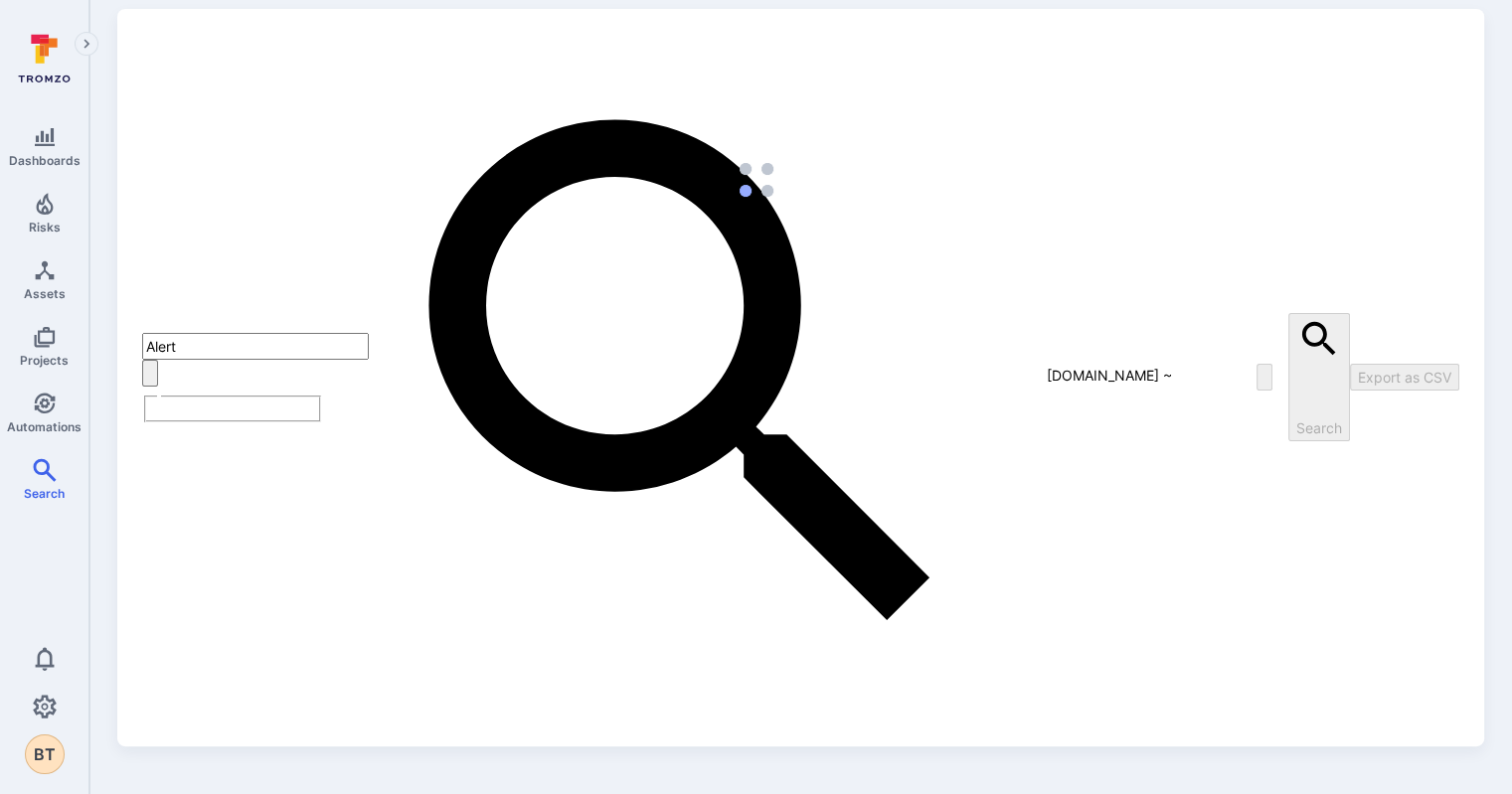 scroll, scrollTop: 0, scrollLeft: 0, axis: both 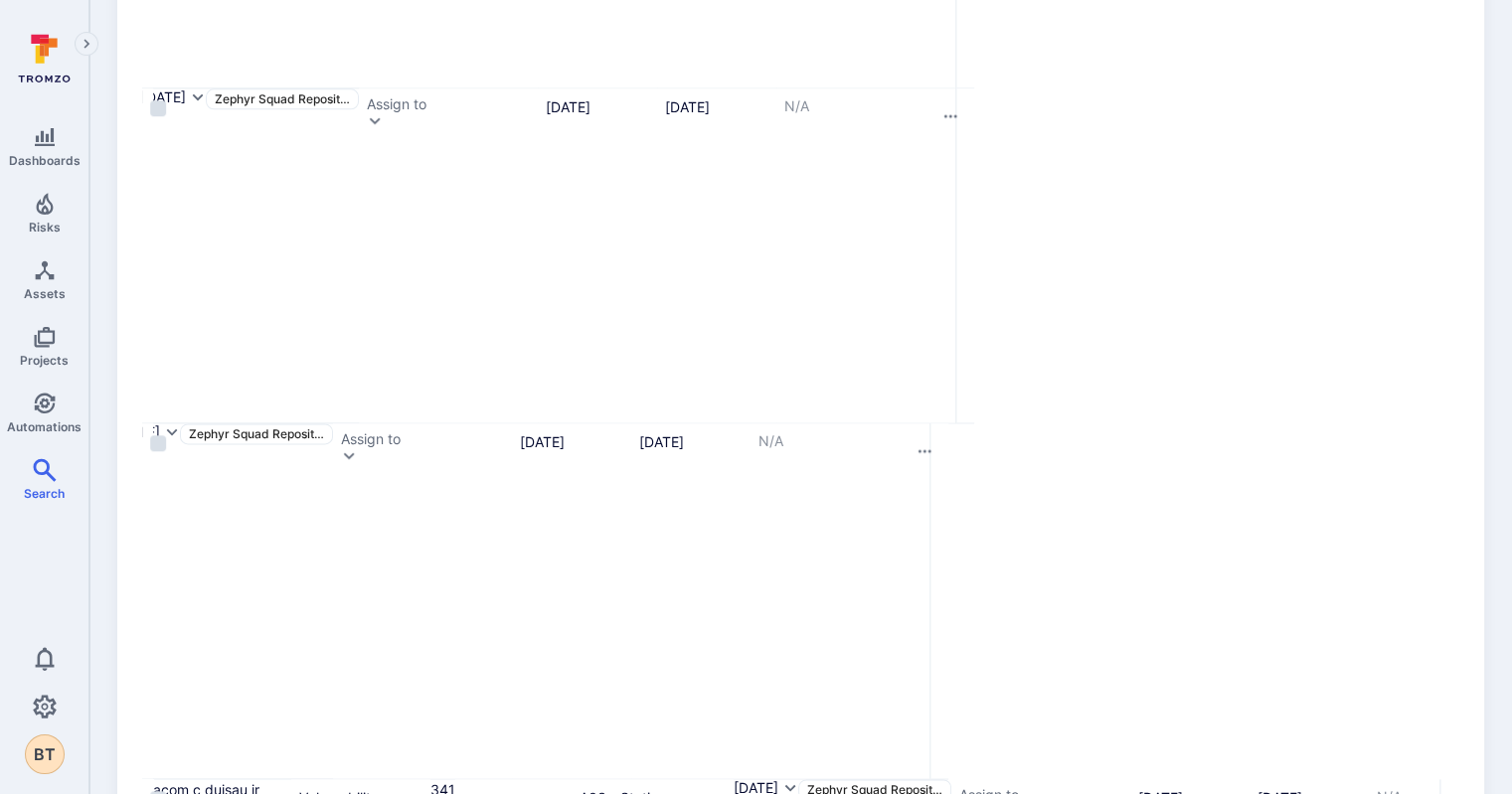 click at bounding box center [198, 17665] 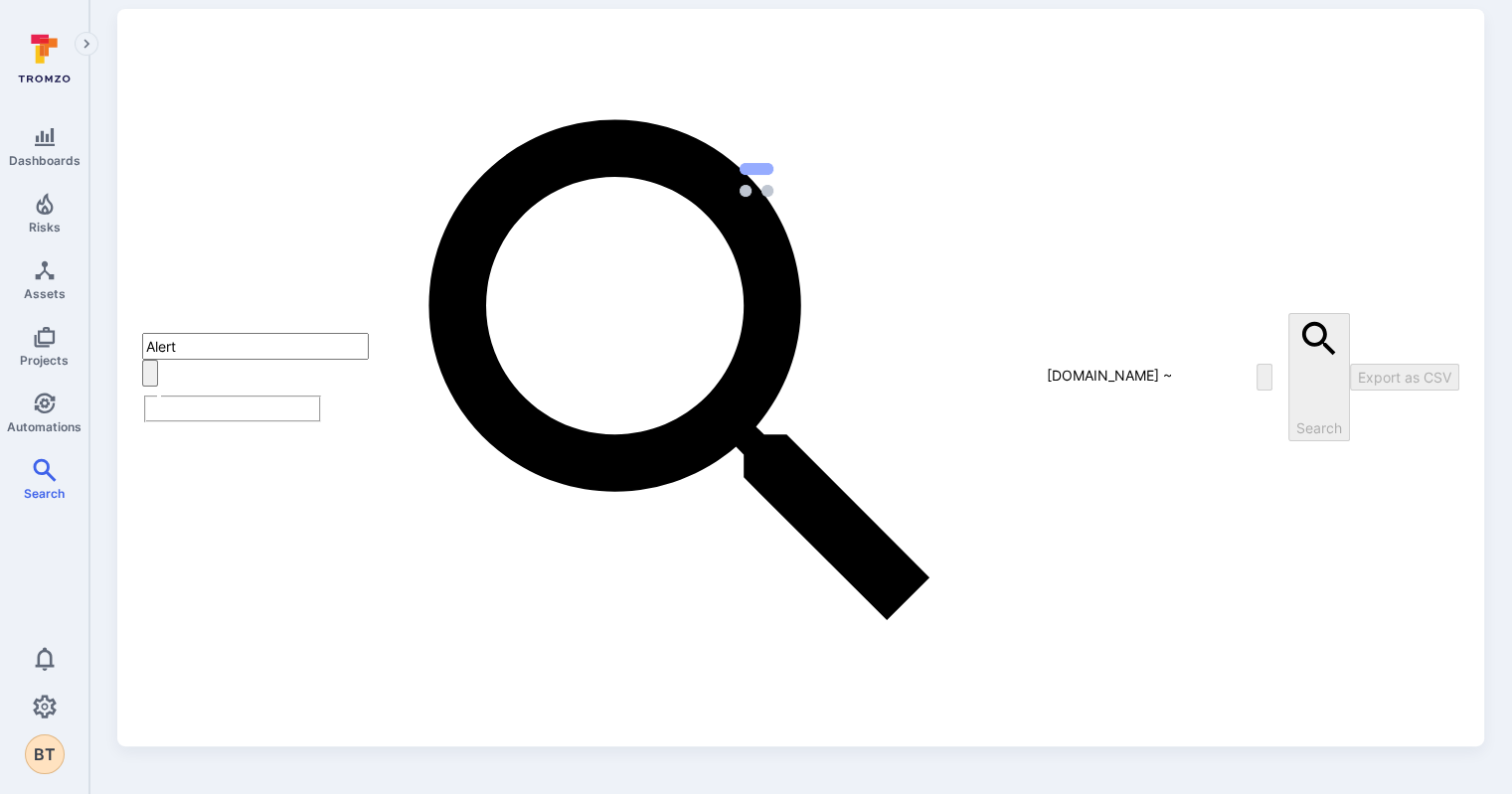 scroll, scrollTop: 0, scrollLeft: 0, axis: both 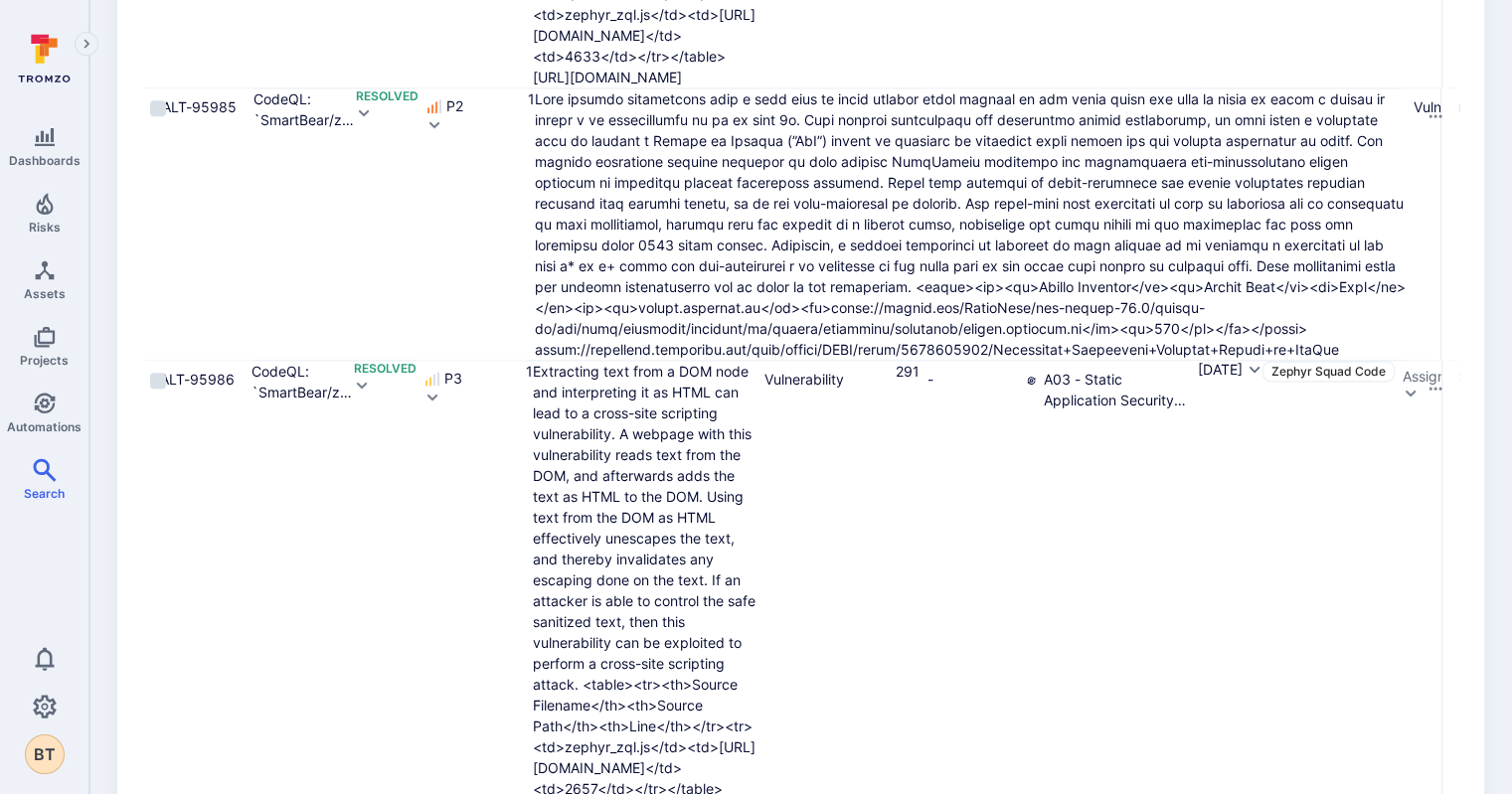 click on "CodeQL: `SmartBear/zfj-server-10.0` | DOM text reinterpreted as HTML" at bounding box center [302, 19602] 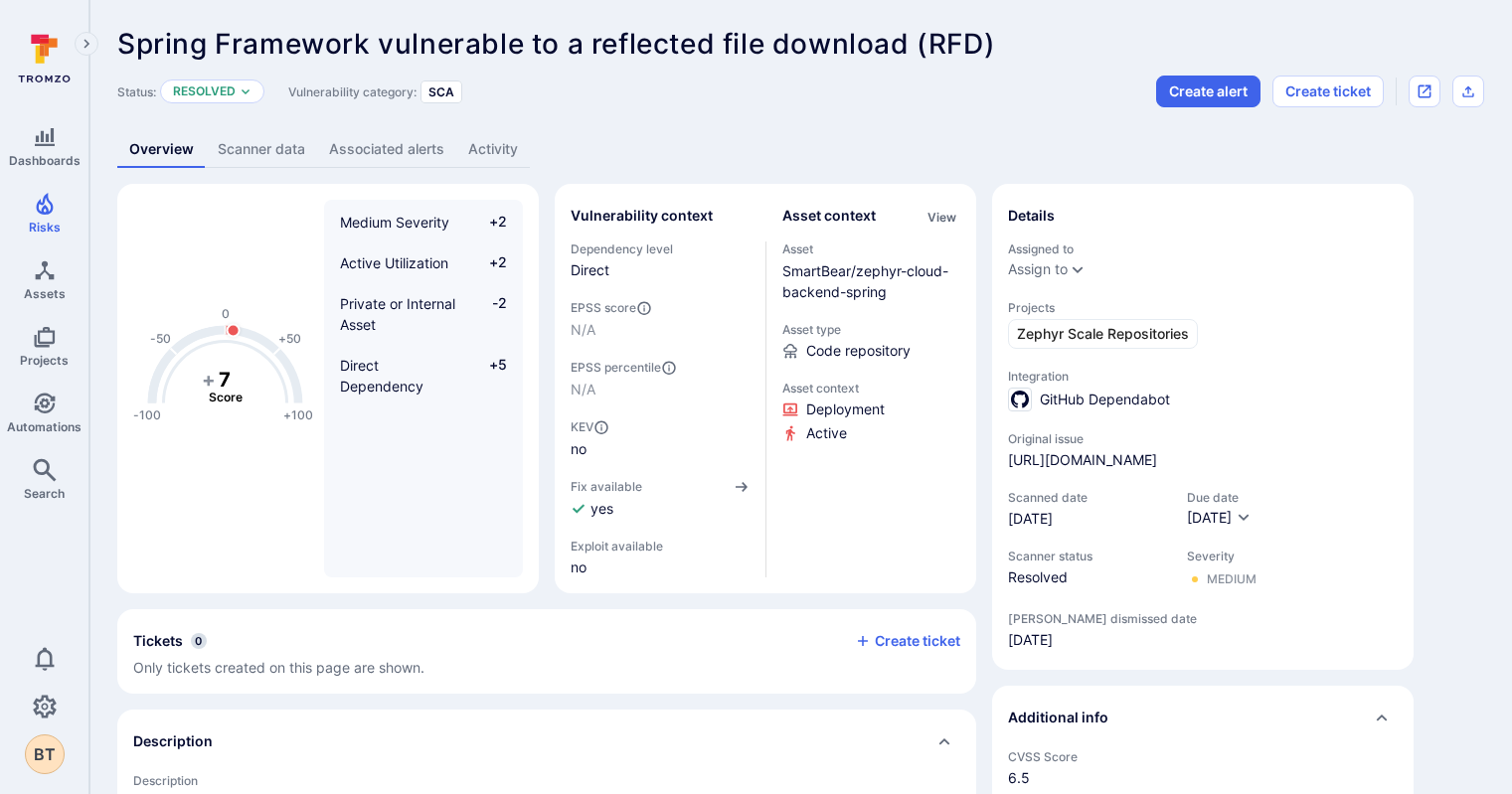 scroll, scrollTop: 0, scrollLeft: 0, axis: both 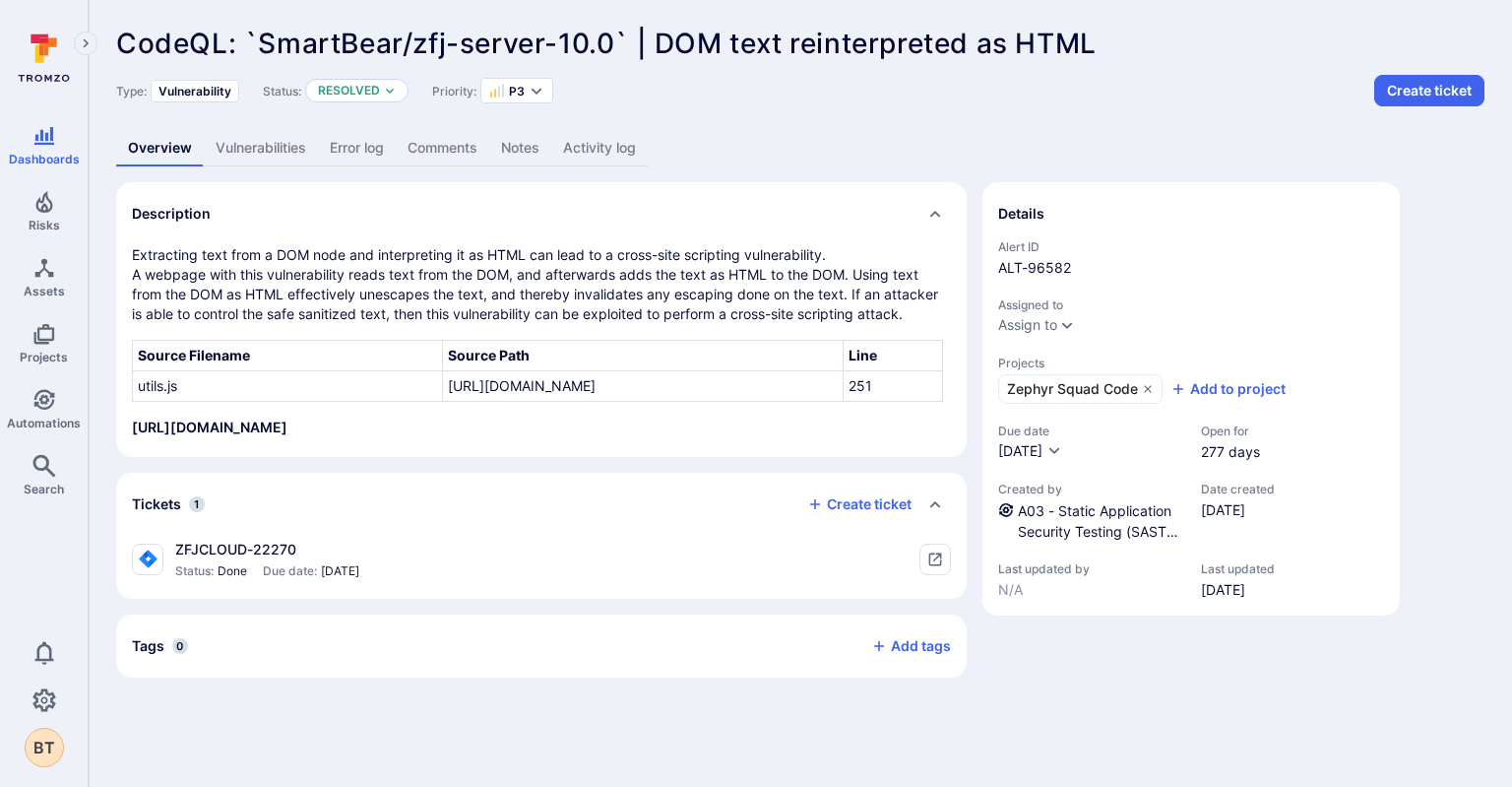 click on "ZFJCLOUD-22270 Status: Done Due date: Dec 7, 2024" at bounding box center (267, 559) 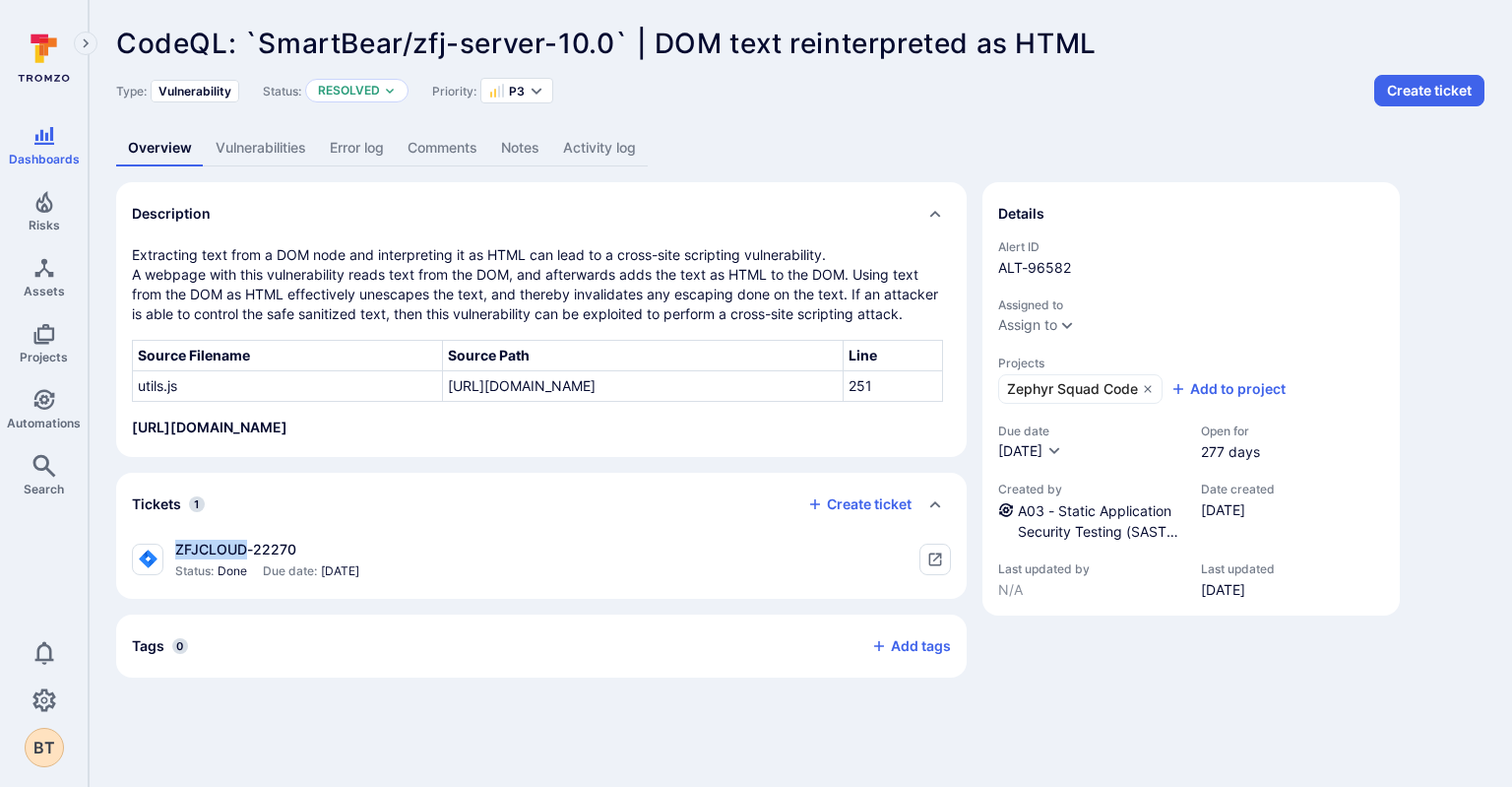click on "ZFJCLOUD-22270" at bounding box center (267, 550) 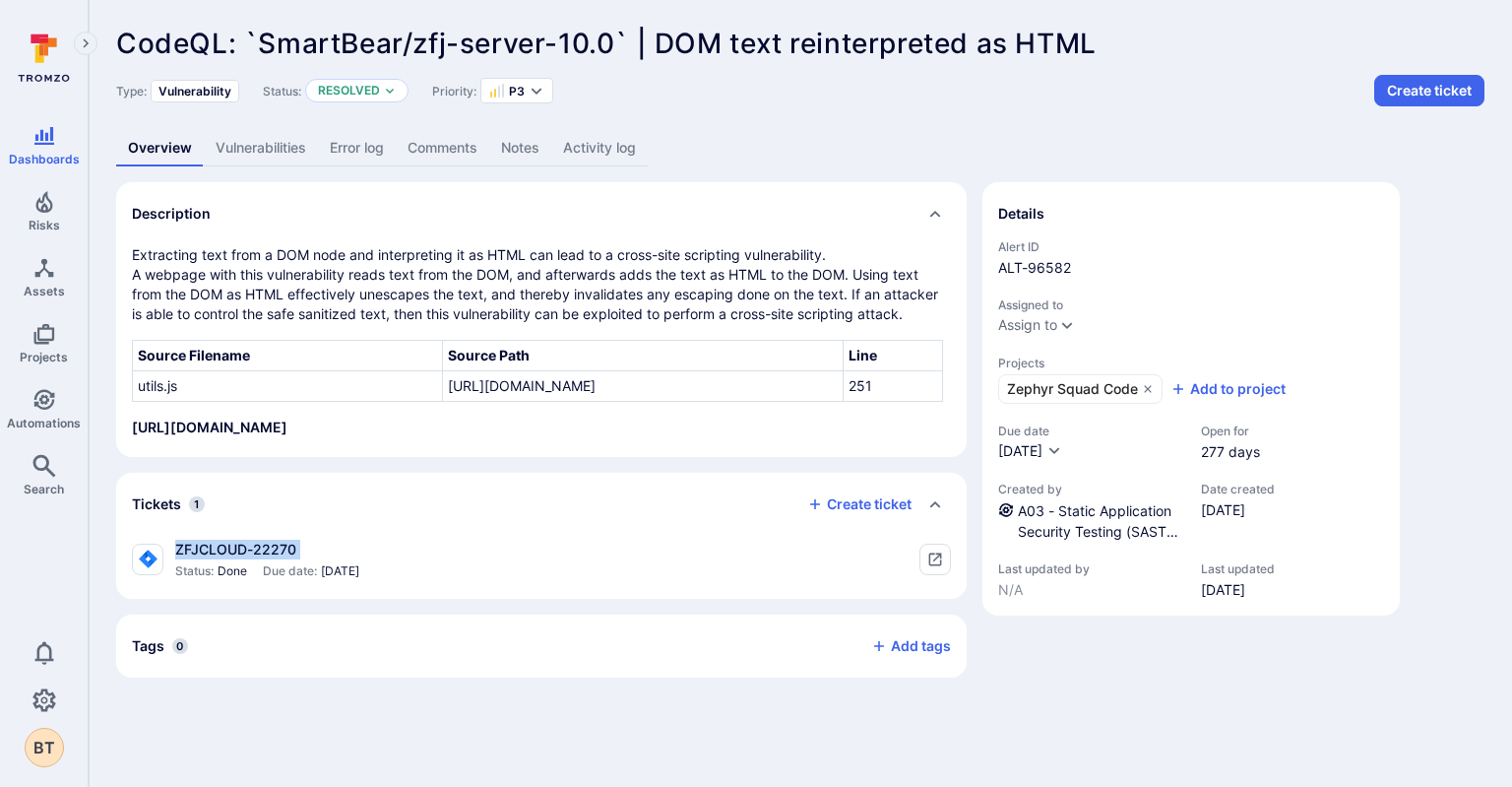 click on "ZFJCLOUD-22270" at bounding box center [267, 550] 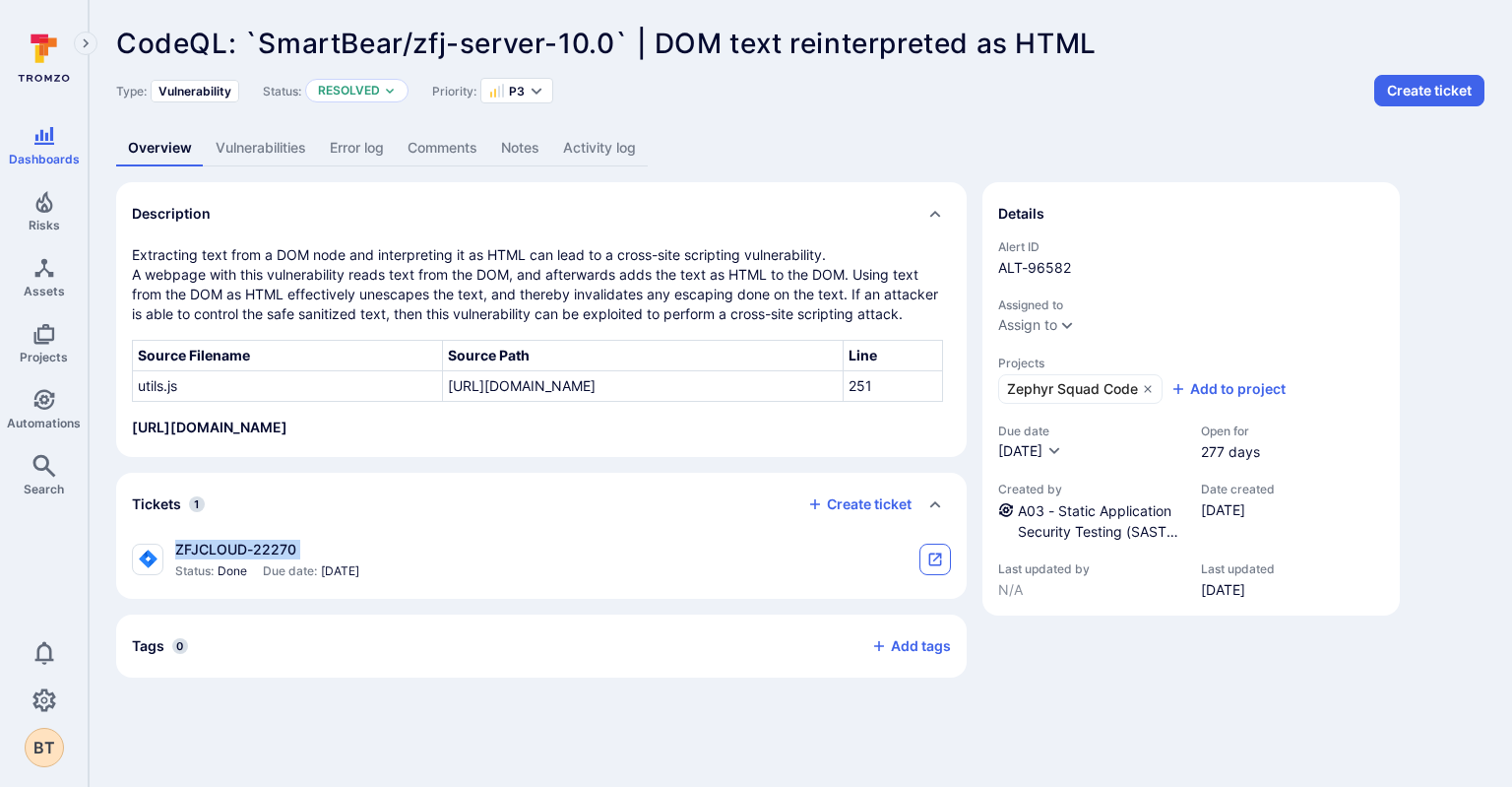 click 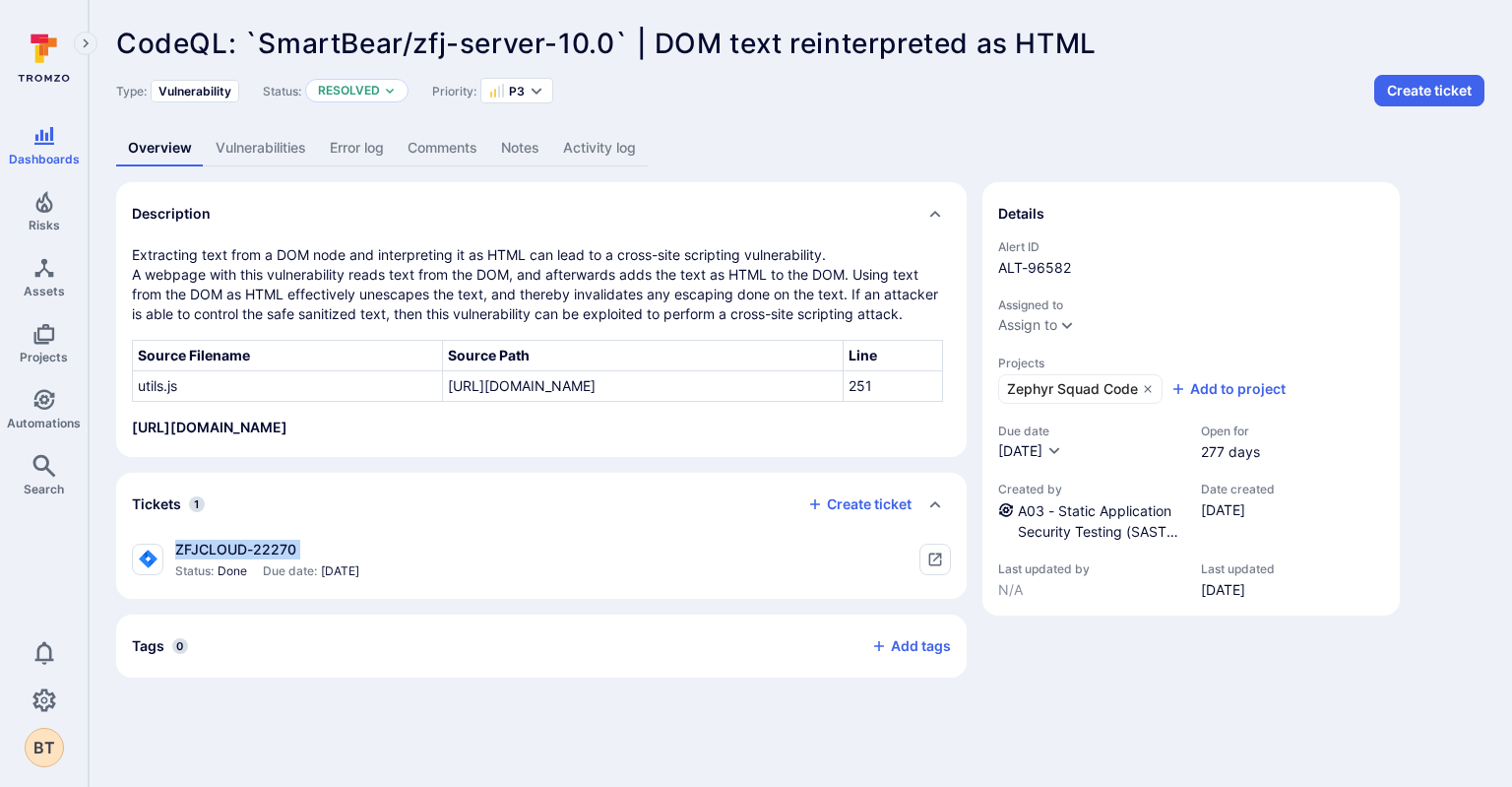 type 